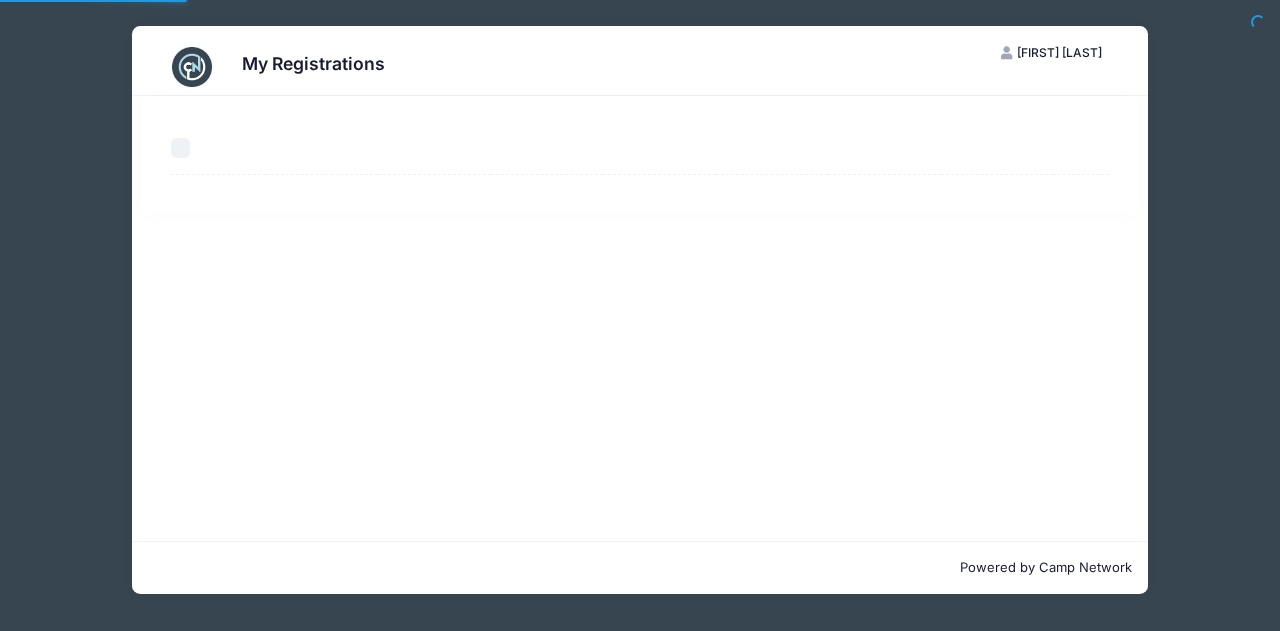 scroll, scrollTop: 0, scrollLeft: 0, axis: both 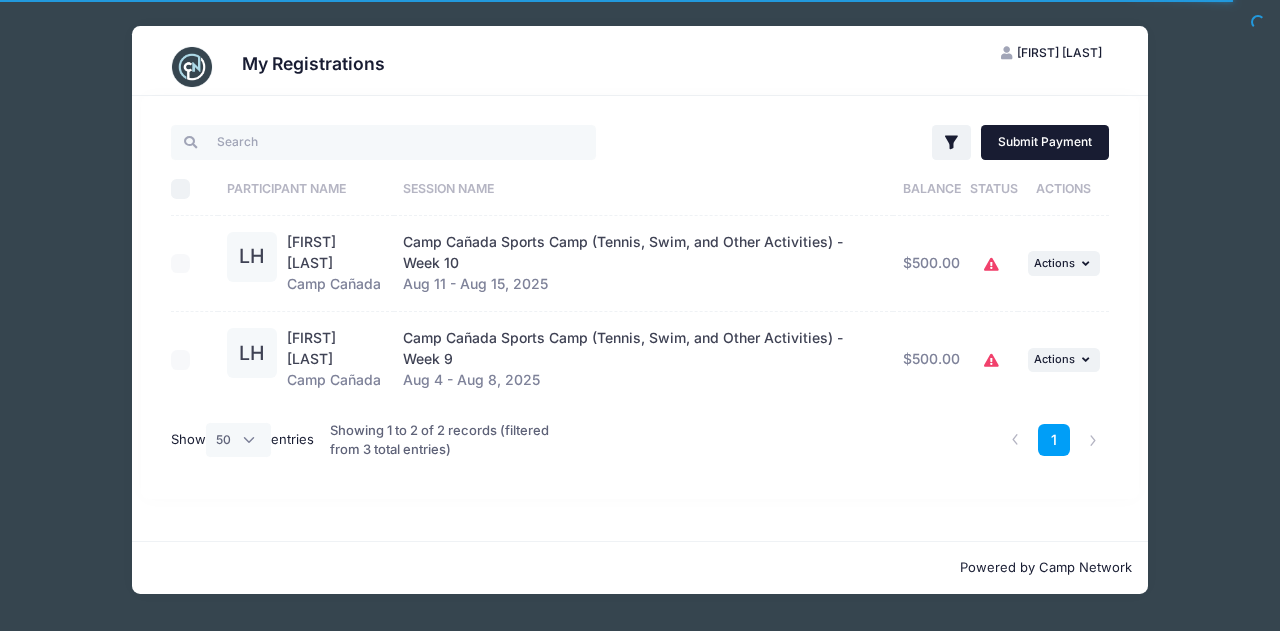 click on "Submit Payment" at bounding box center (1045, 142) 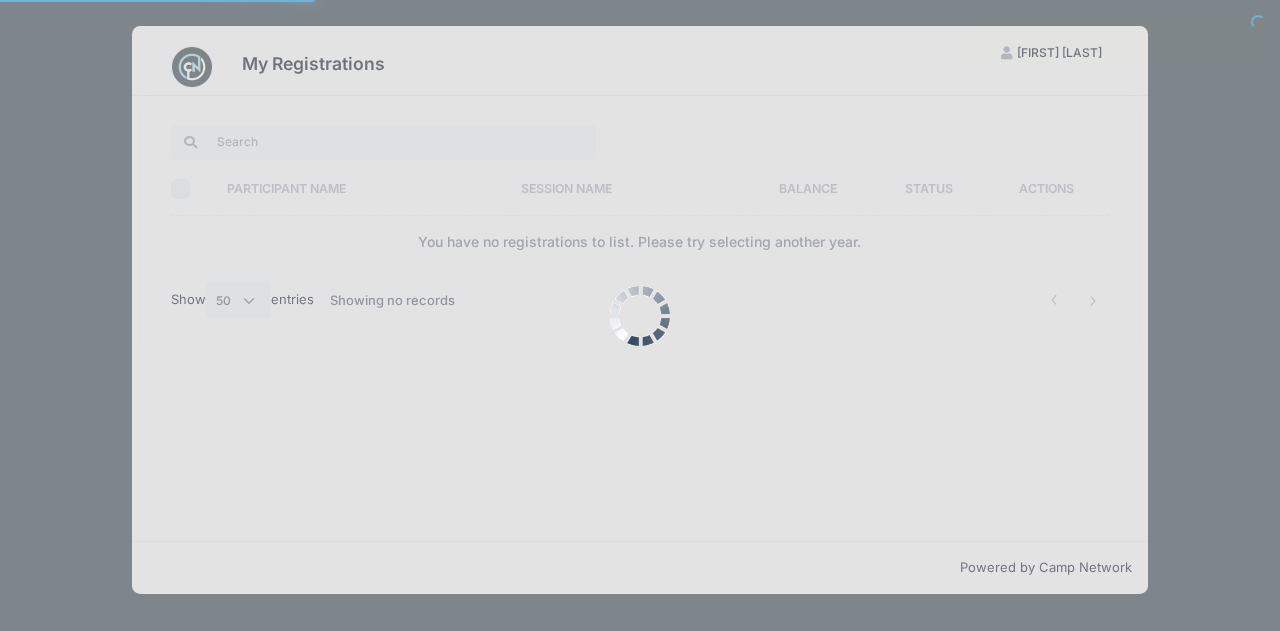 select on "50" 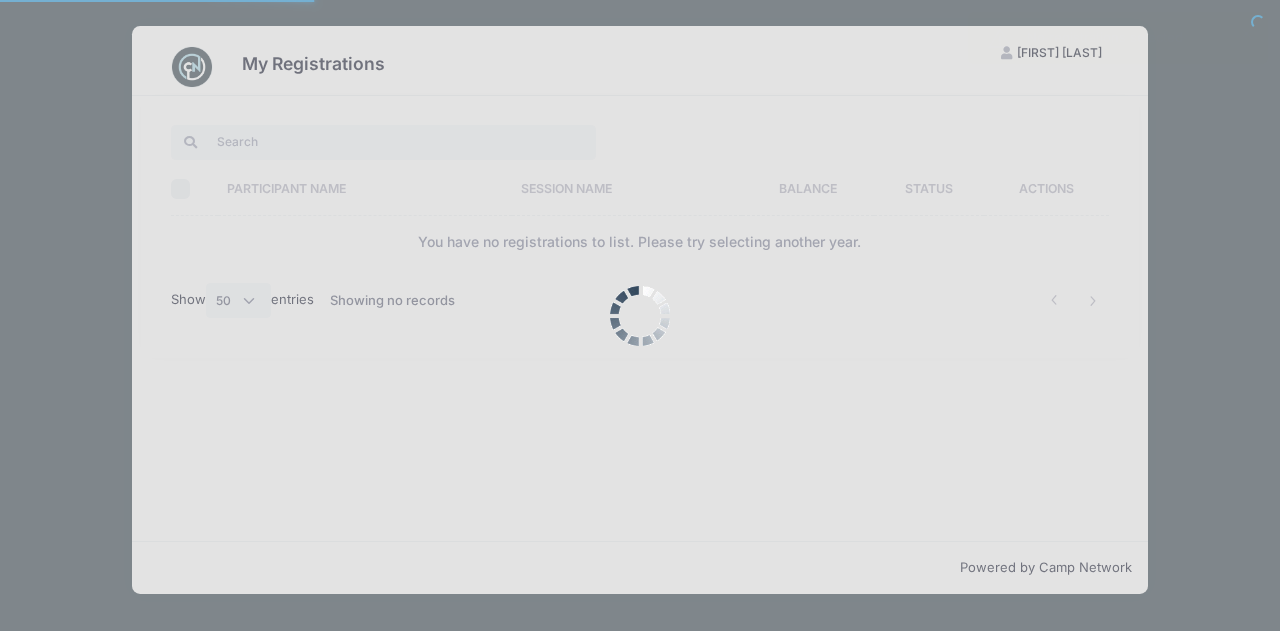 scroll, scrollTop: 0, scrollLeft: 0, axis: both 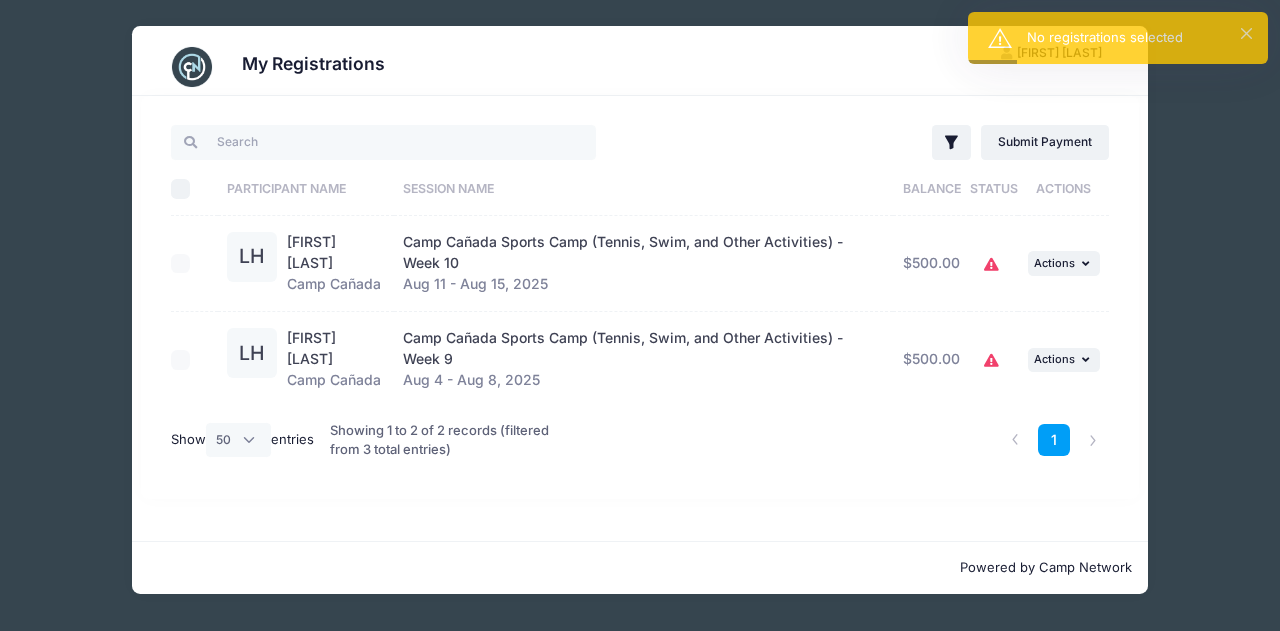 click at bounding box center (189, 264) 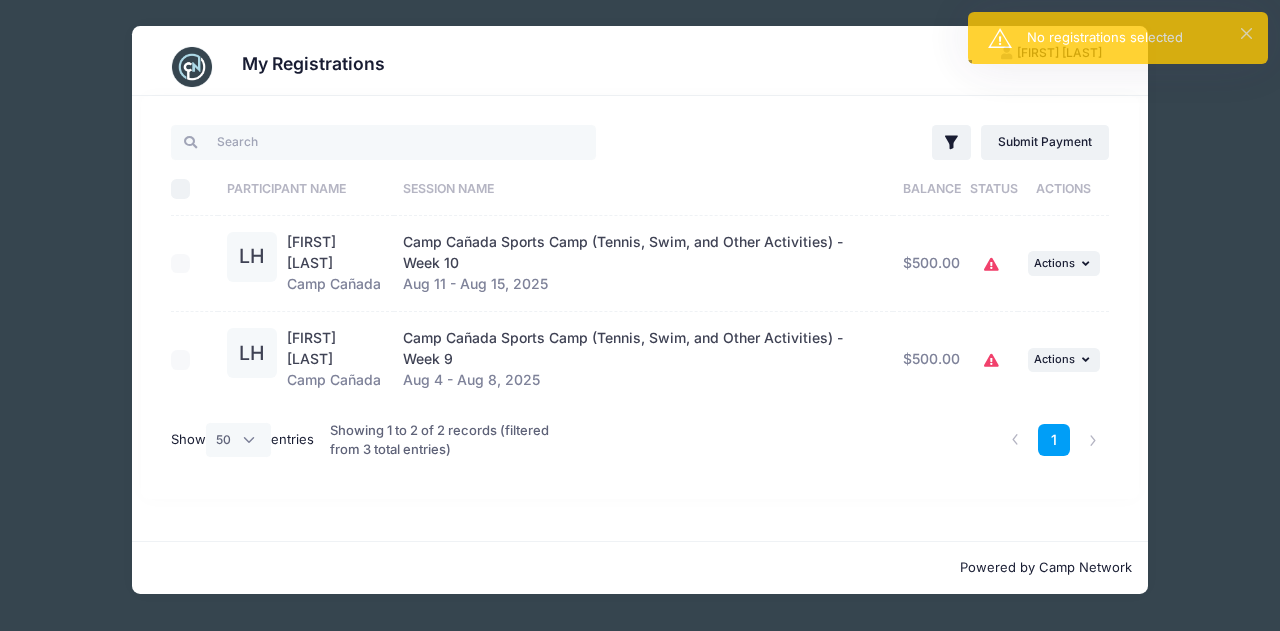 click on "Select All" at bounding box center [181, 189] 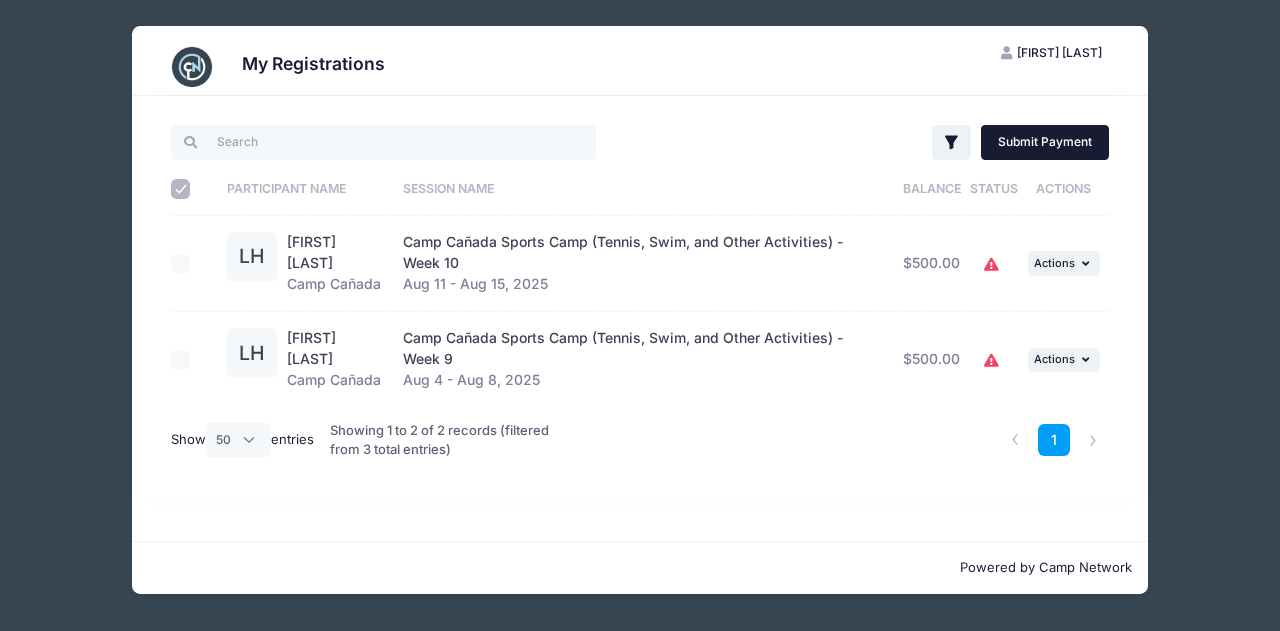 click on "Submit Payment" at bounding box center (1045, 142) 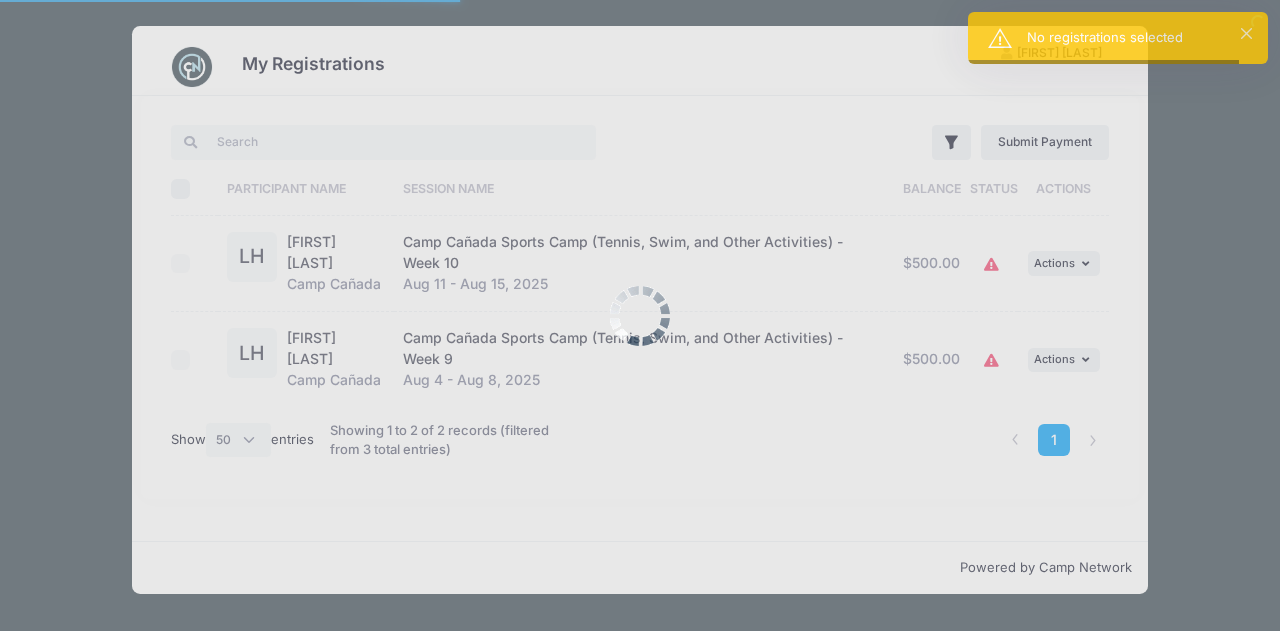 select on "50" 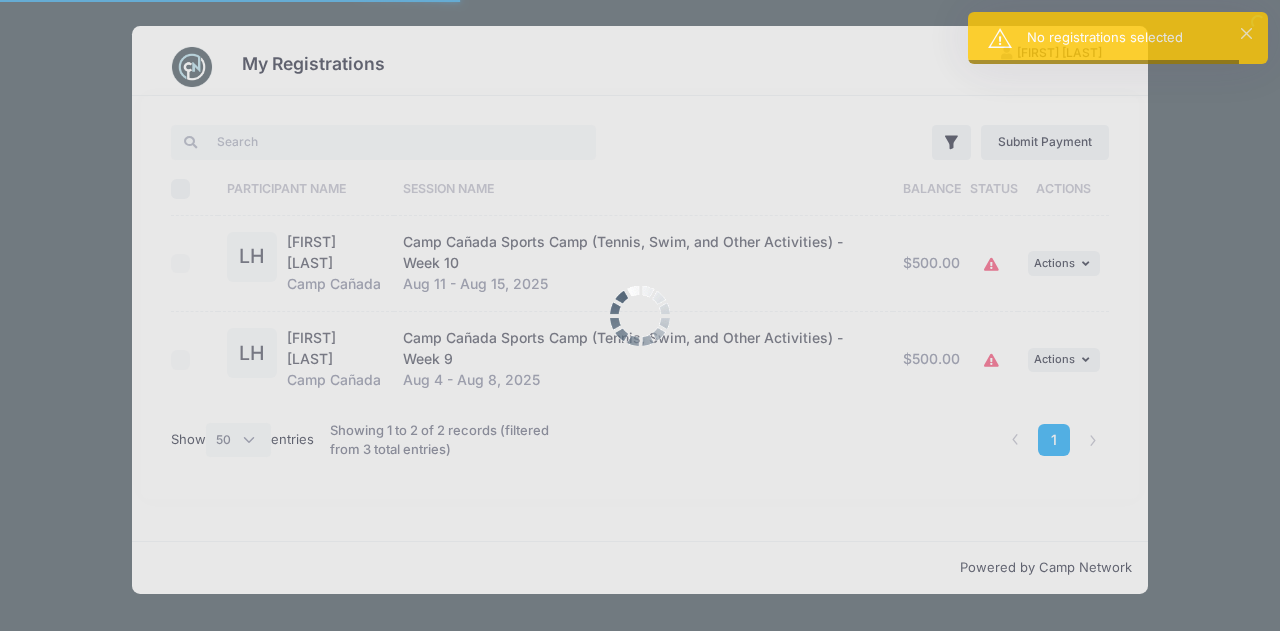 scroll, scrollTop: 0, scrollLeft: 0, axis: both 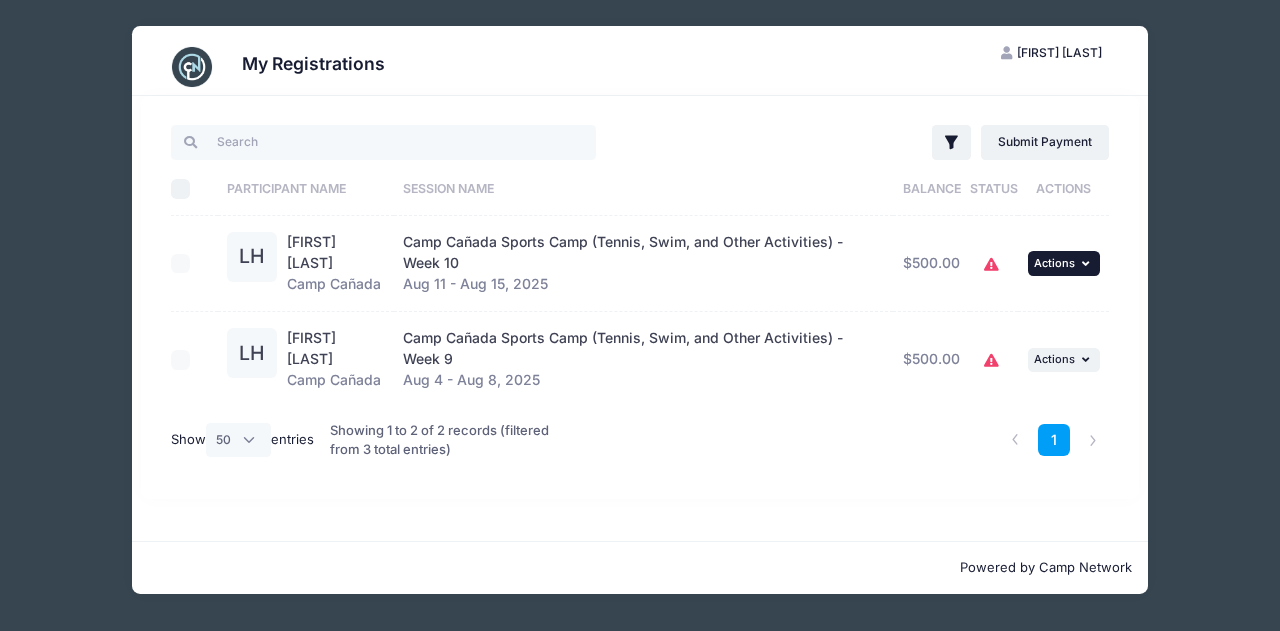 click on "Actions" at bounding box center [1054, 263] 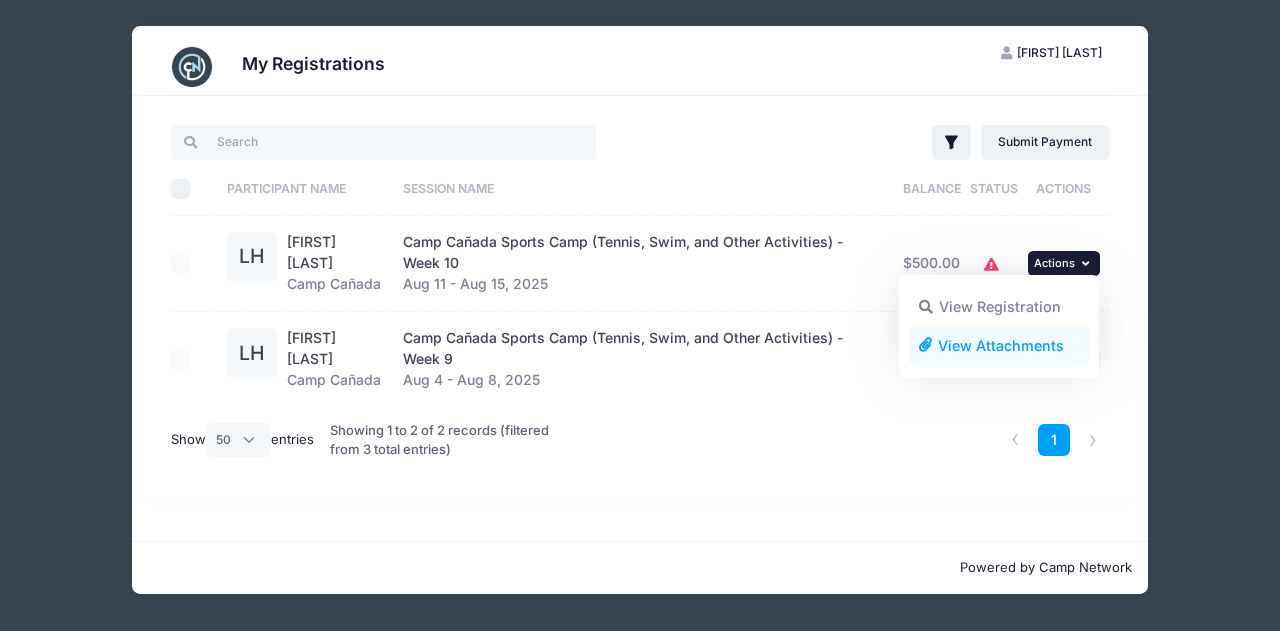 click on "View Attachments" at bounding box center (999, 345) 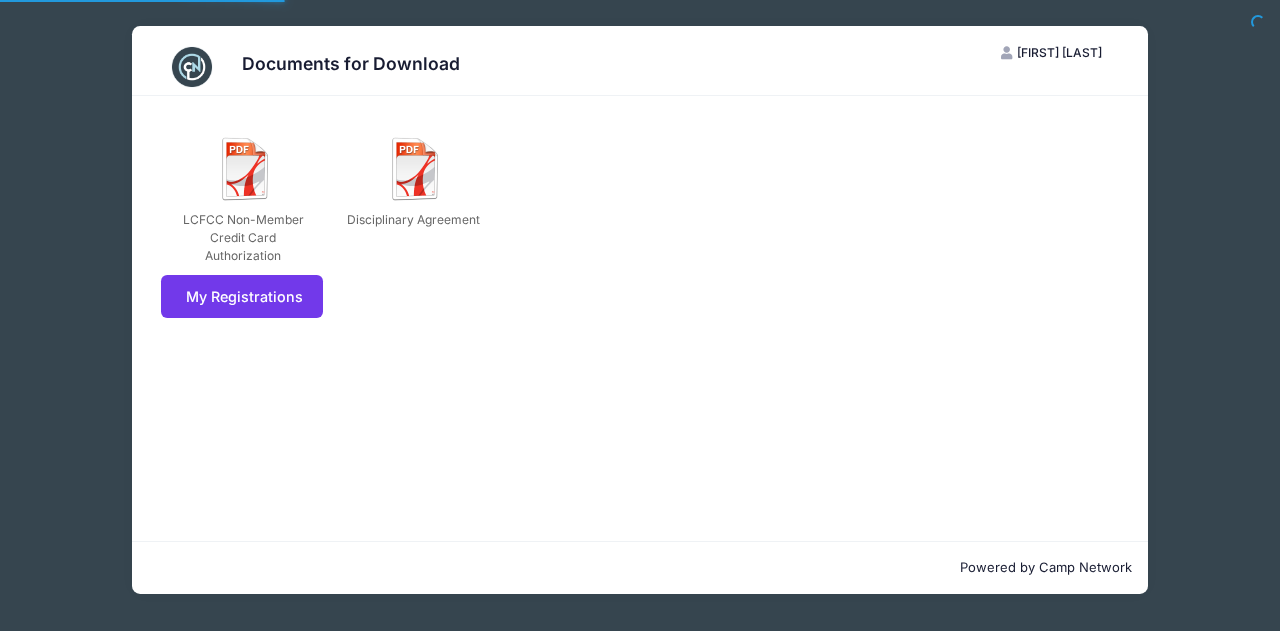 scroll, scrollTop: 0, scrollLeft: 0, axis: both 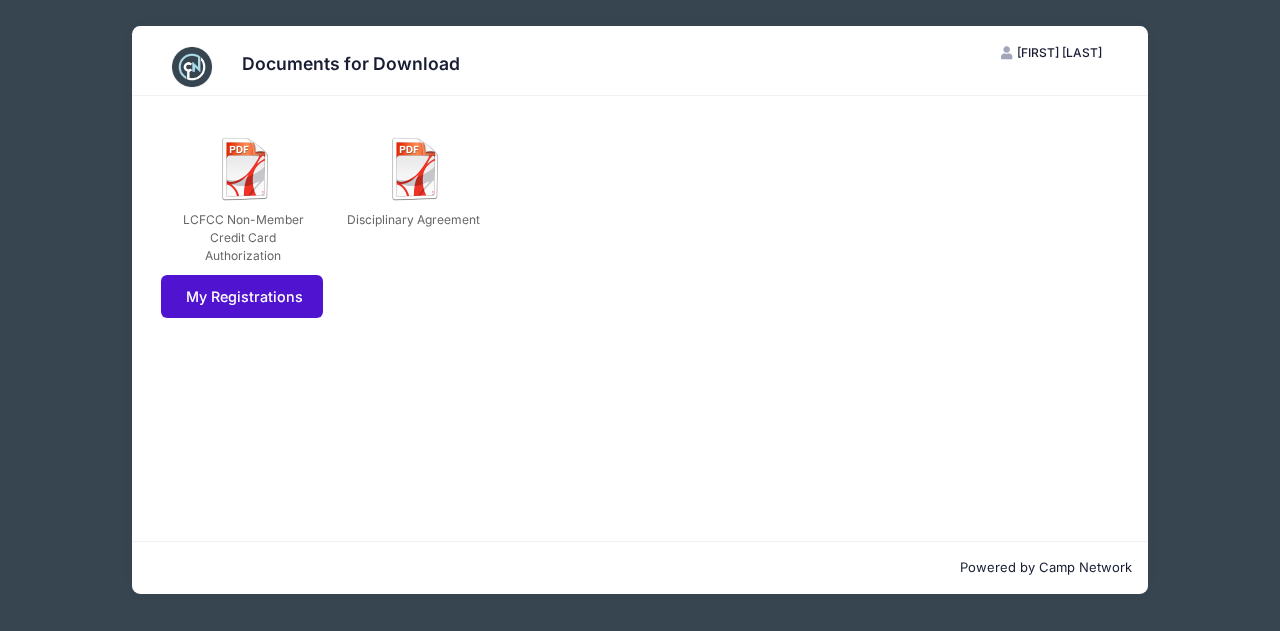 click on "My Registrations" at bounding box center (242, 296) 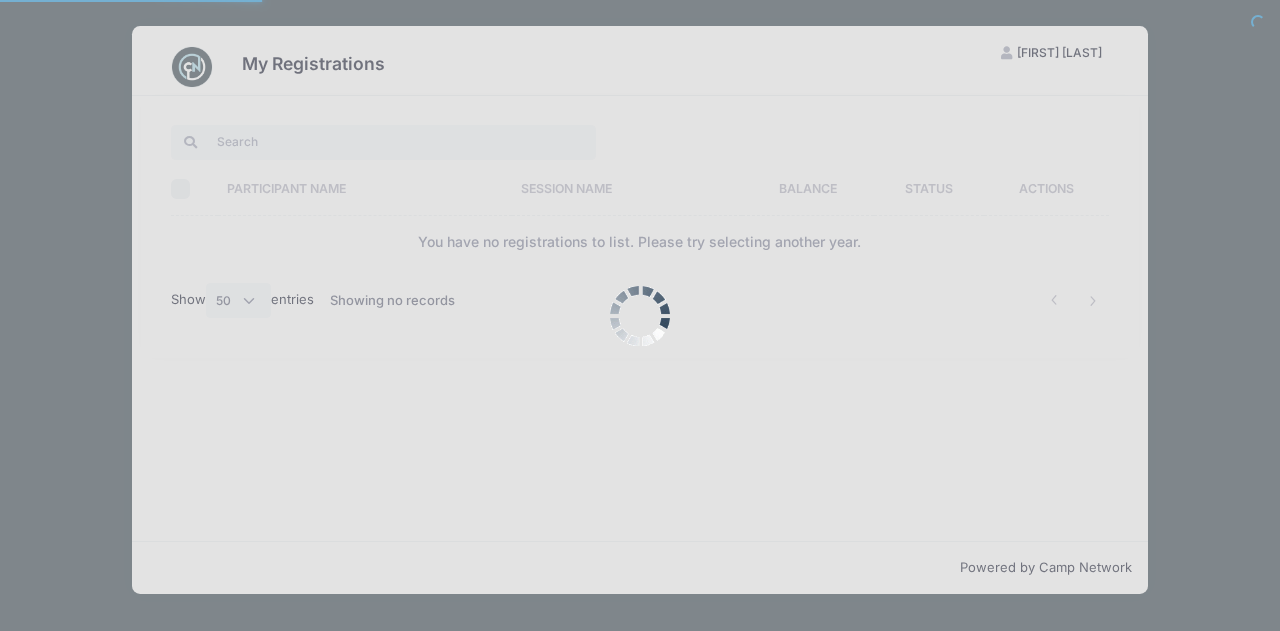 select on "50" 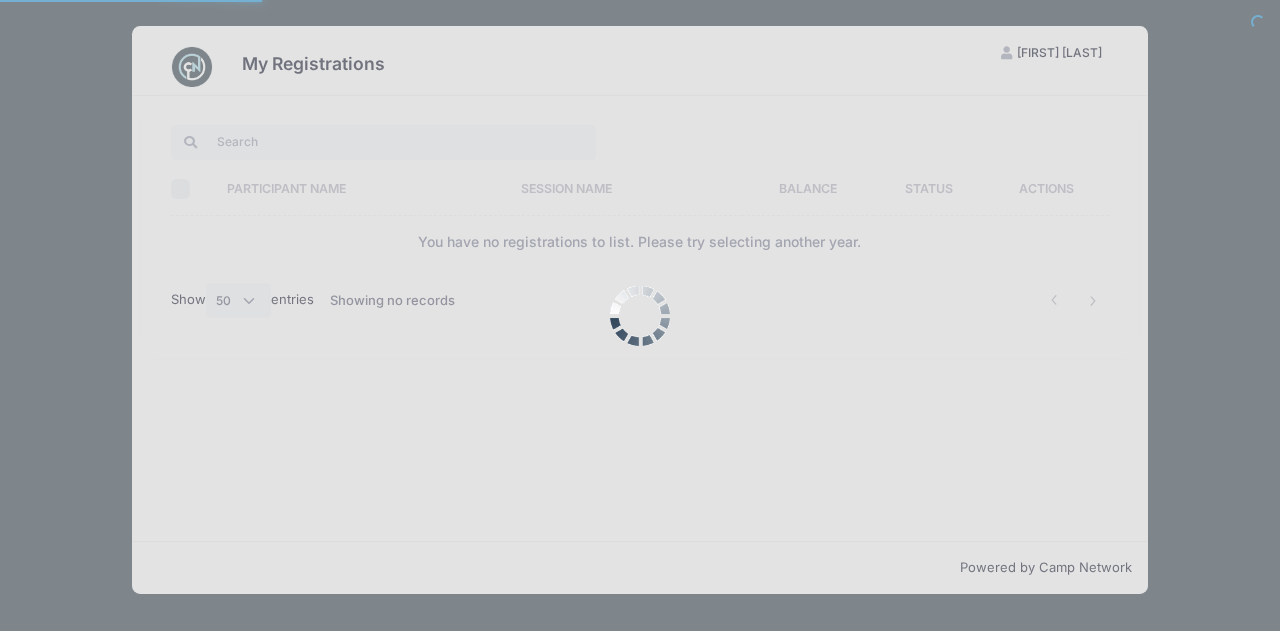 scroll, scrollTop: 0, scrollLeft: 0, axis: both 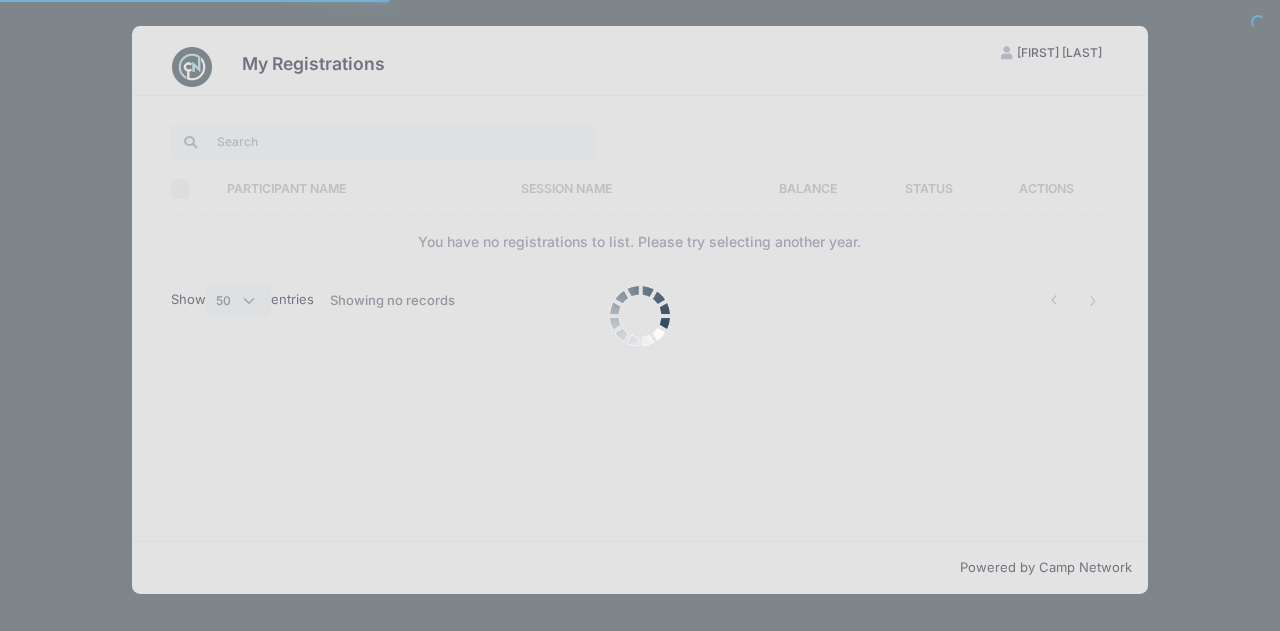 select on "50" 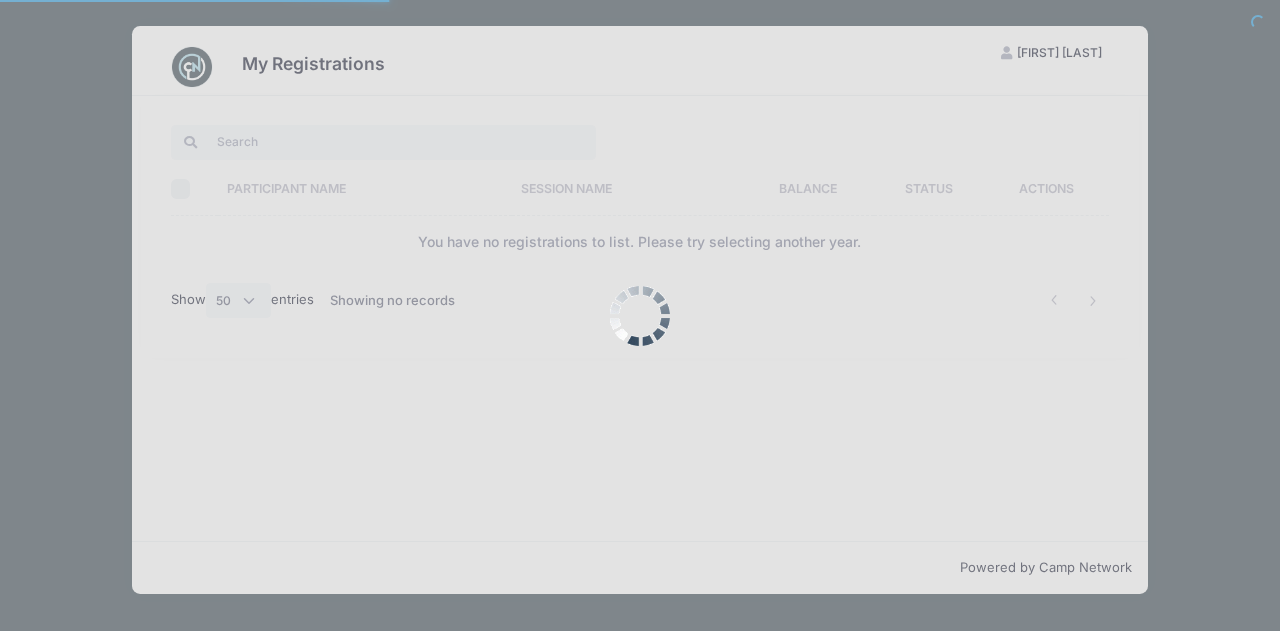 scroll, scrollTop: 0, scrollLeft: 0, axis: both 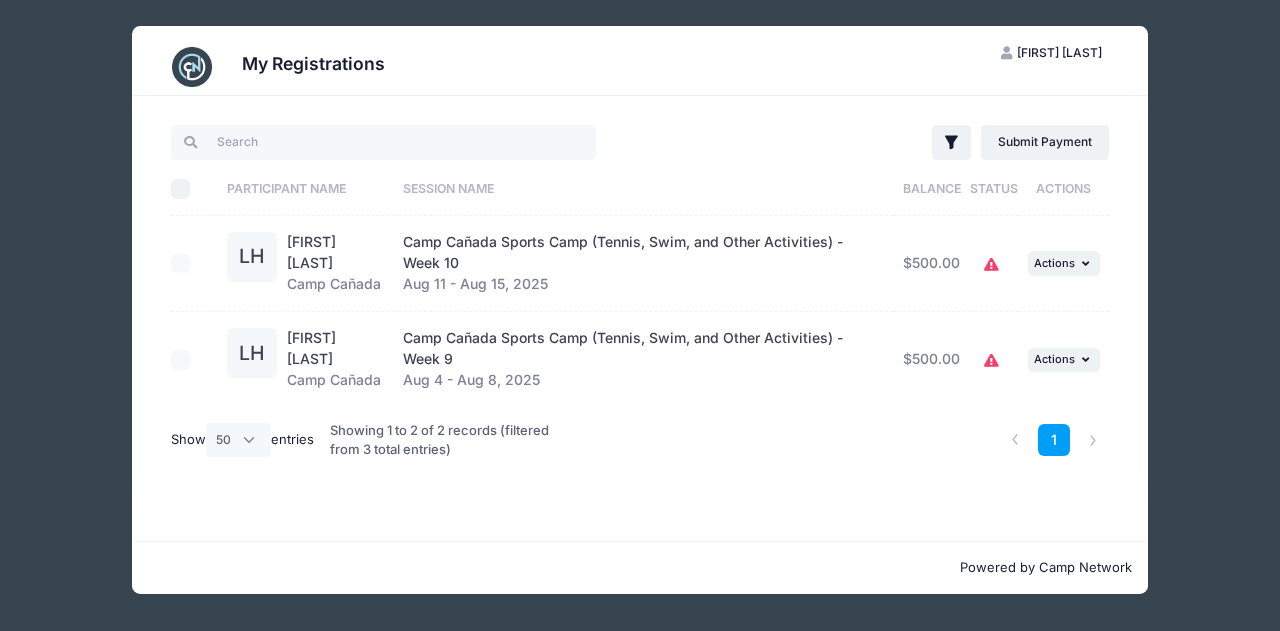 click at bounding box center [189, 264] 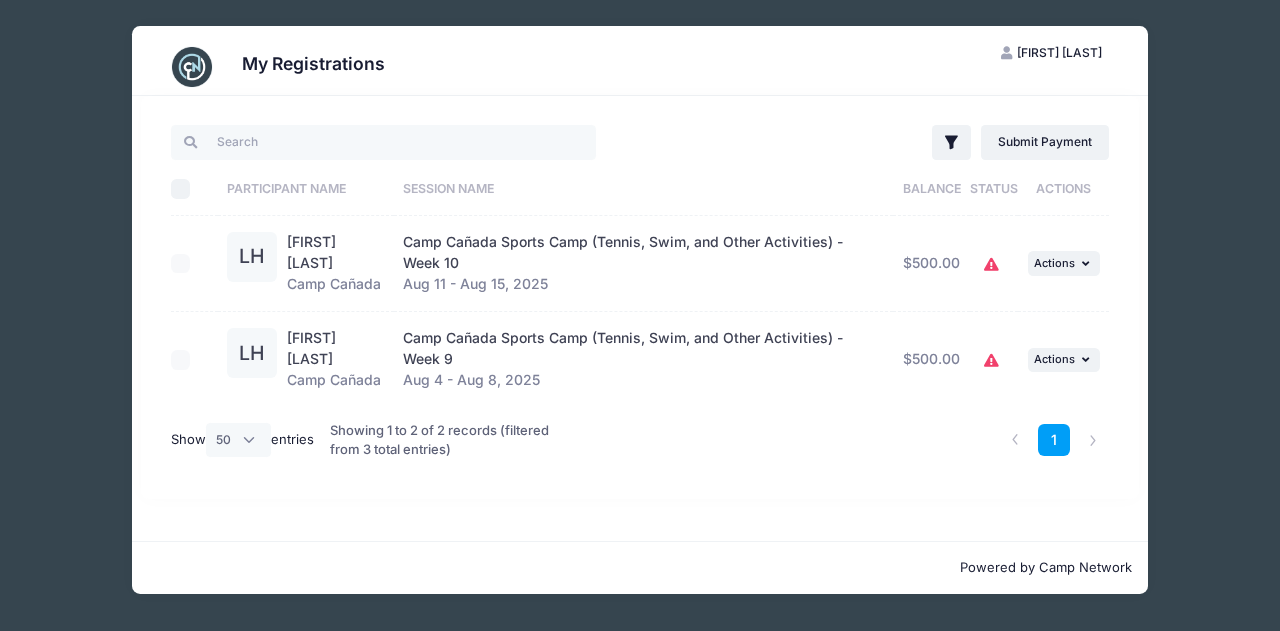 click on "Select All" at bounding box center [181, 189] 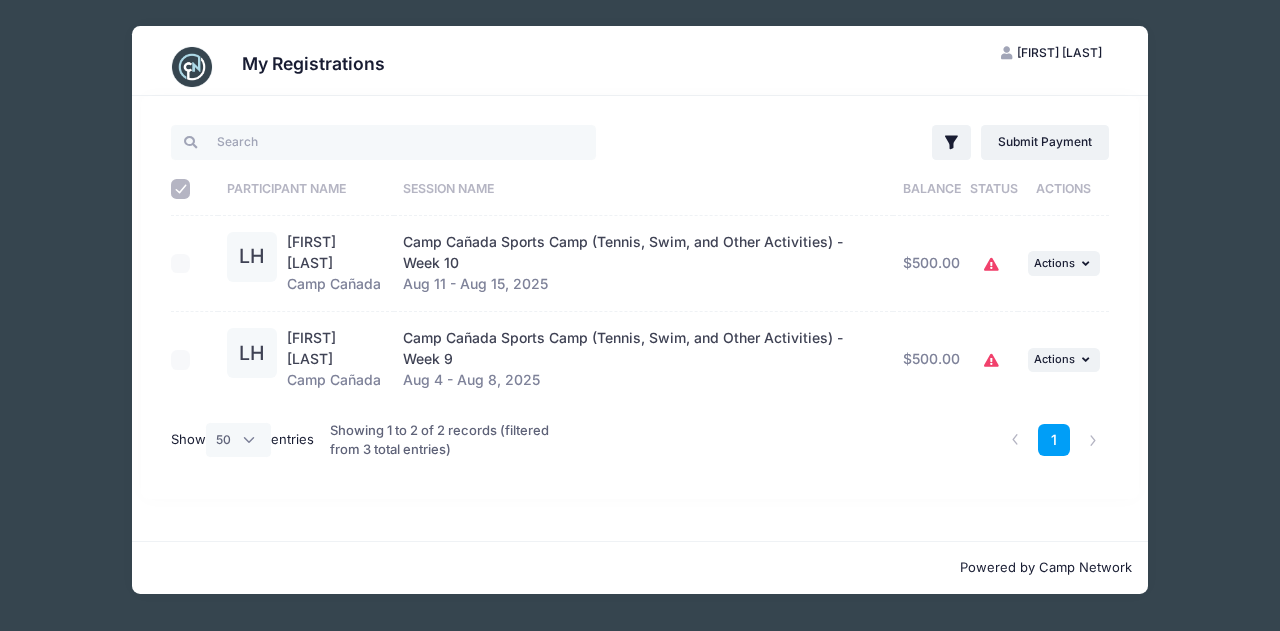 click on "Select All" at bounding box center [181, 189] 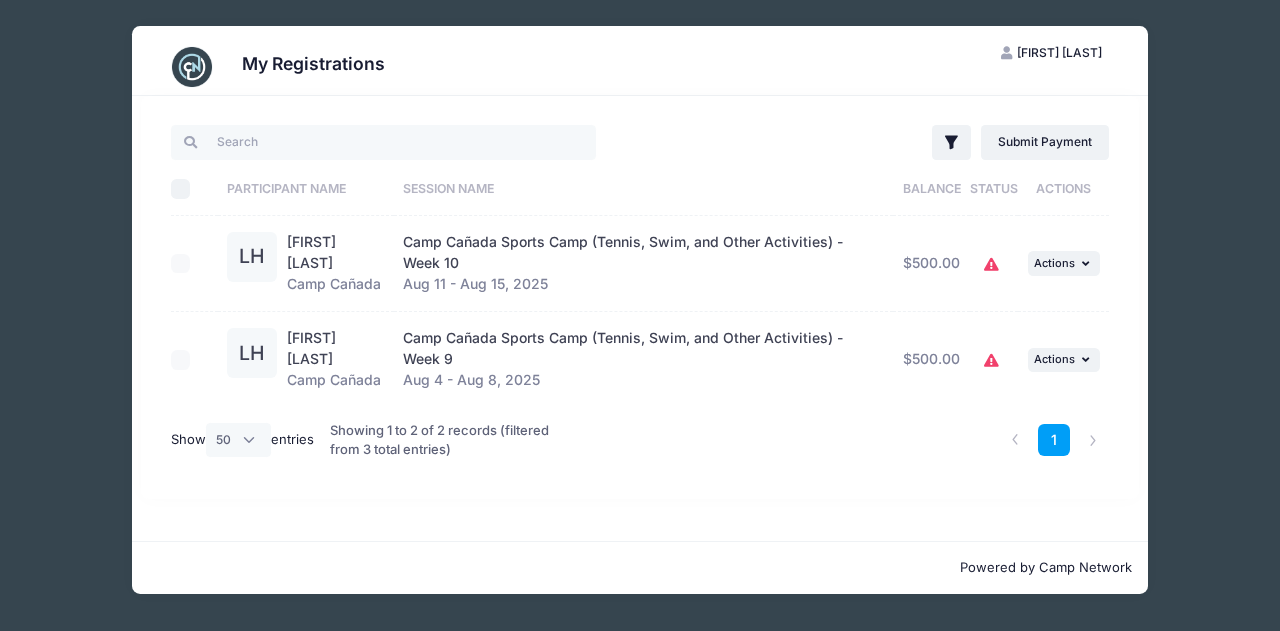 click on "Camp Cañada Sports Camp (Tennis, Swim, and Other Activities) - Week 10" at bounding box center [623, 252] 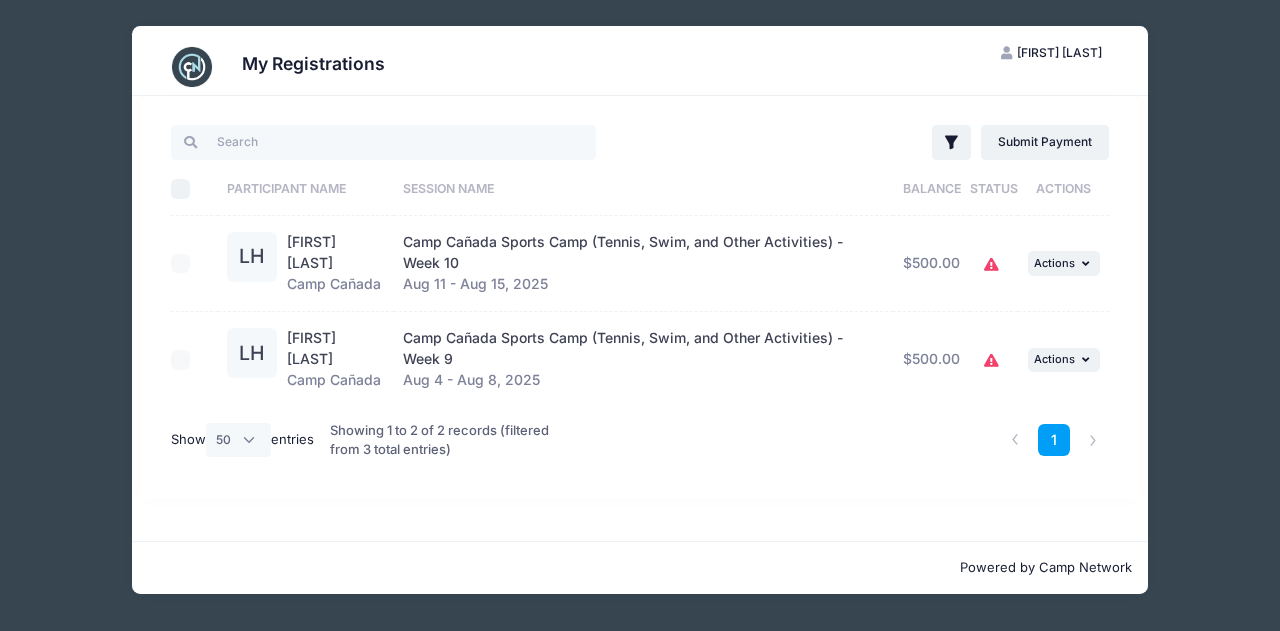 click at bounding box center [189, 264] 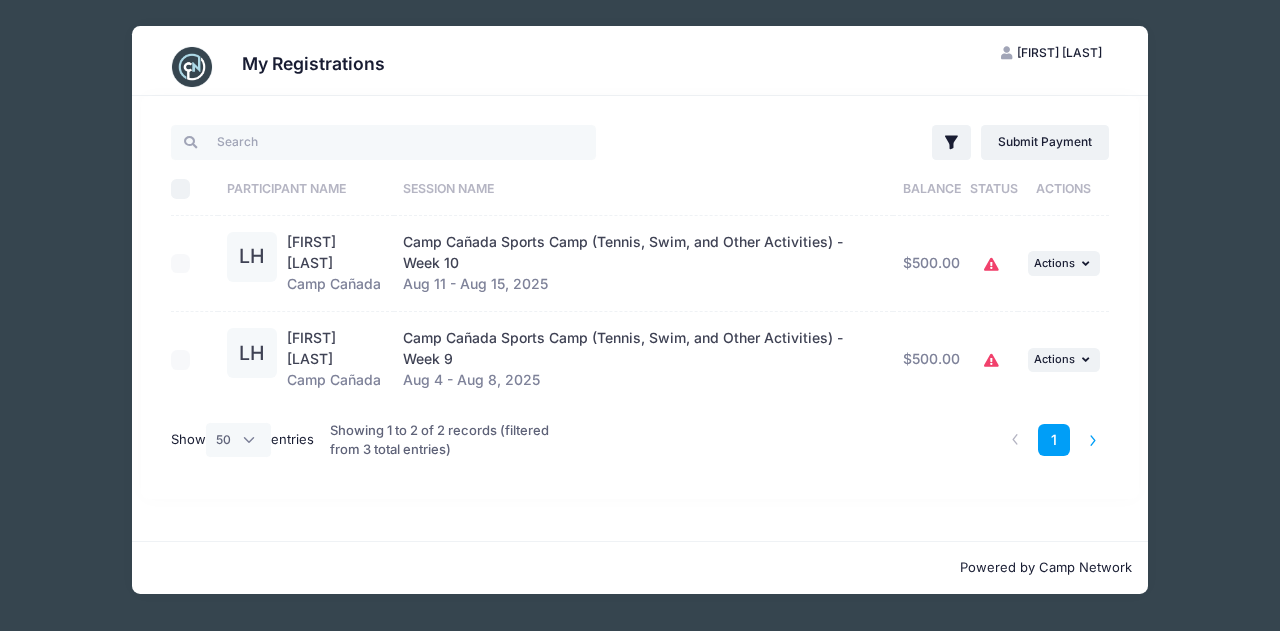click at bounding box center [1093, 440] 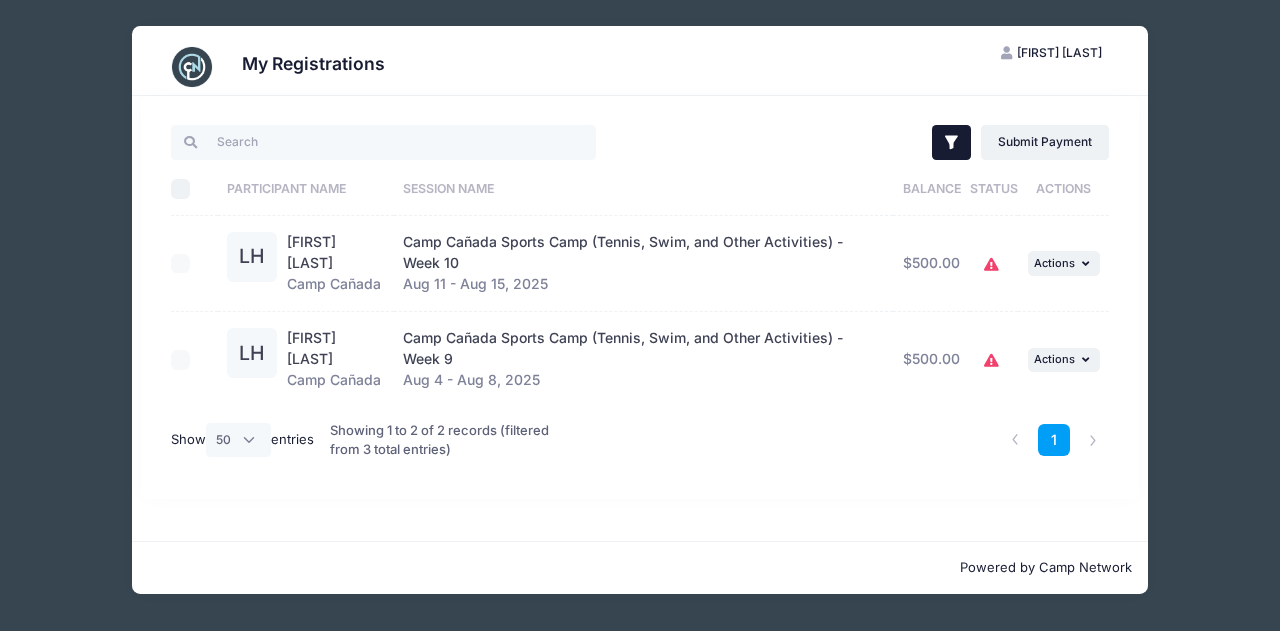 click on "Filter" at bounding box center (951, 142) 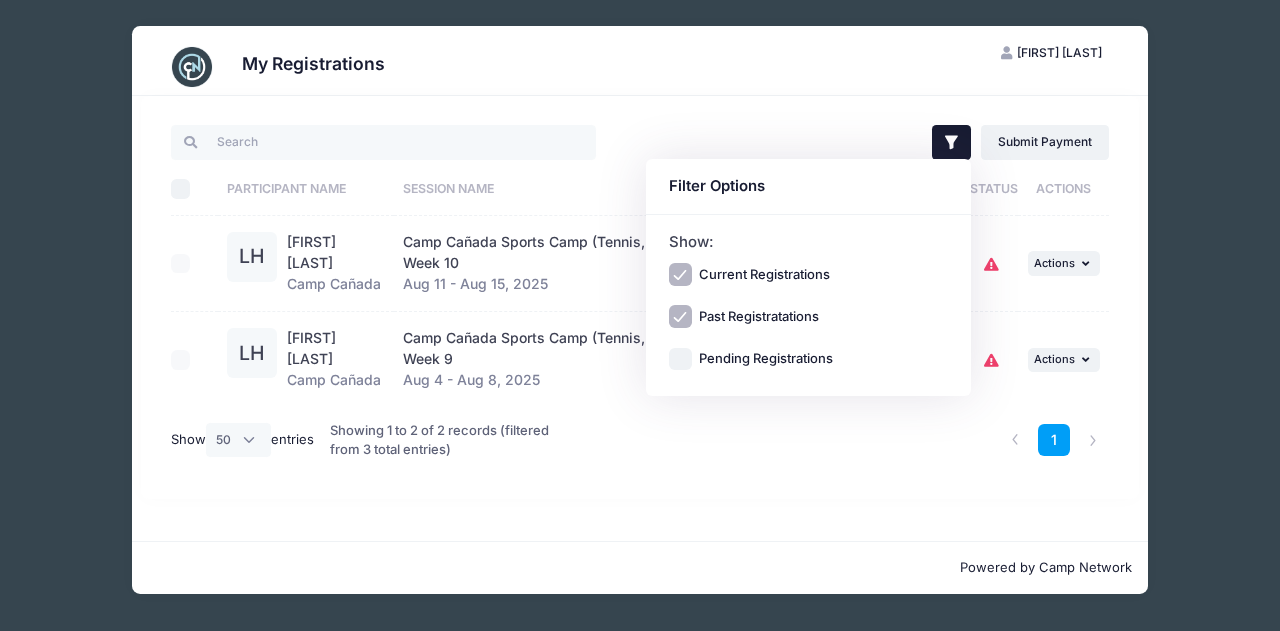click on "Pending Registrations" at bounding box center (766, 359) 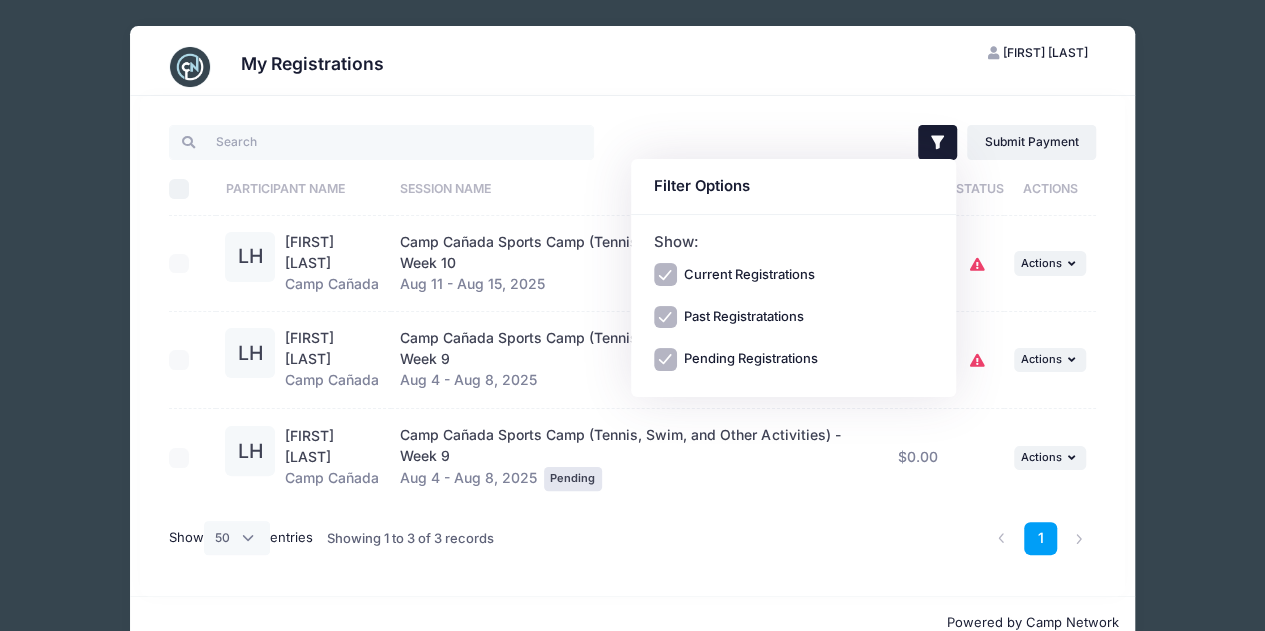 click on "Camp Cañada Sports Camp (Tennis, Swim, and Other Activities) - Week 9    Aug 4 - Aug 8, 2025 Pending" at bounding box center (634, 458) 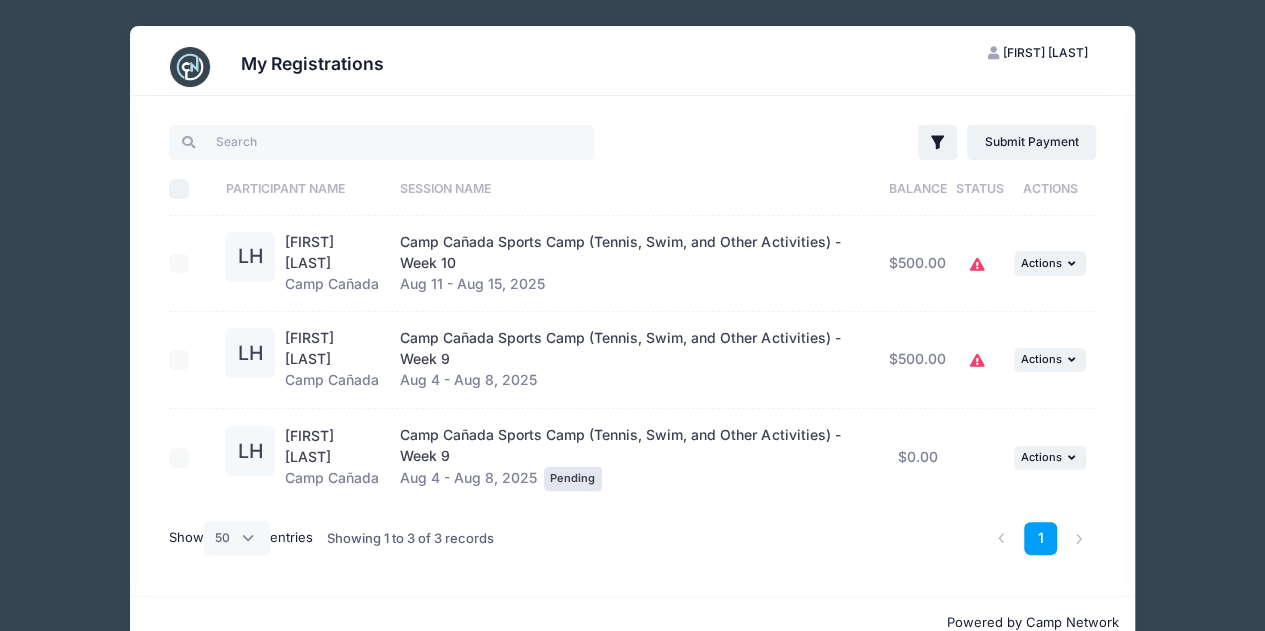 click at bounding box center [187, 458] 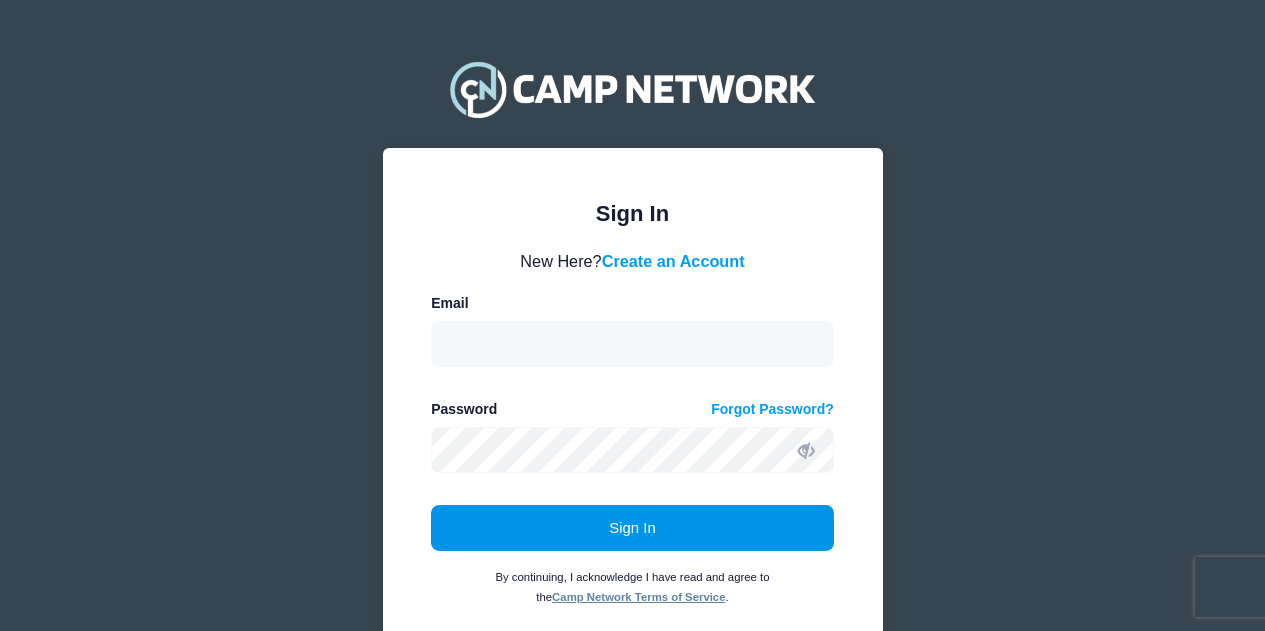scroll, scrollTop: 0, scrollLeft: 0, axis: both 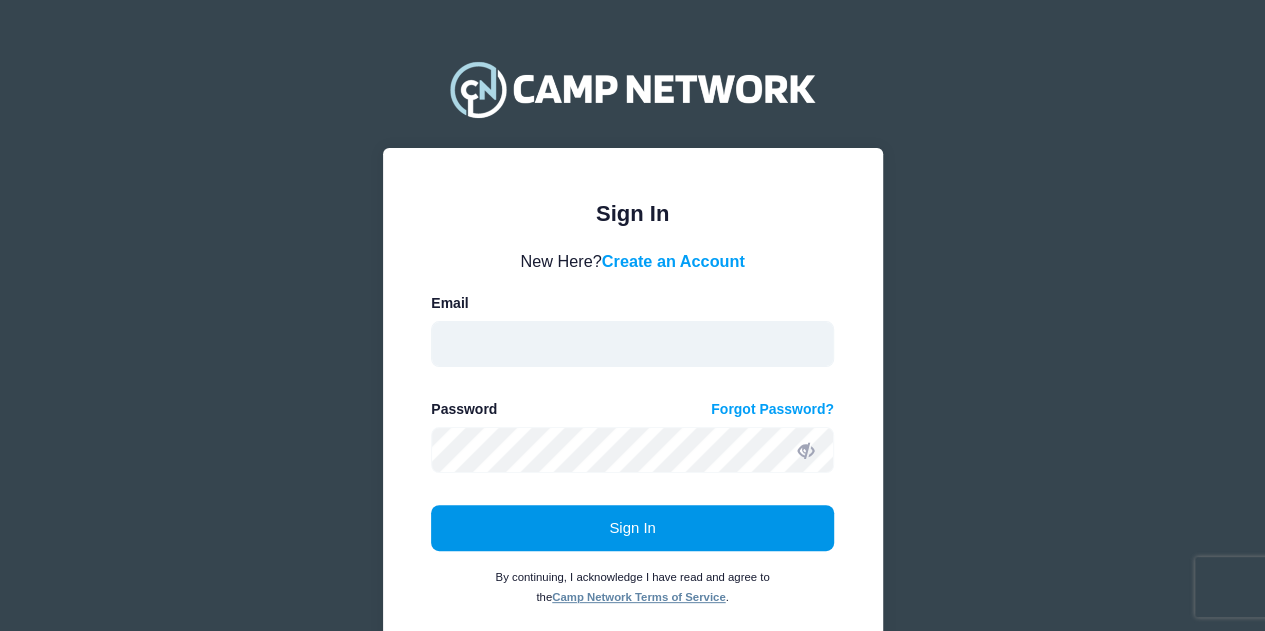 type on "[USERNAME]@example.com" 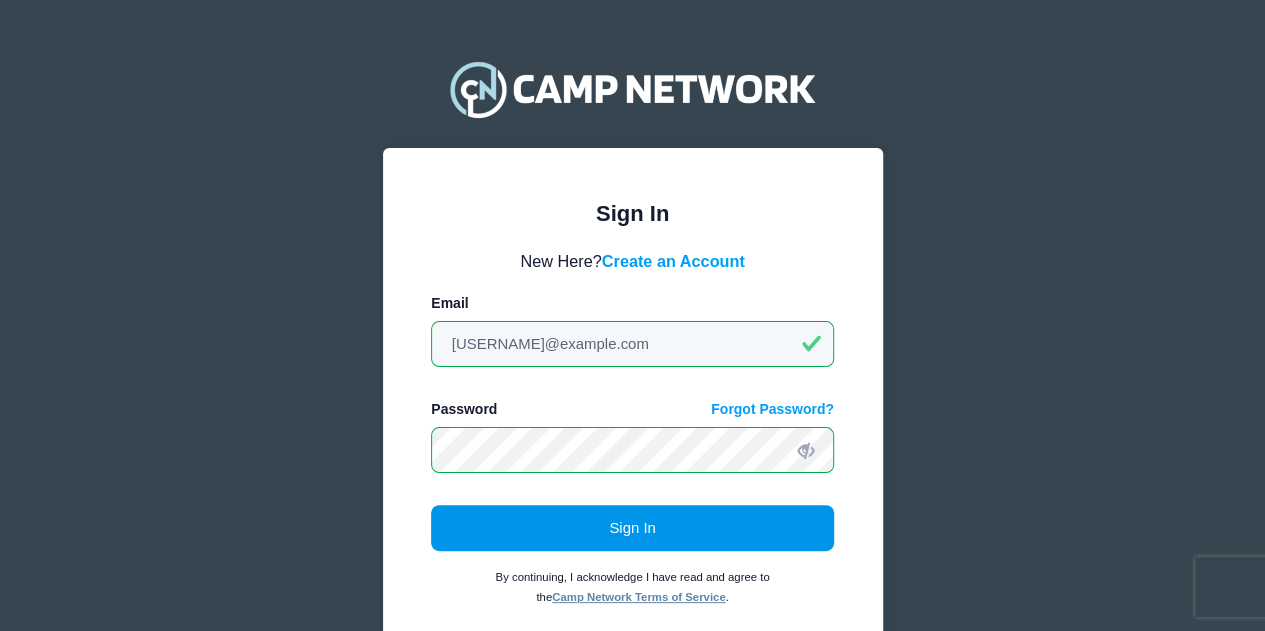 click on "Sign In" at bounding box center [632, 528] 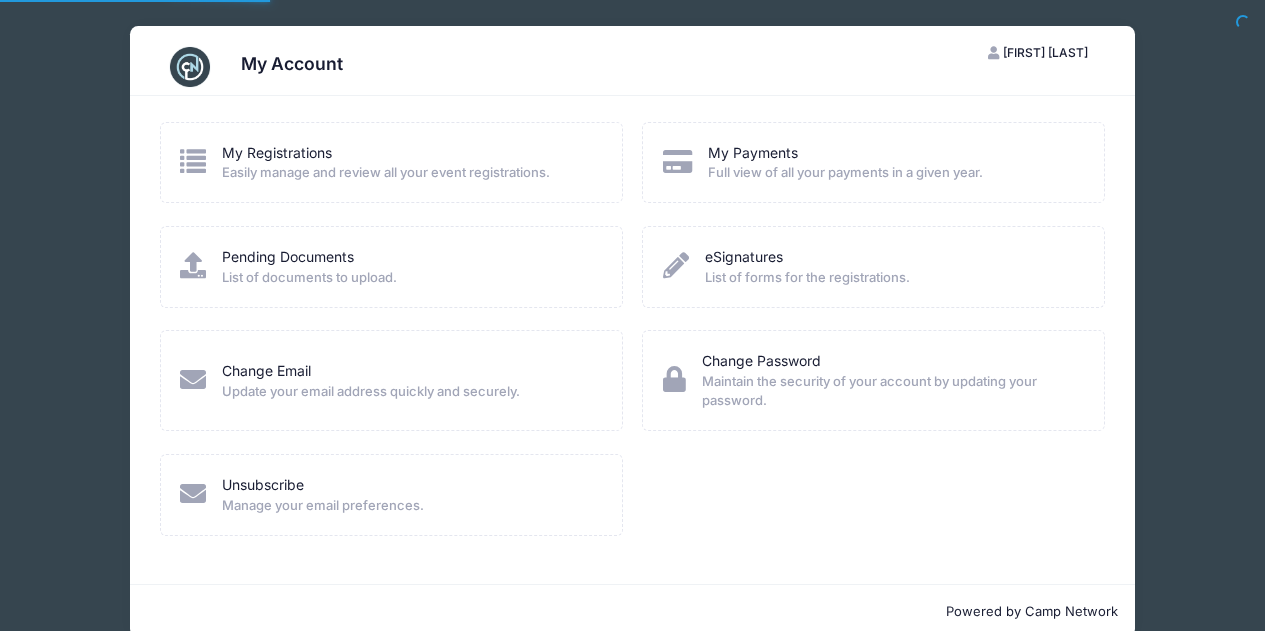 scroll, scrollTop: 0, scrollLeft: 0, axis: both 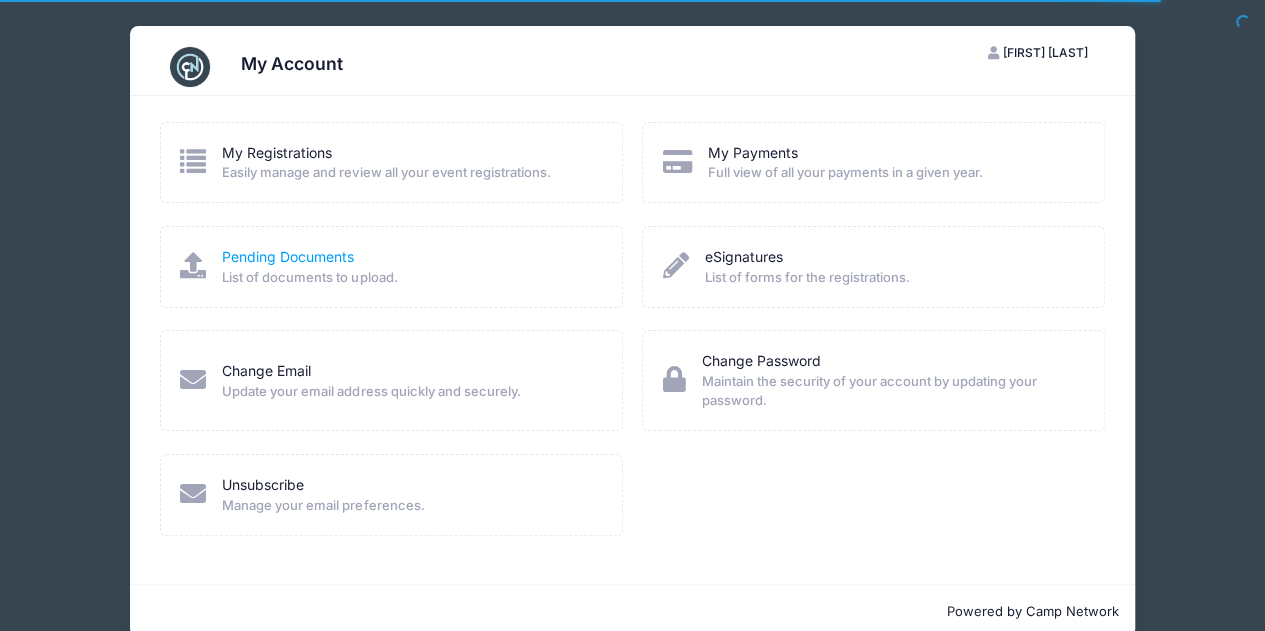 click on "Pending Documents" at bounding box center [288, 256] 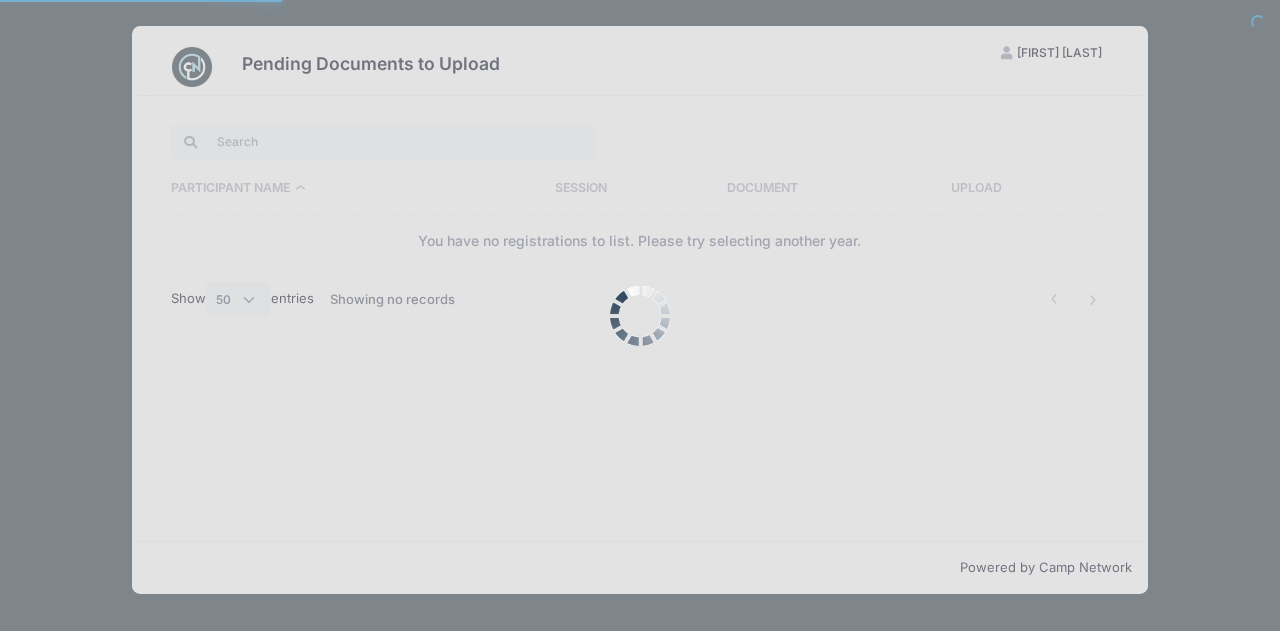 select on "50" 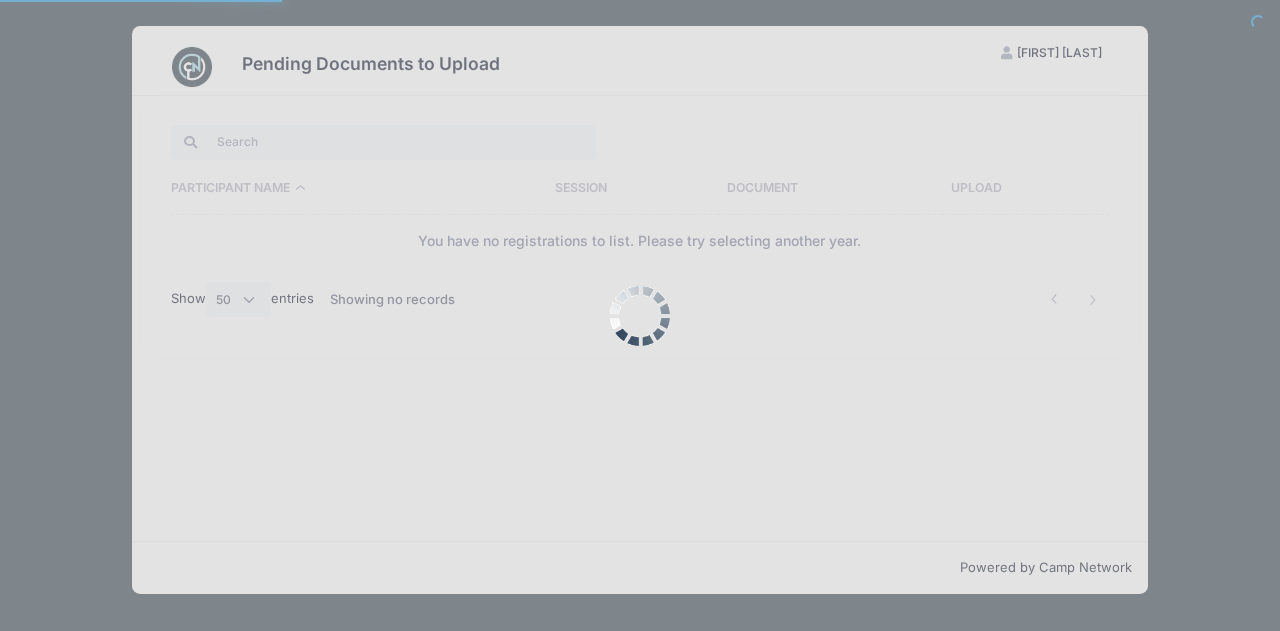 scroll, scrollTop: 0, scrollLeft: 0, axis: both 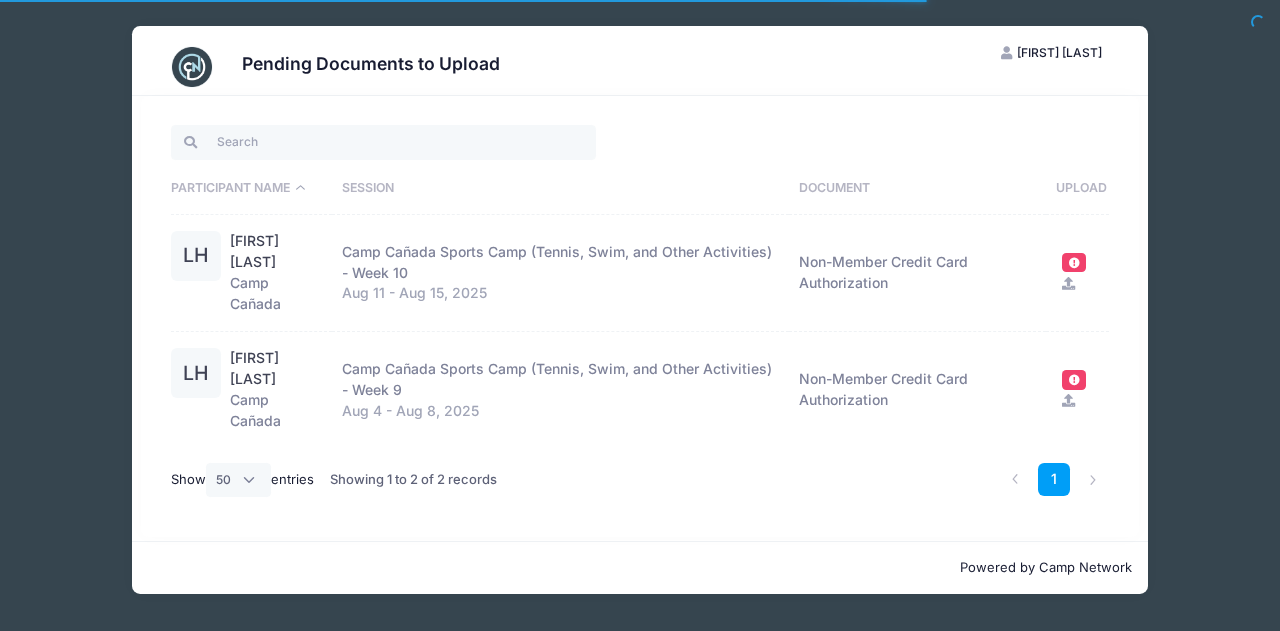 click at bounding box center (1074, 262) 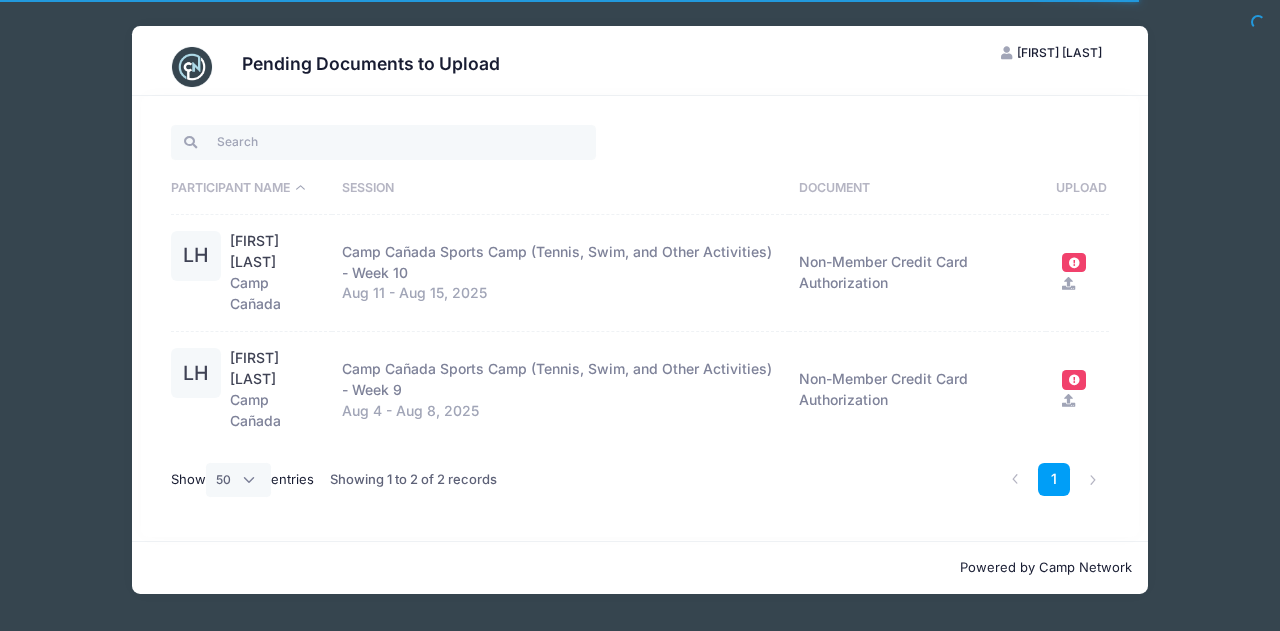 click at bounding box center (1068, 283) 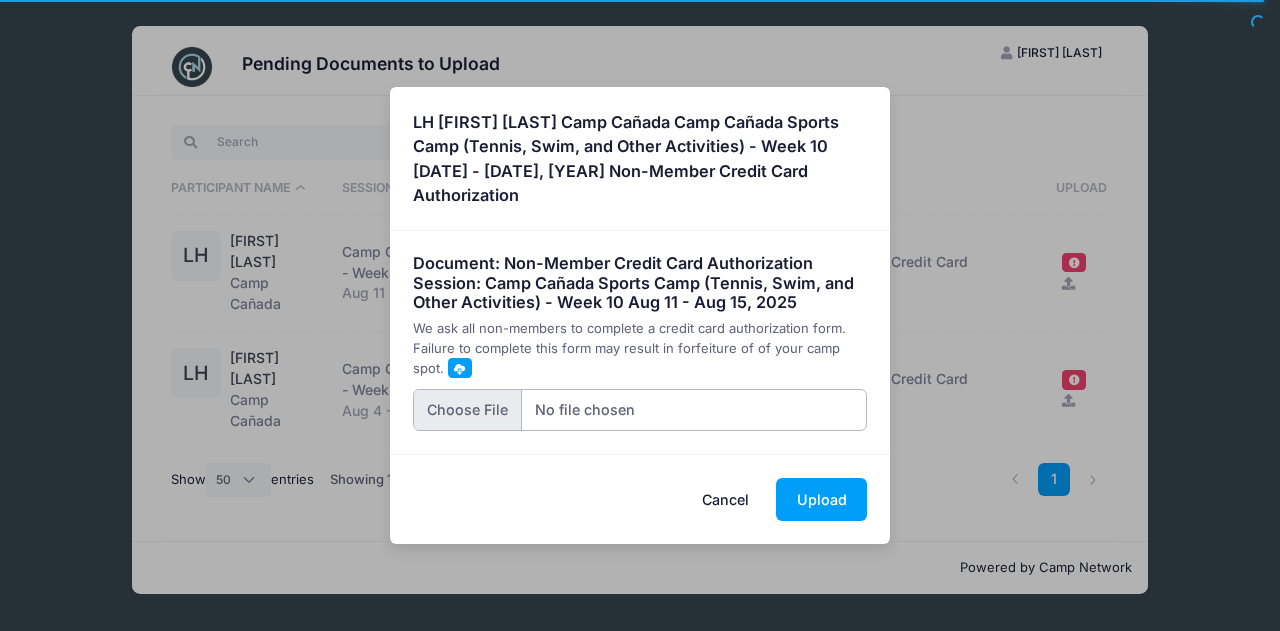 click at bounding box center (640, 410) 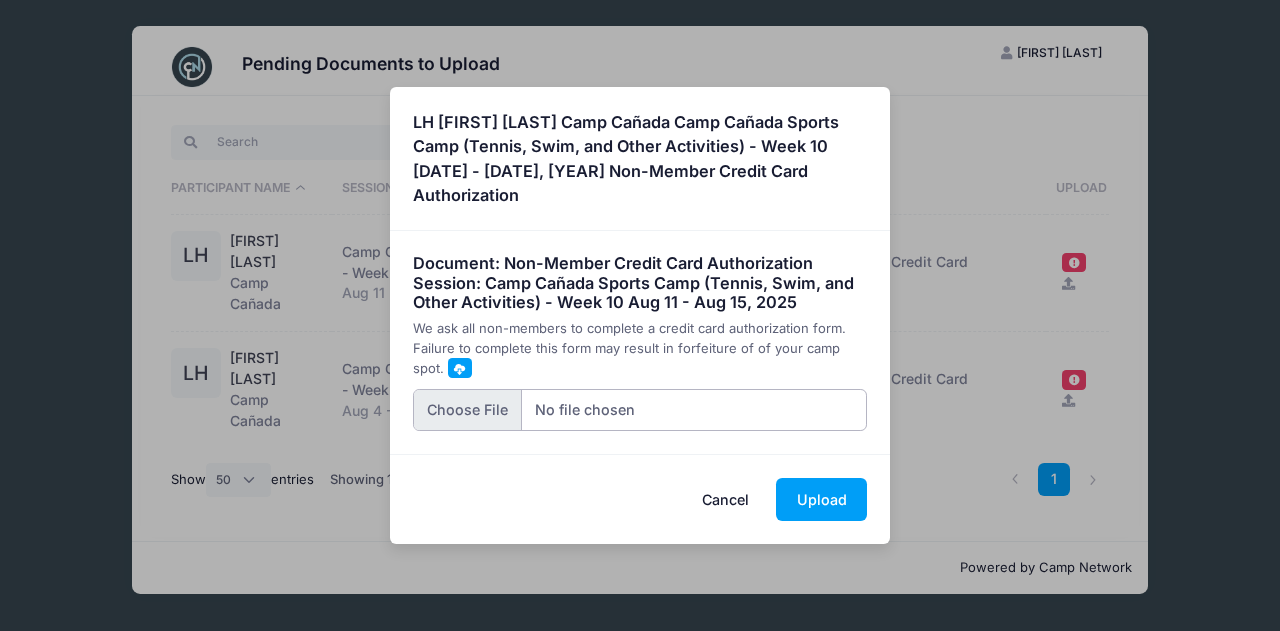 click at bounding box center (640, 410) 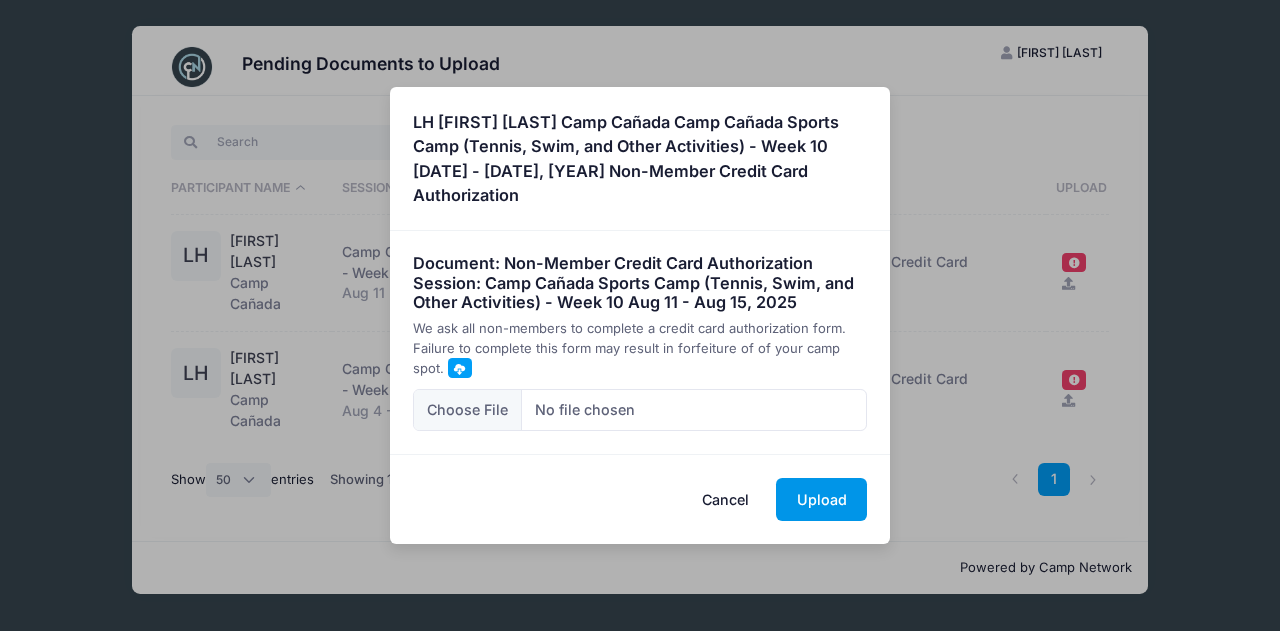 click on "Upload" at bounding box center [821, 499] 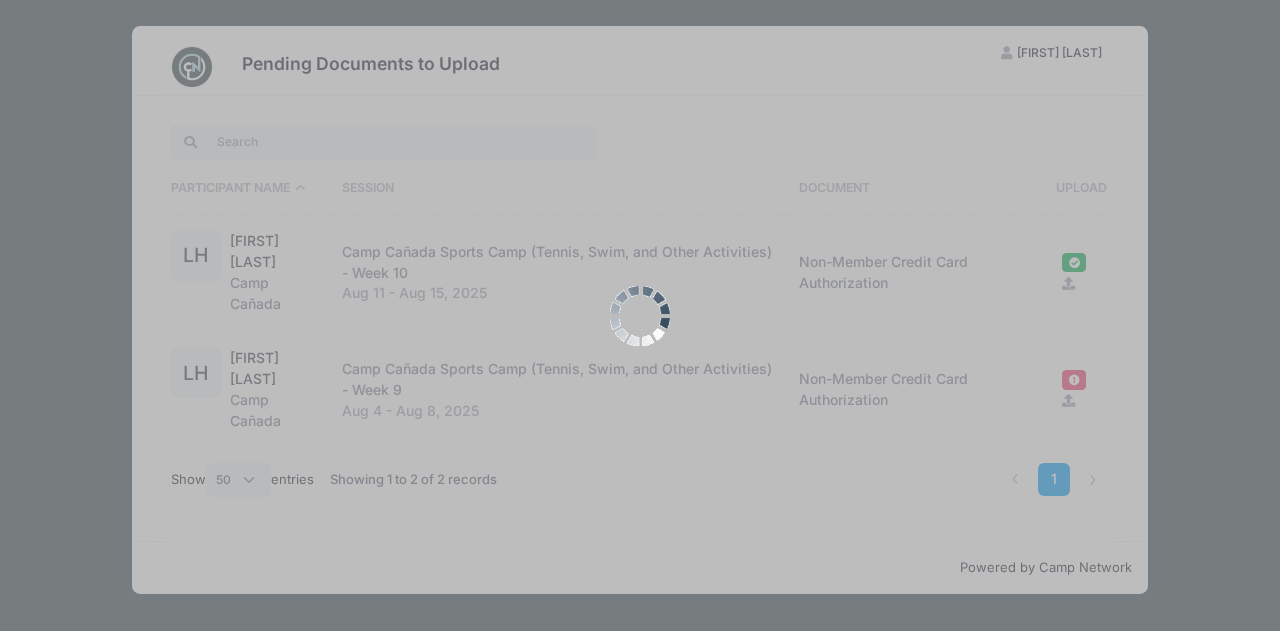 scroll, scrollTop: 0, scrollLeft: 0, axis: both 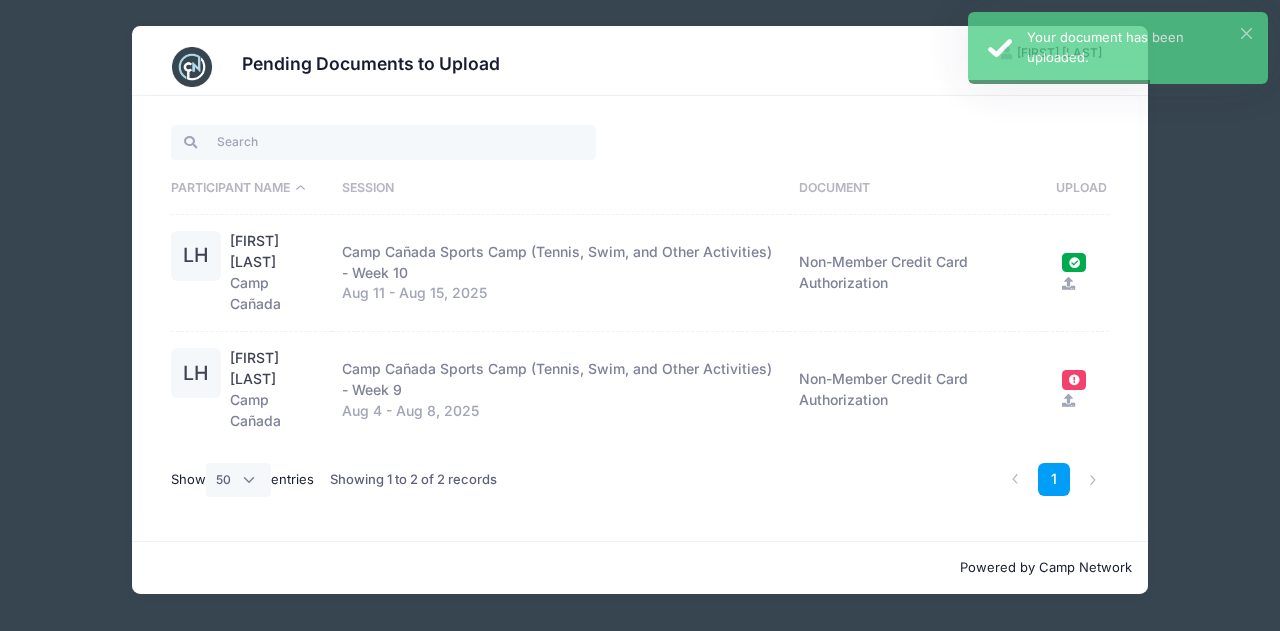 click at bounding box center (1068, 400) 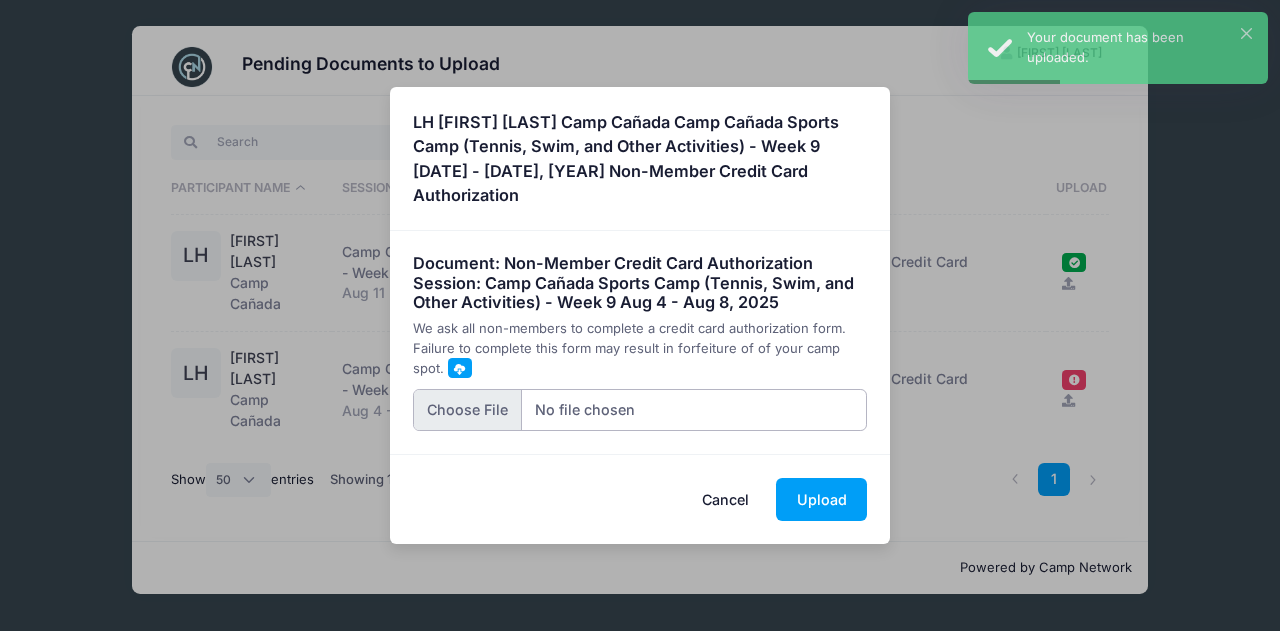 click at bounding box center (640, 410) 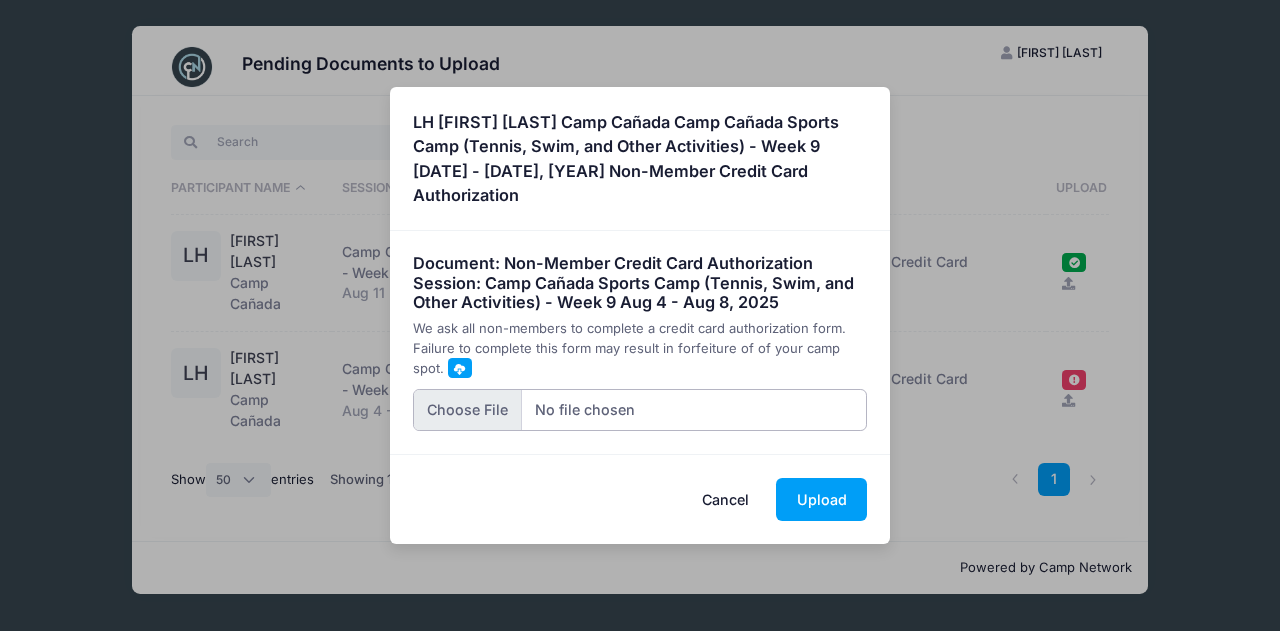 type on "C:\fakepath\20250730145123125.pdf" 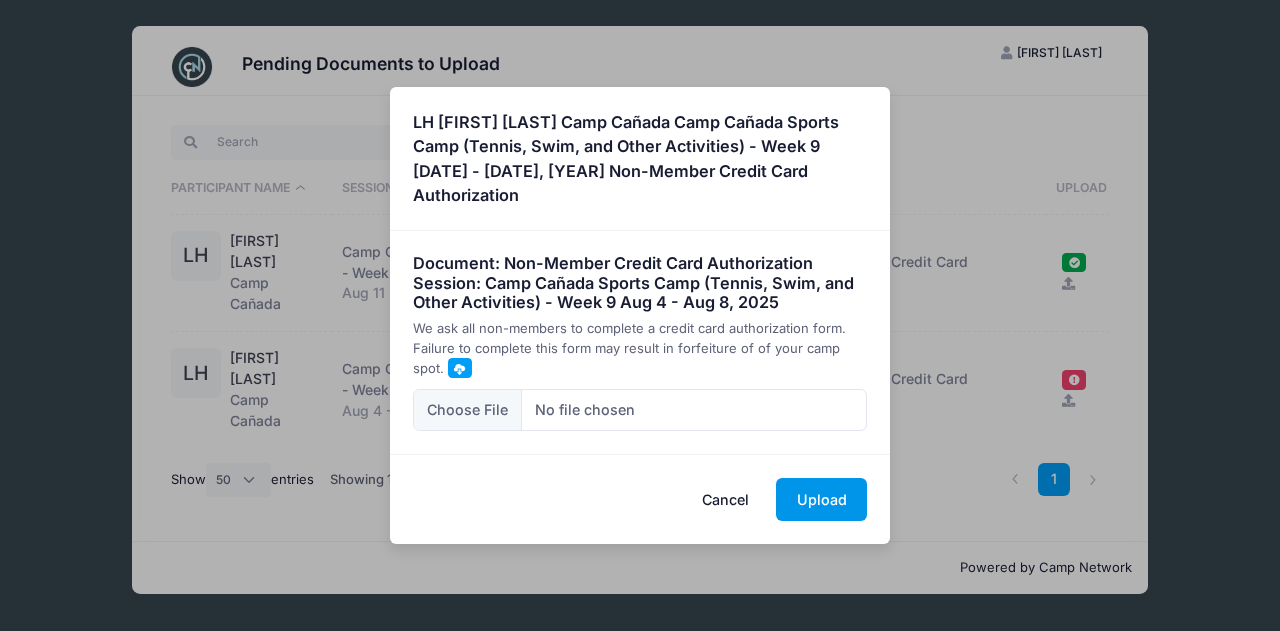click on "Upload" at bounding box center (821, 499) 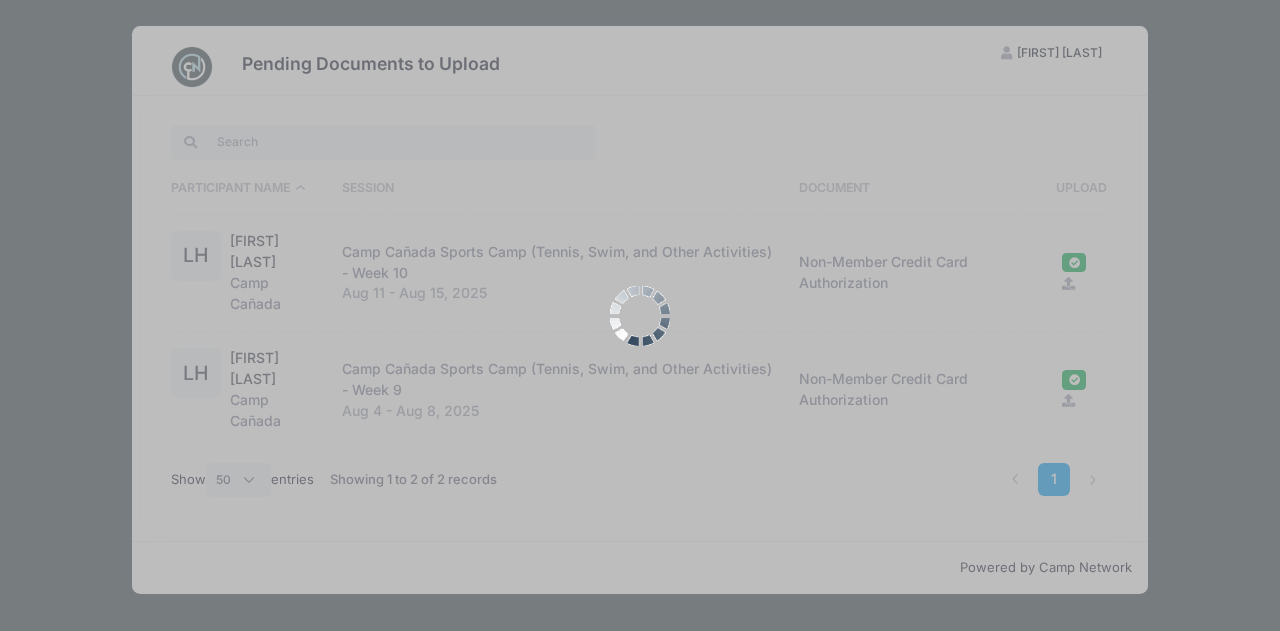 scroll, scrollTop: 0, scrollLeft: 0, axis: both 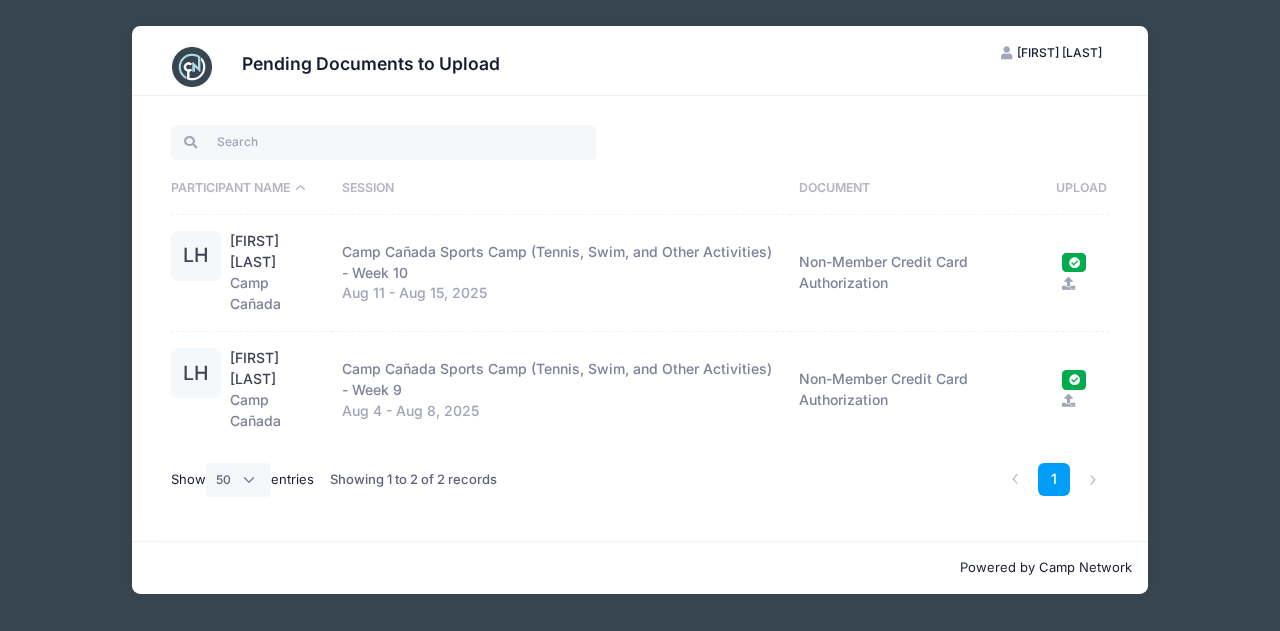 click on "Pending Documents to Upload
TH Timaree Hayes      My Account
Logout
Participant Name Session Document Upload
LH" at bounding box center [640, 310] 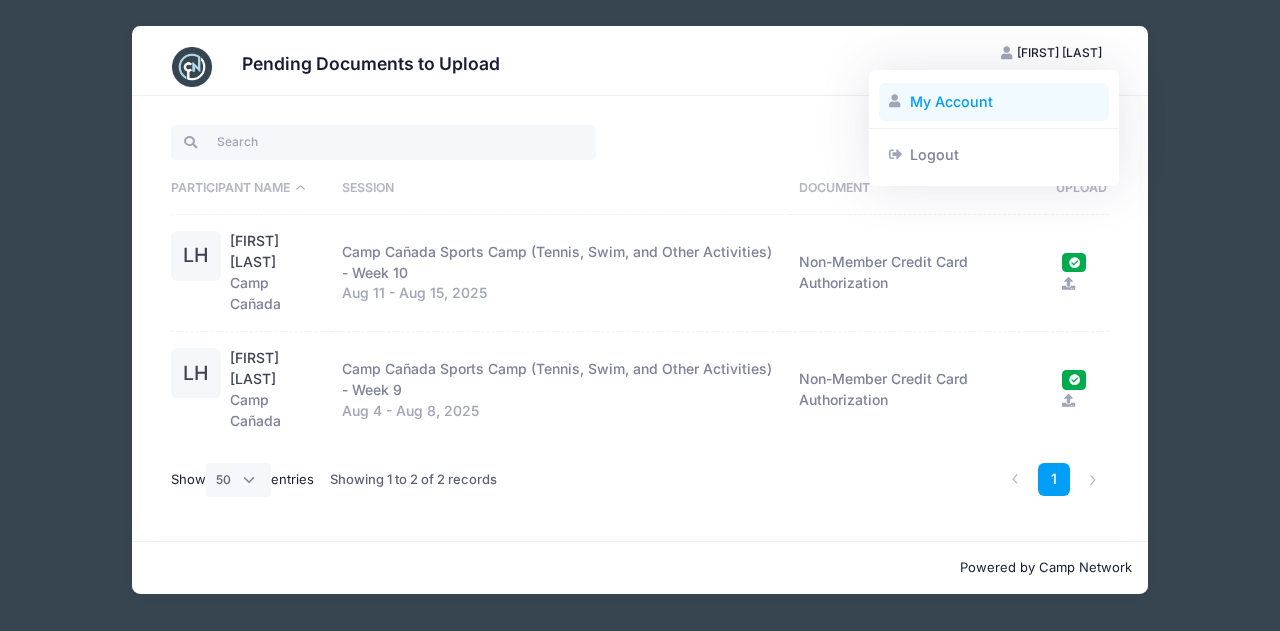 click on "My Account" at bounding box center (994, 102) 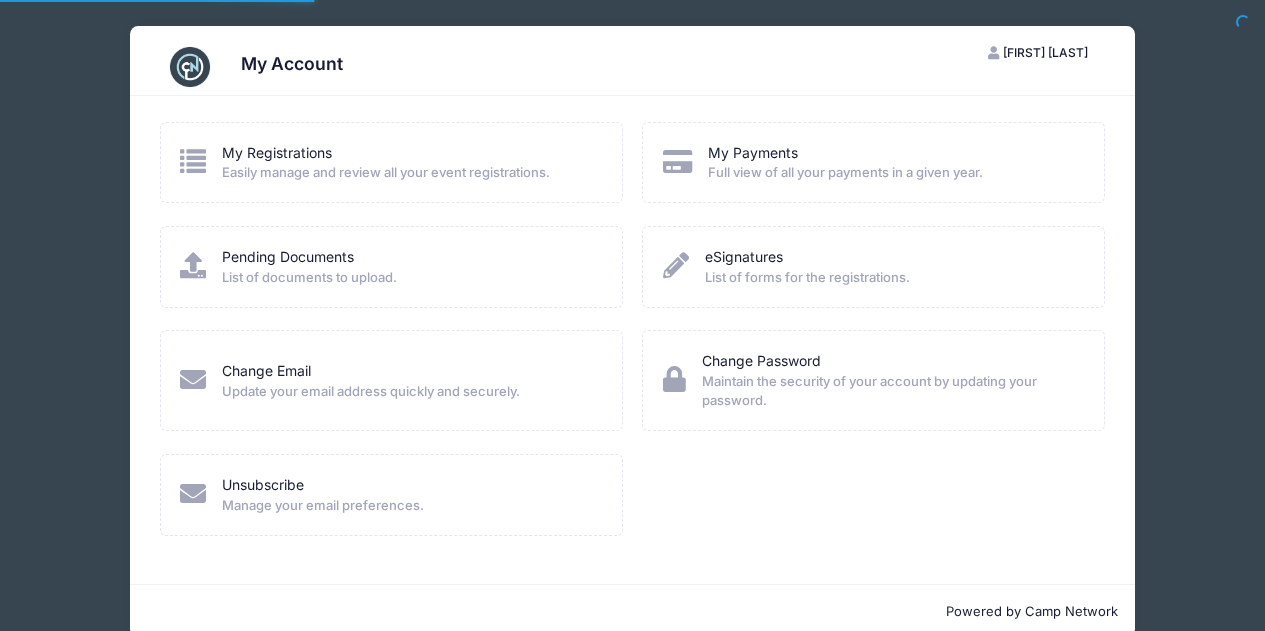 scroll, scrollTop: 0, scrollLeft: 0, axis: both 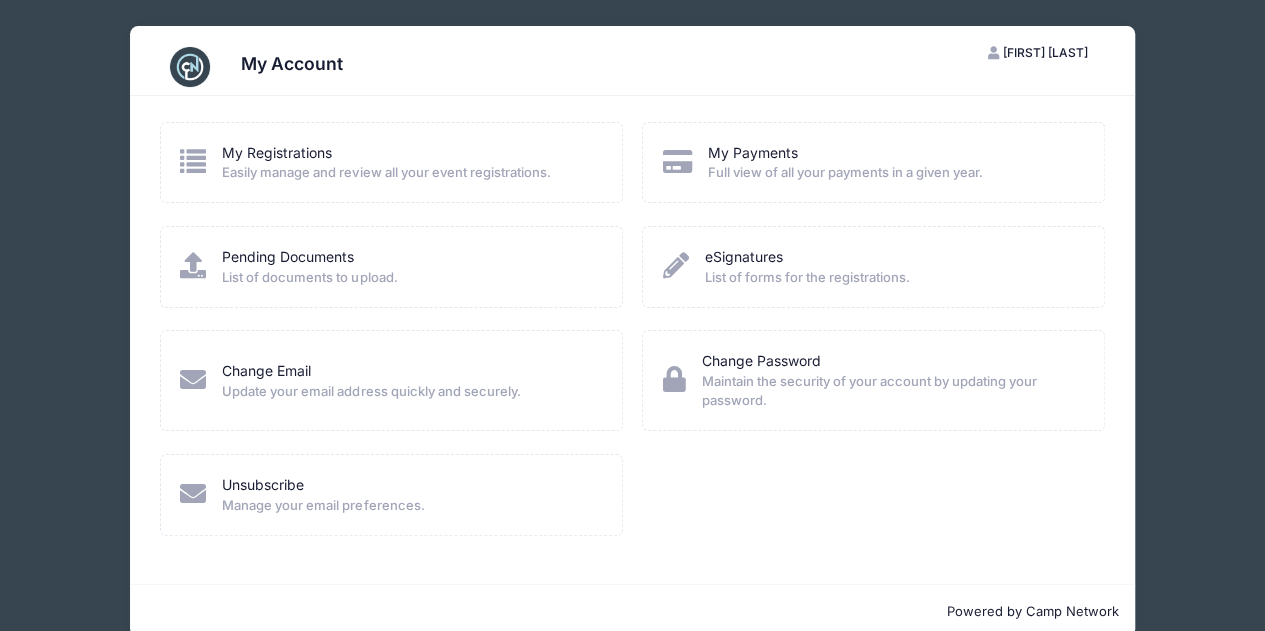 click at bounding box center [193, 161] 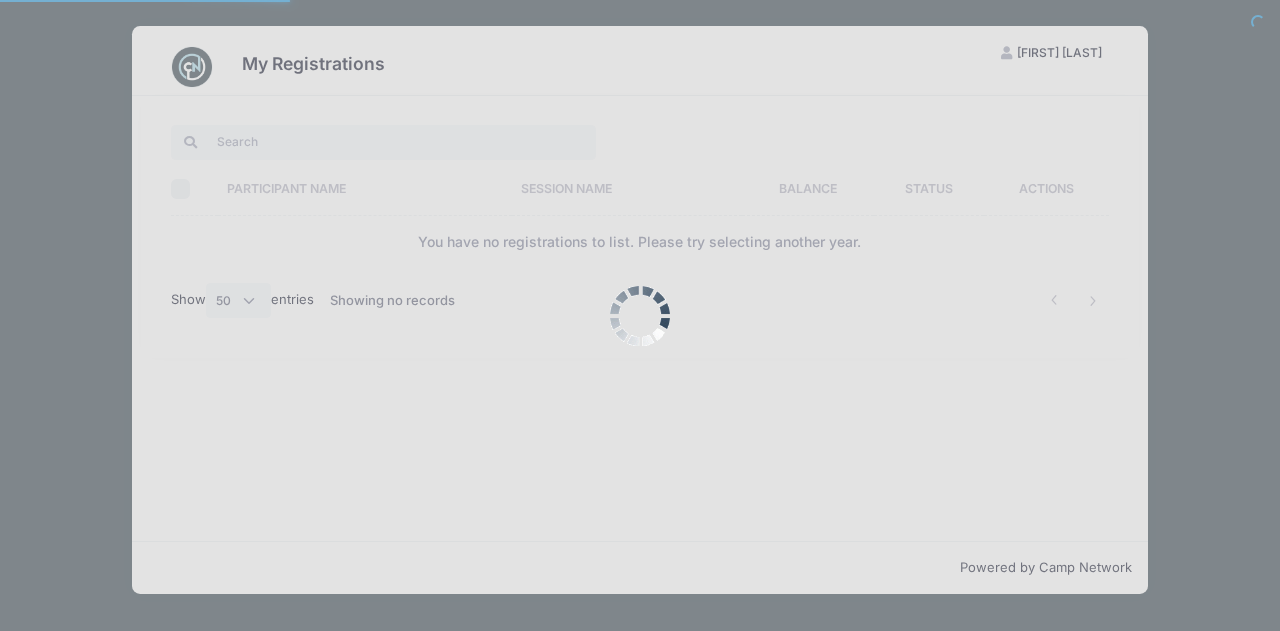 select on "50" 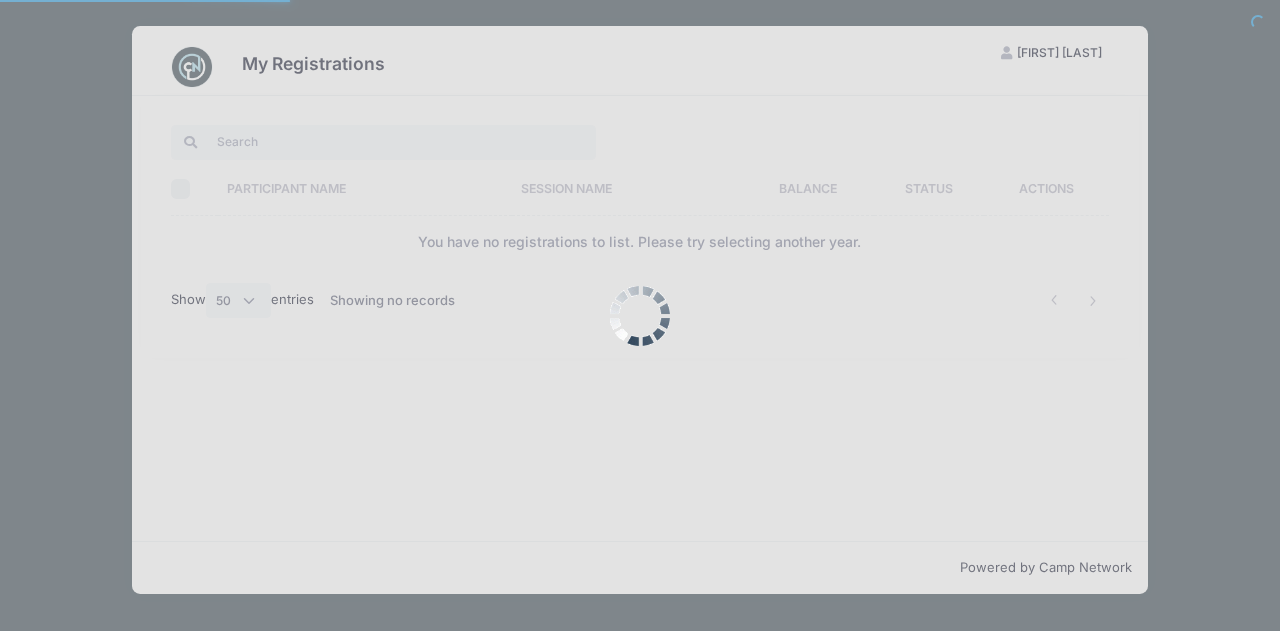 scroll, scrollTop: 0, scrollLeft: 0, axis: both 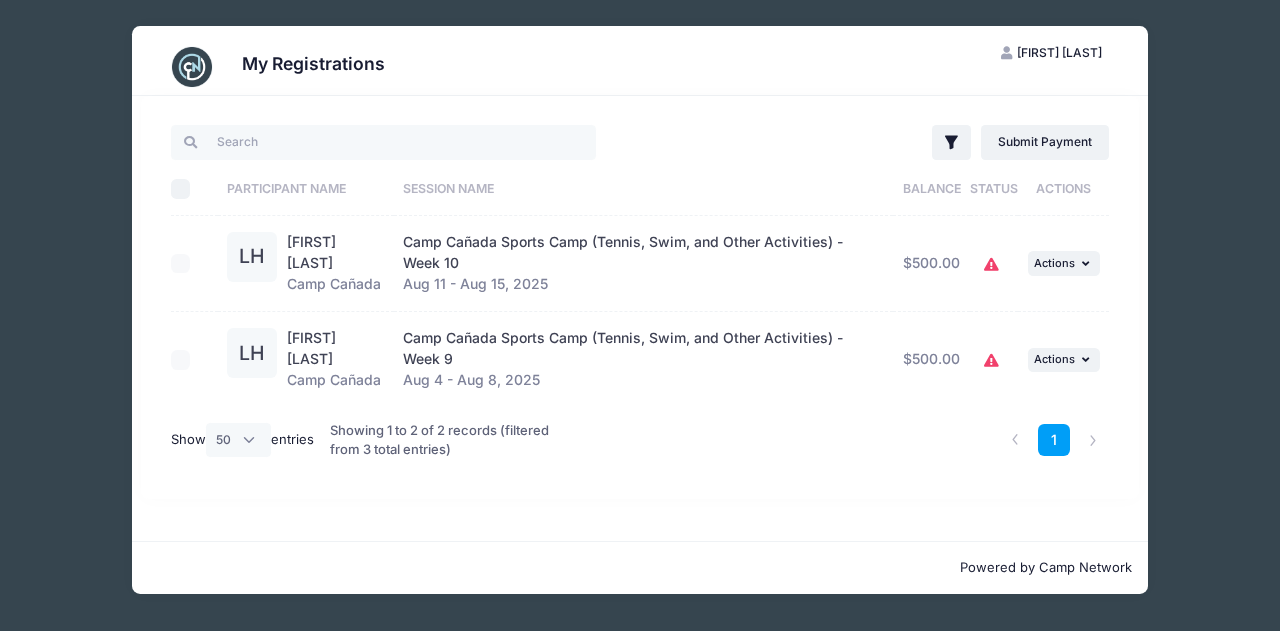 click 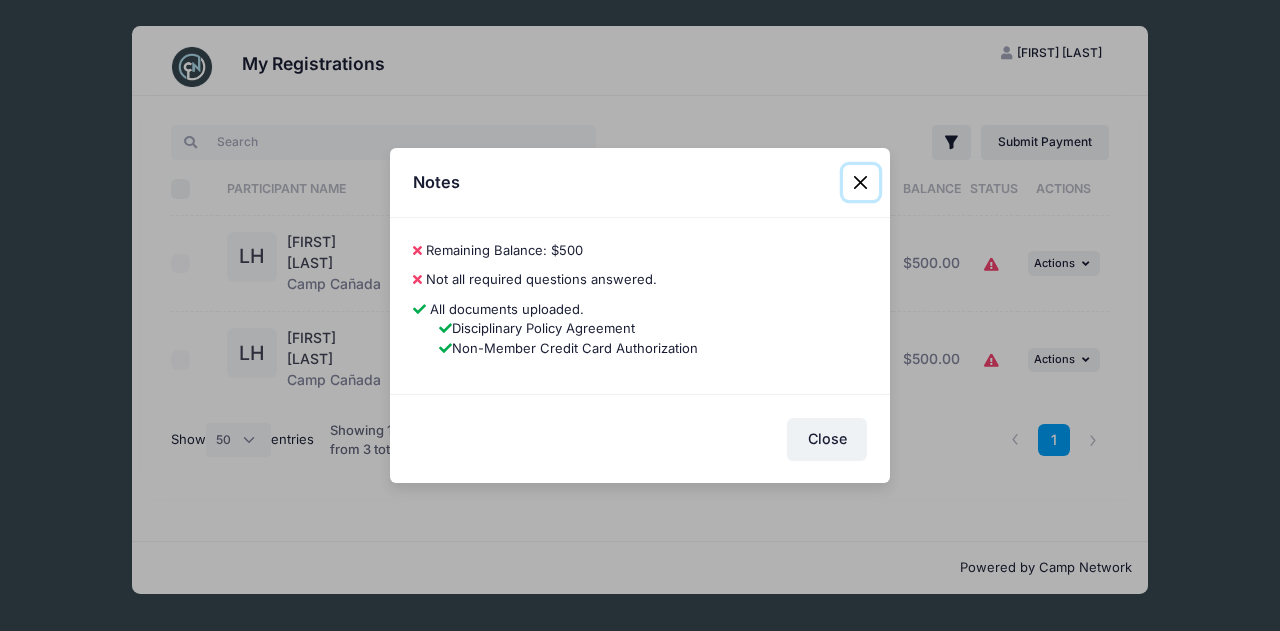 click at bounding box center (861, 183) 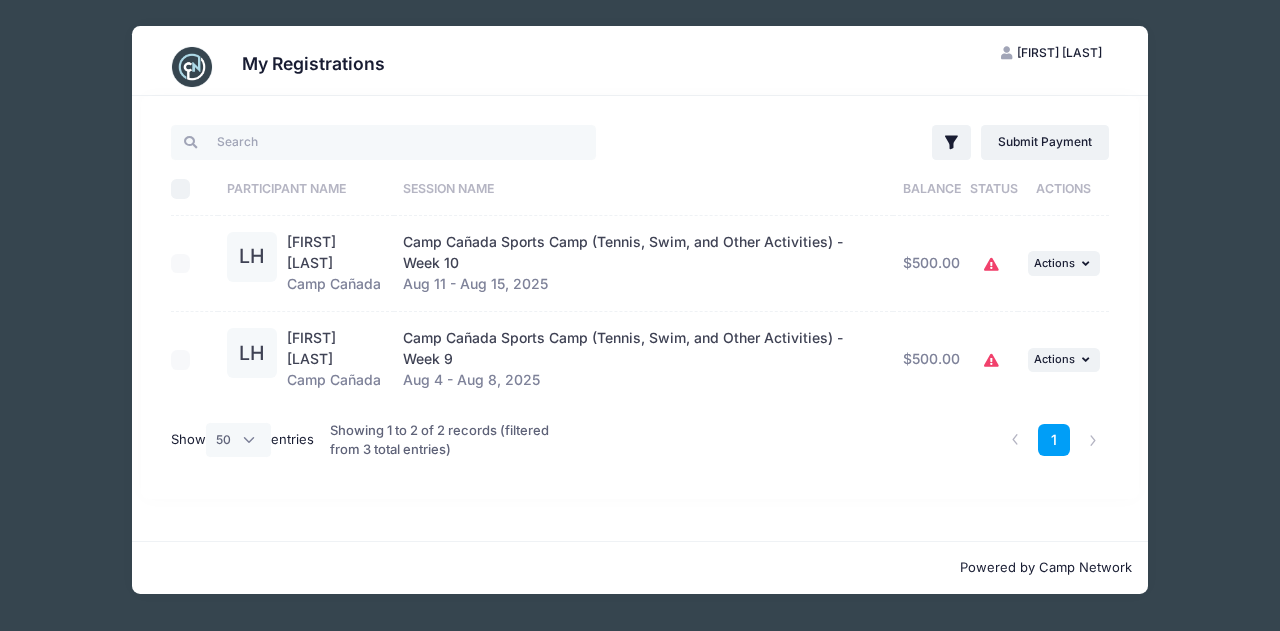 click on "TH Timaree Hayes" at bounding box center [1051, 53] 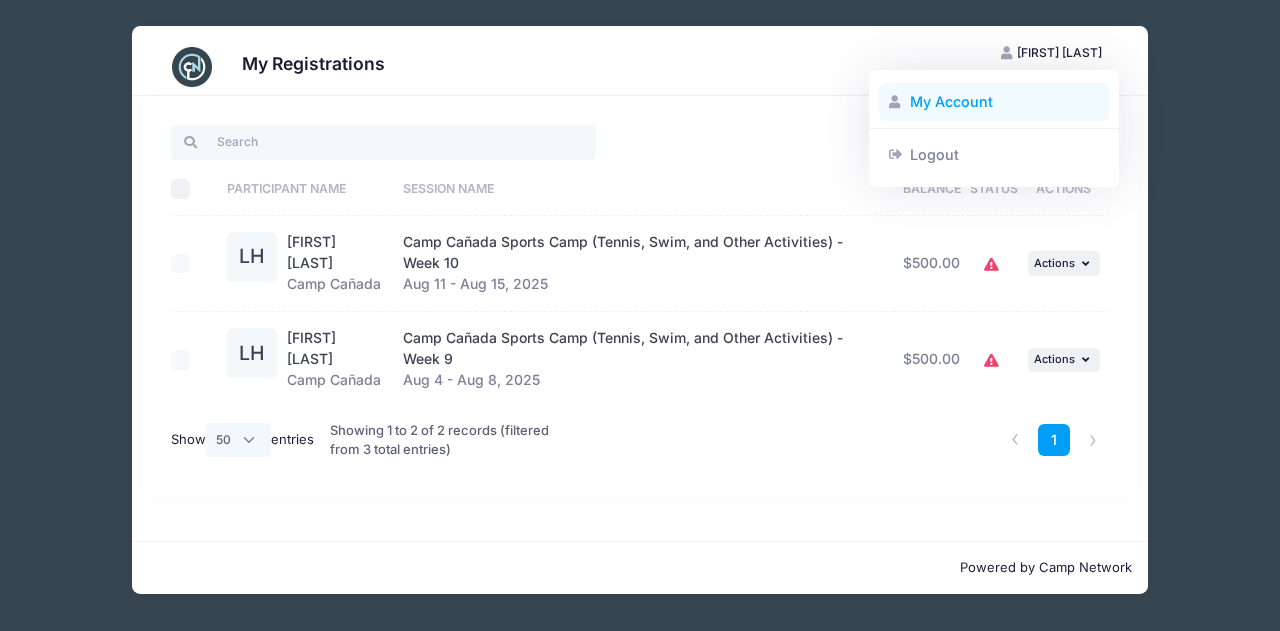 click on "My Account" at bounding box center [994, 102] 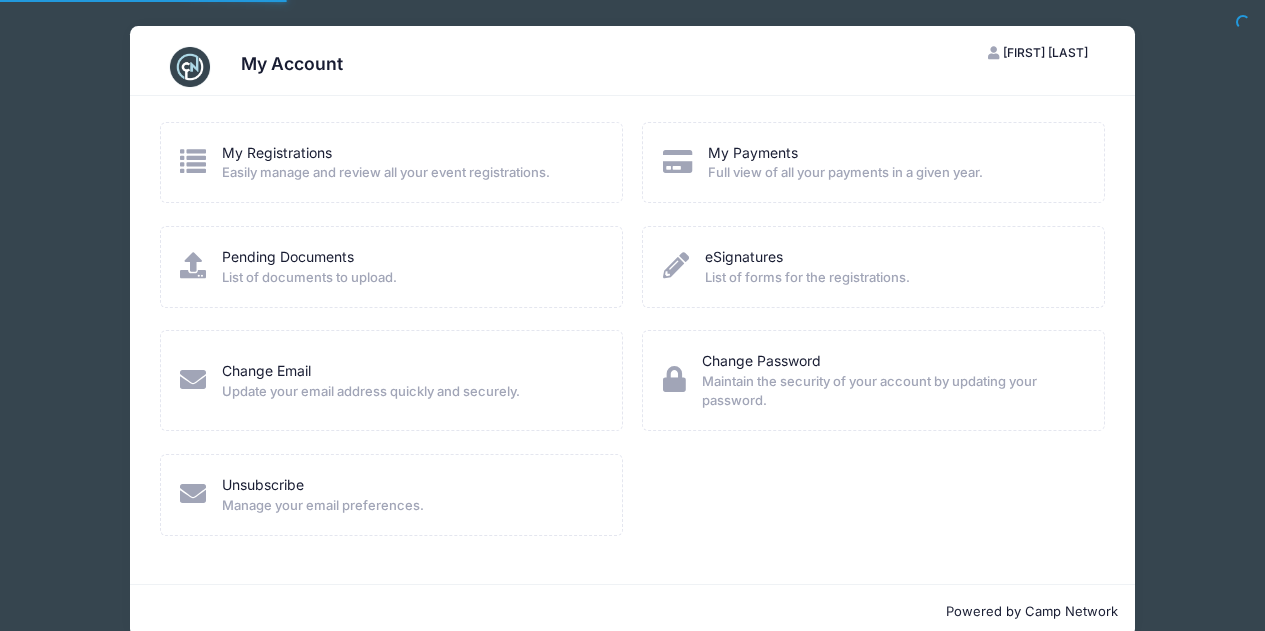 scroll, scrollTop: 0, scrollLeft: 0, axis: both 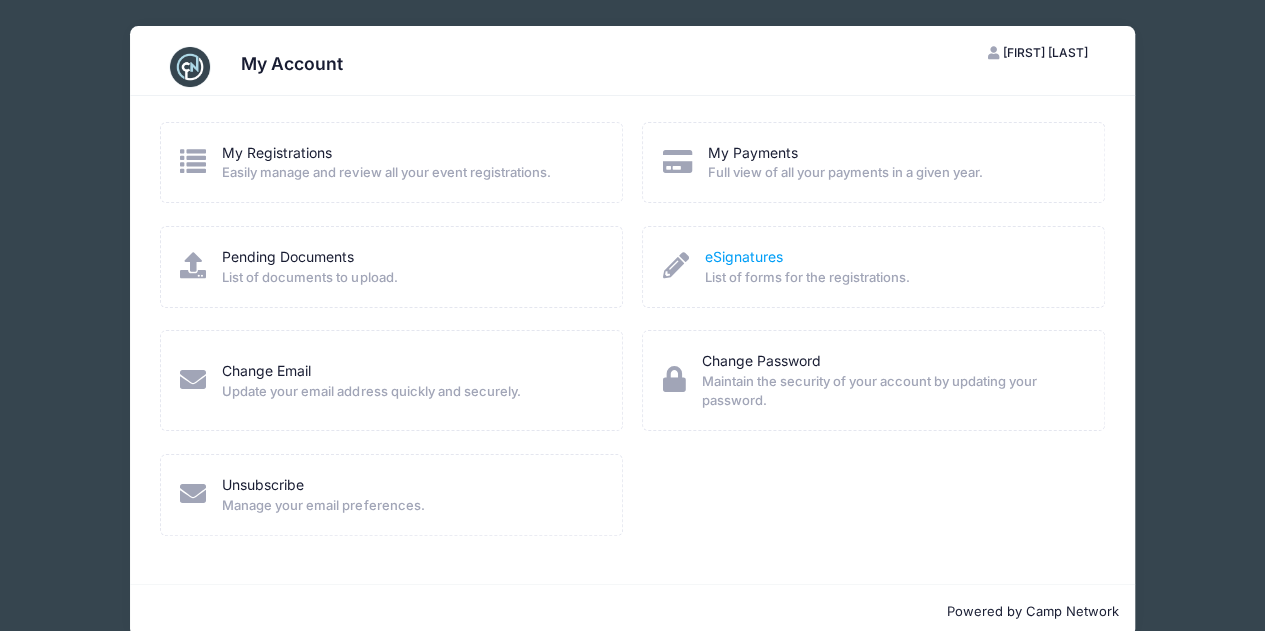 click on "eSignatures" at bounding box center (744, 256) 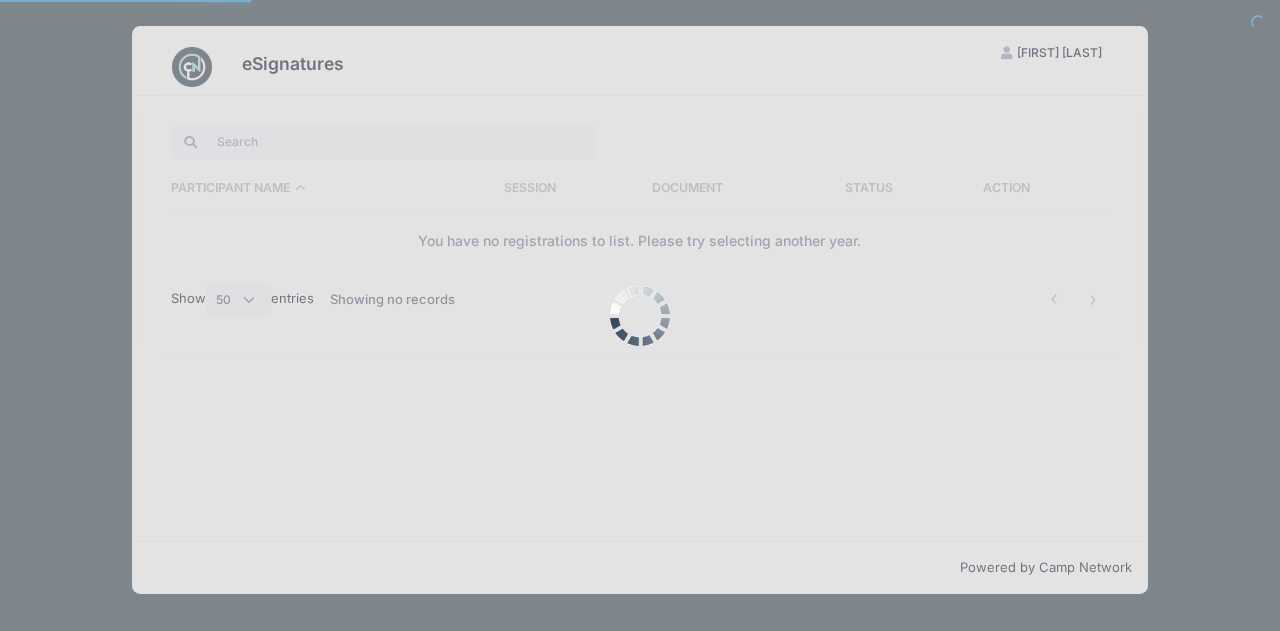 select on "50" 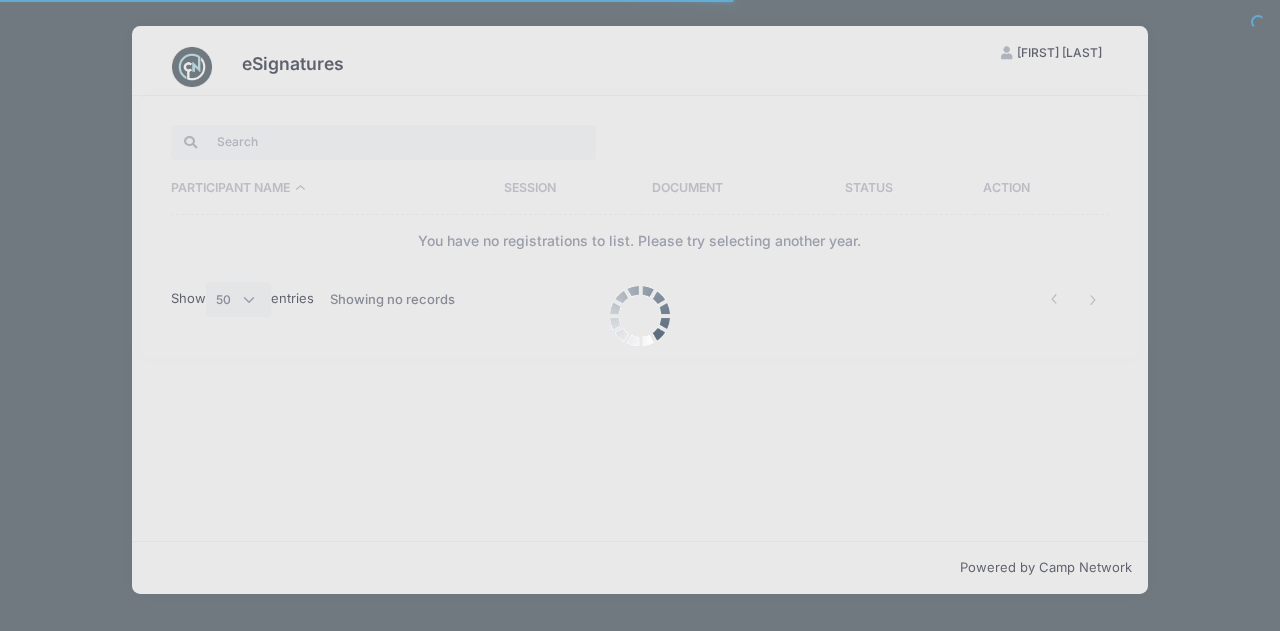 scroll, scrollTop: 0, scrollLeft: 0, axis: both 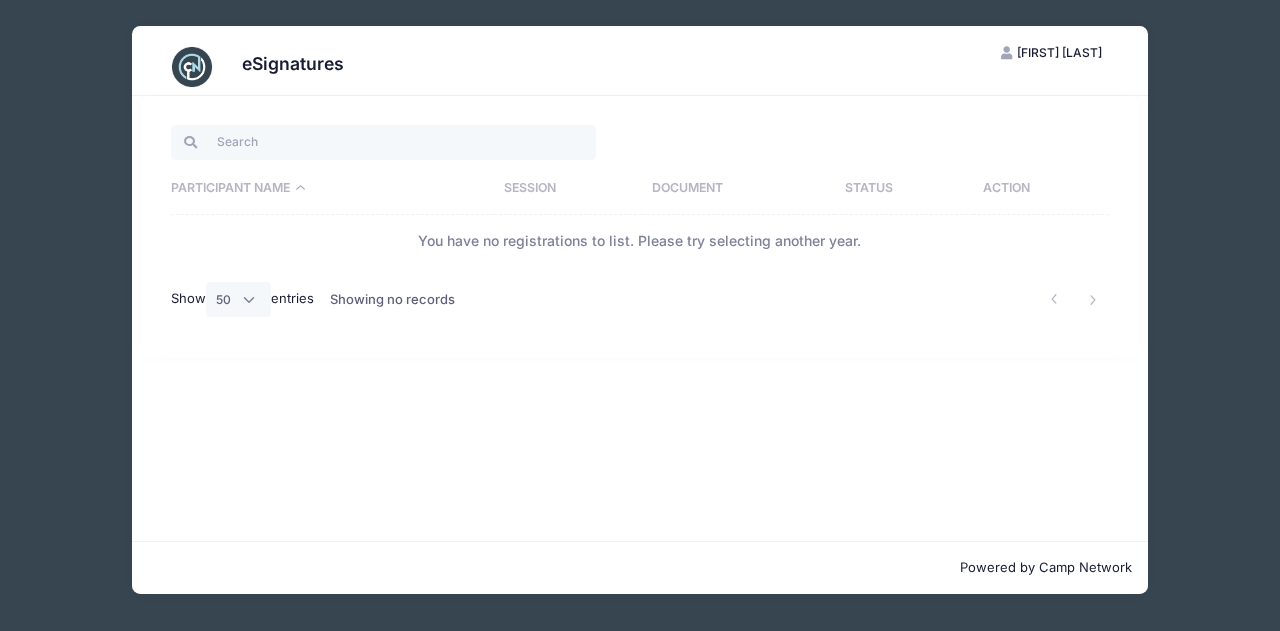 click on "[FIRST] [LAST]" at bounding box center [1059, 52] 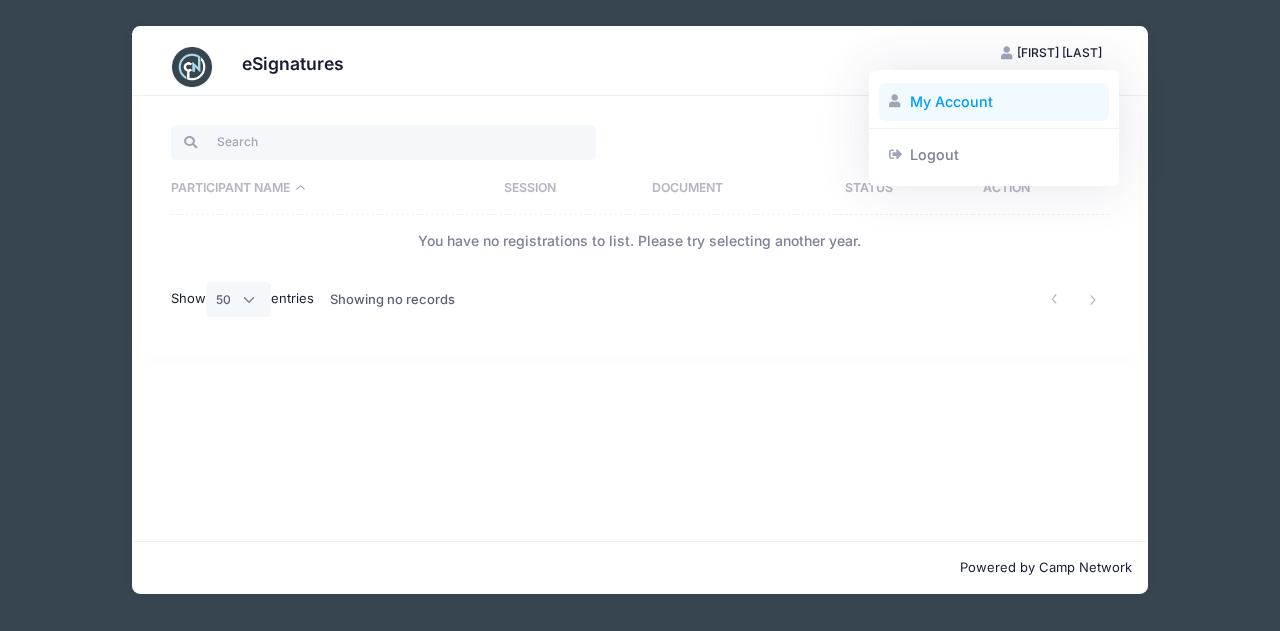 click on "My Account" at bounding box center [994, 102] 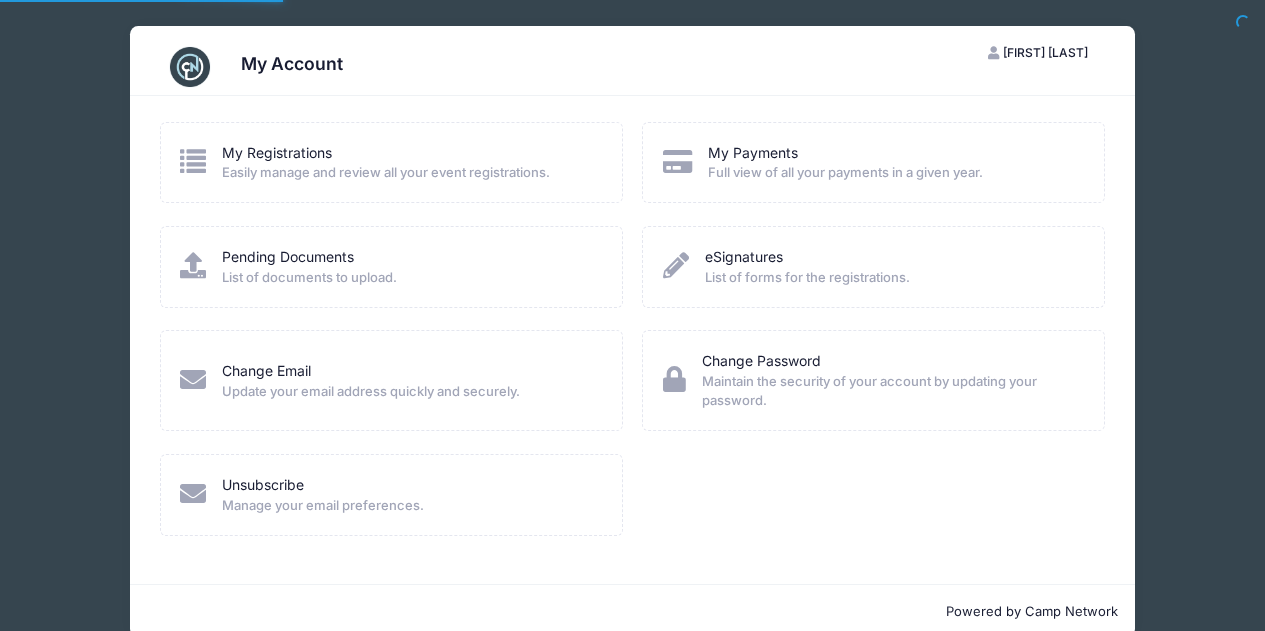 scroll, scrollTop: 0, scrollLeft: 0, axis: both 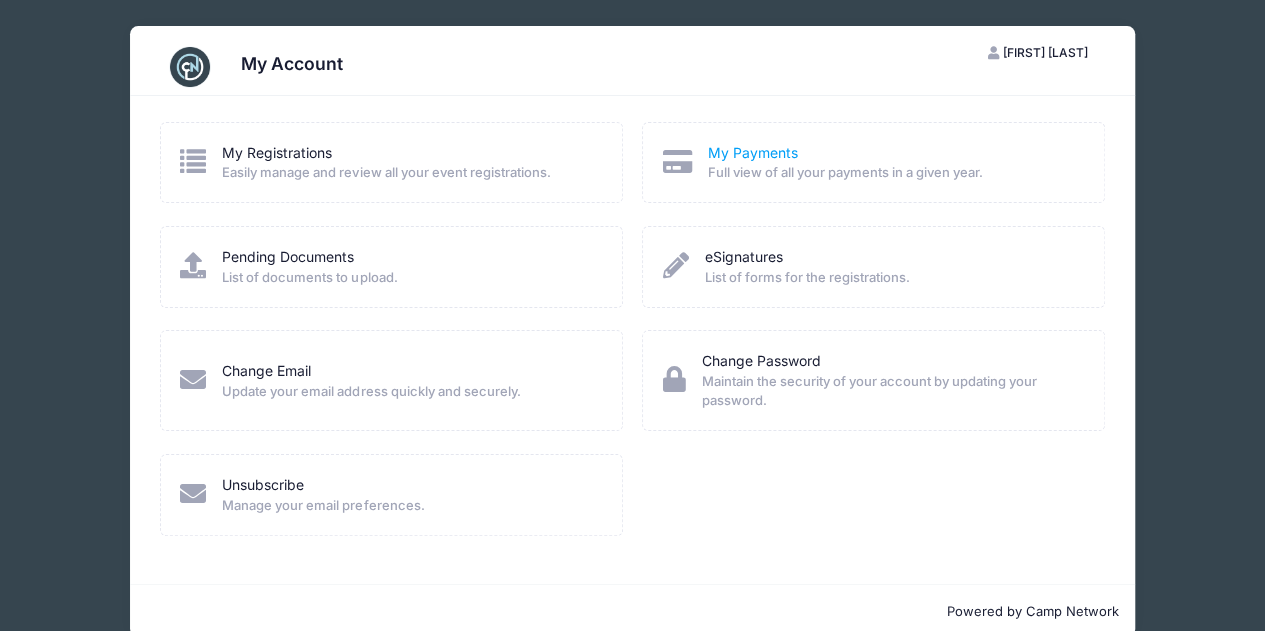 click on "My Payments" at bounding box center [753, 152] 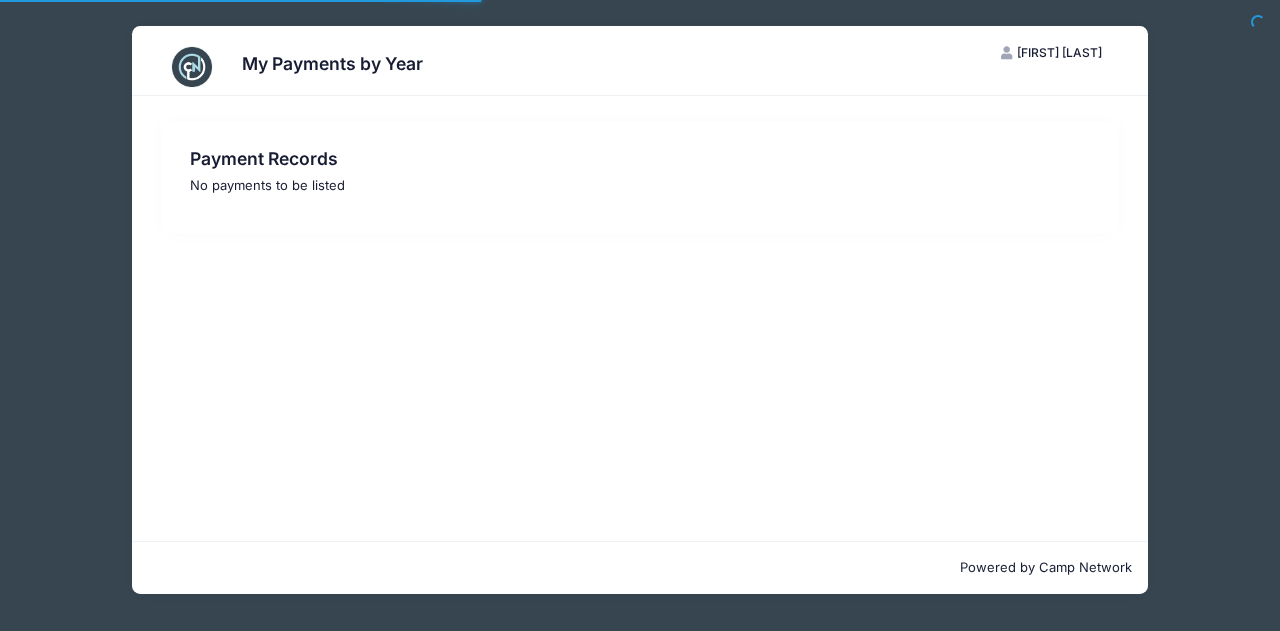 scroll, scrollTop: 0, scrollLeft: 0, axis: both 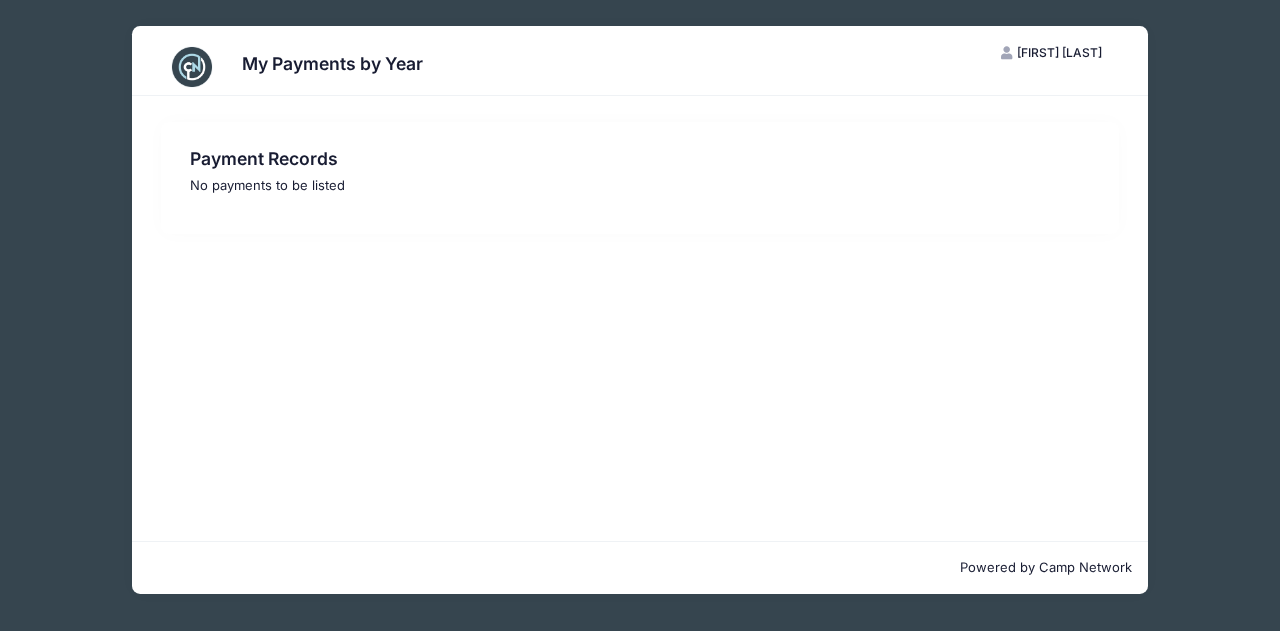 click on "[FIRST] [LAST]" at bounding box center (1059, 52) 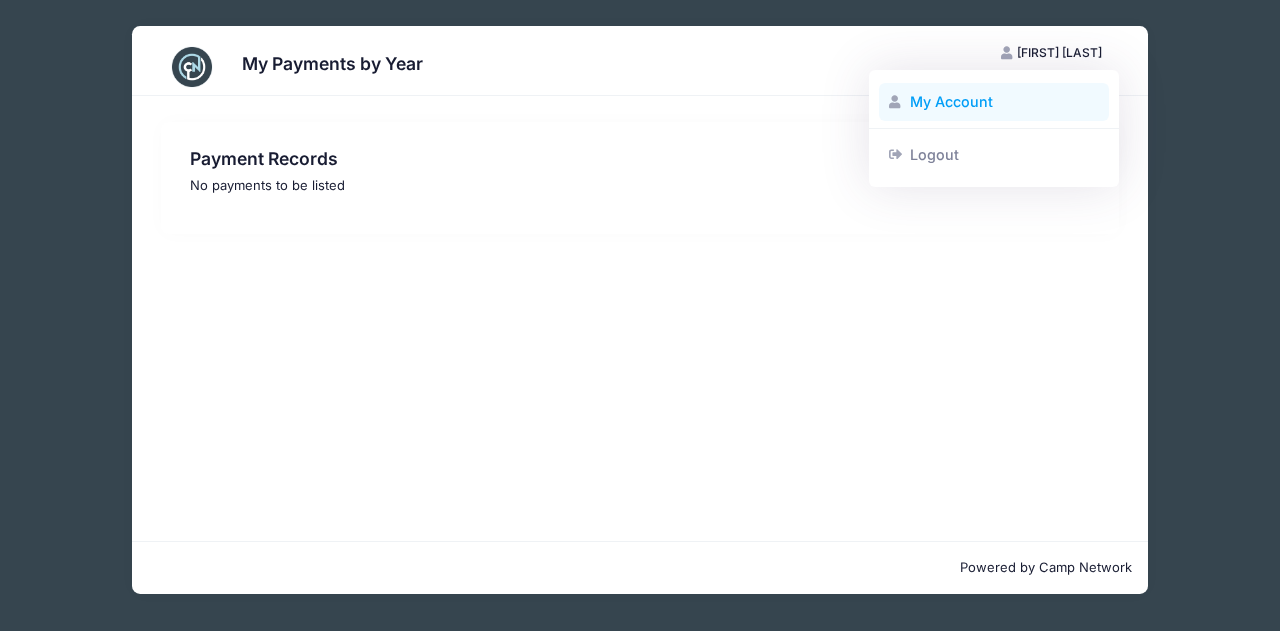 click on "My Account" at bounding box center (994, 102) 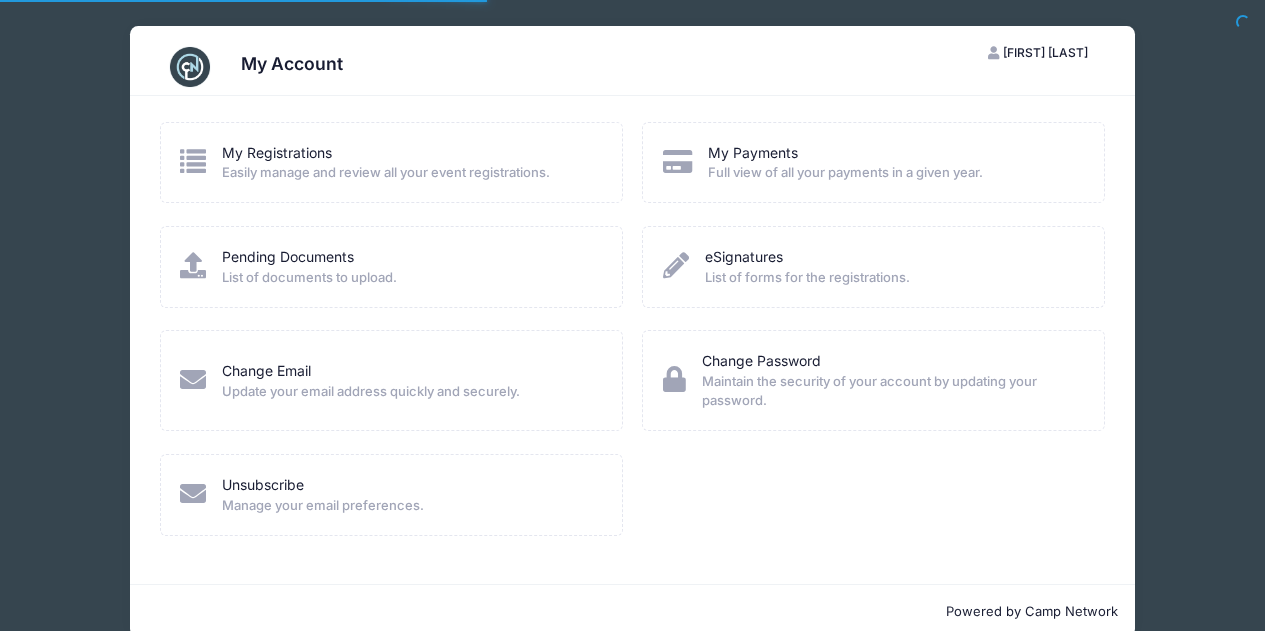 scroll, scrollTop: 0, scrollLeft: 0, axis: both 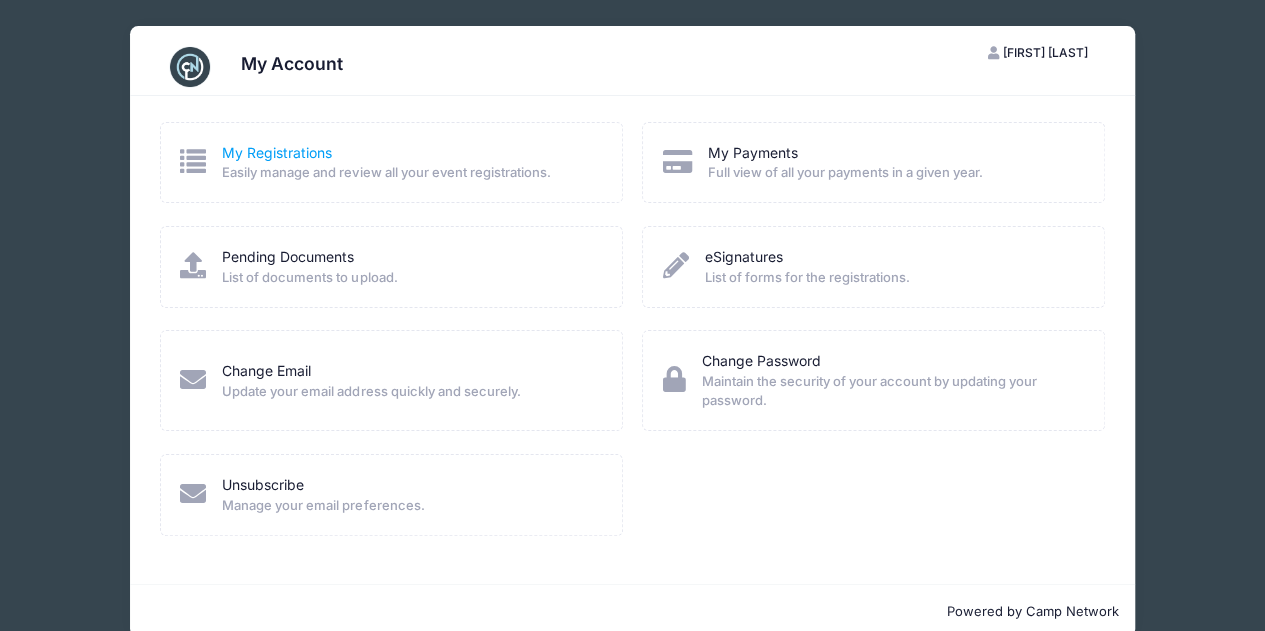 click on "My Registrations" at bounding box center (277, 152) 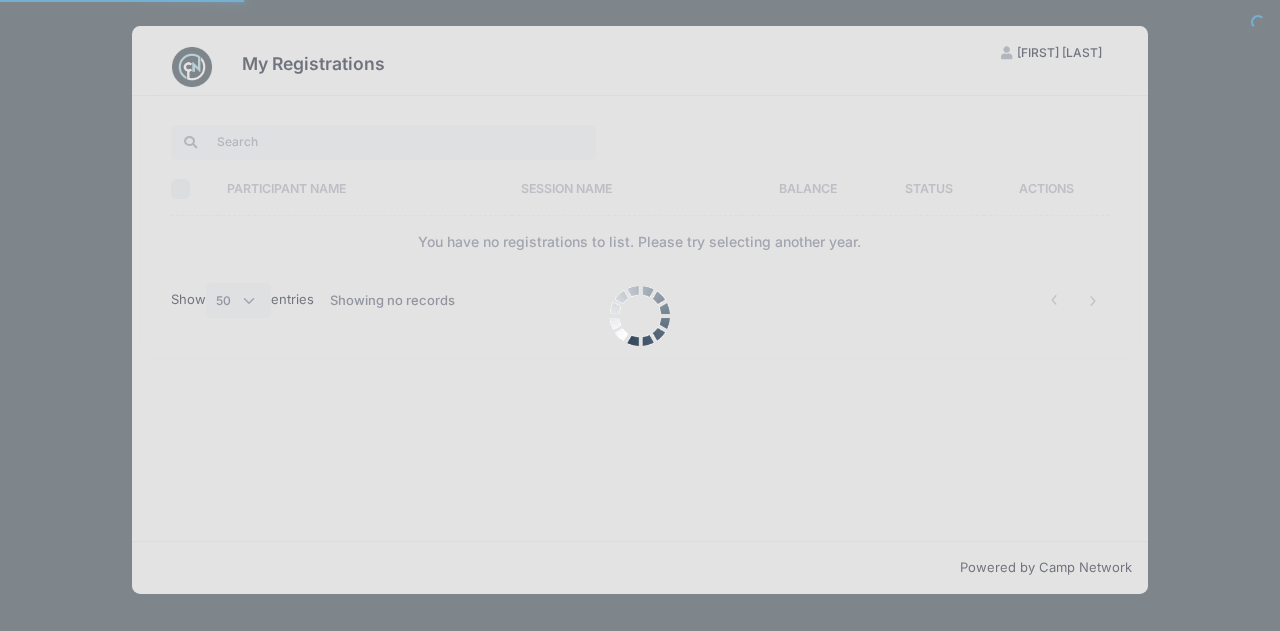select on "50" 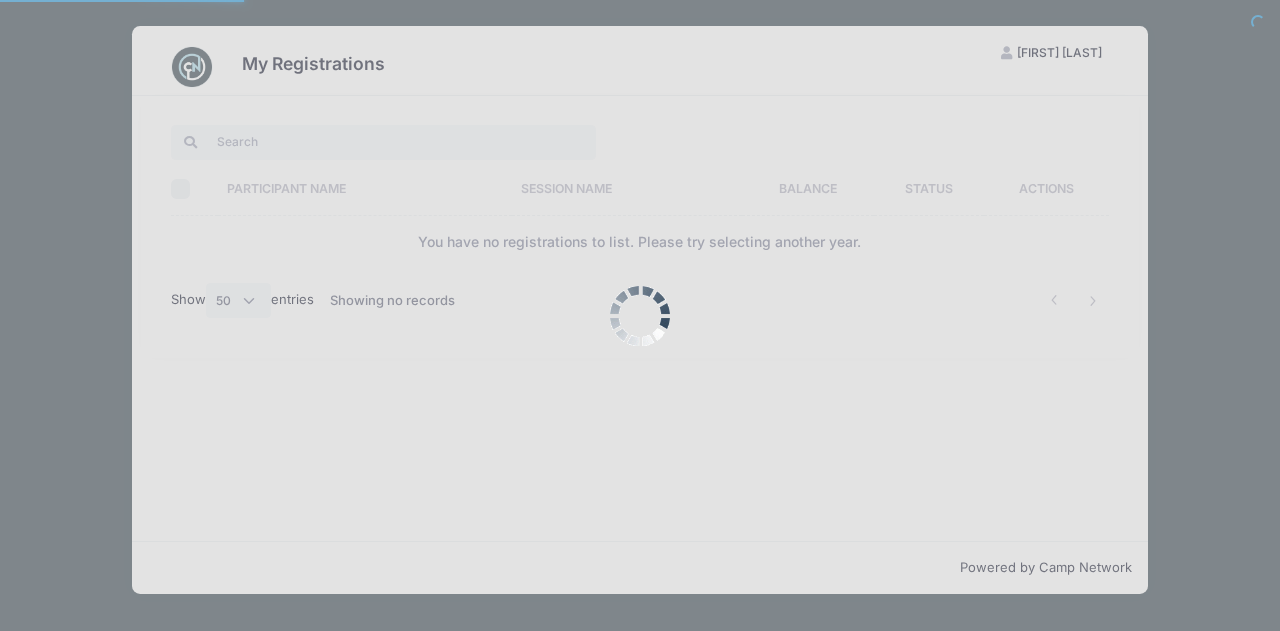 scroll, scrollTop: 0, scrollLeft: 0, axis: both 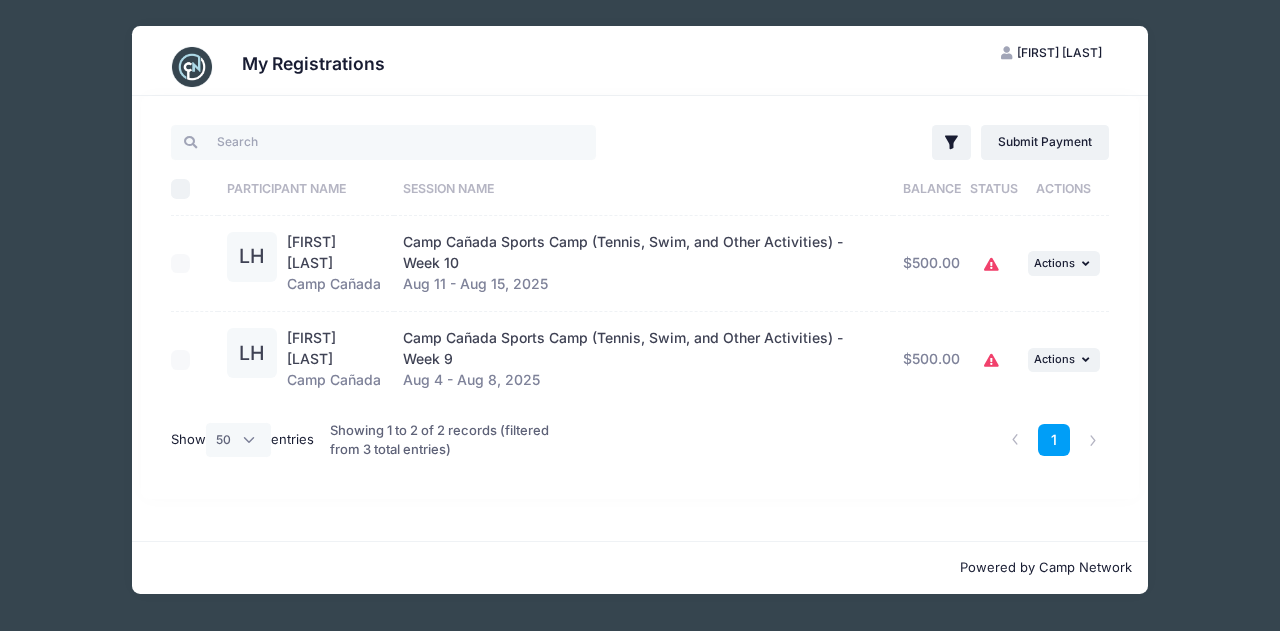 click on "LH" at bounding box center [252, 257] 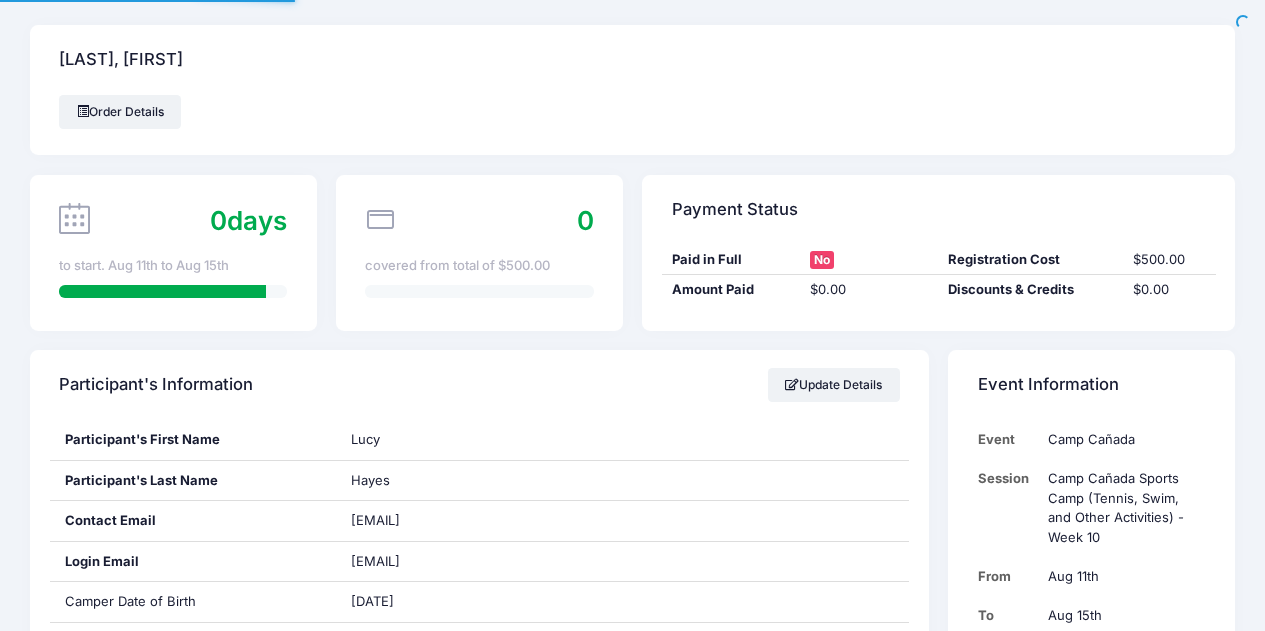 scroll, scrollTop: 0, scrollLeft: 0, axis: both 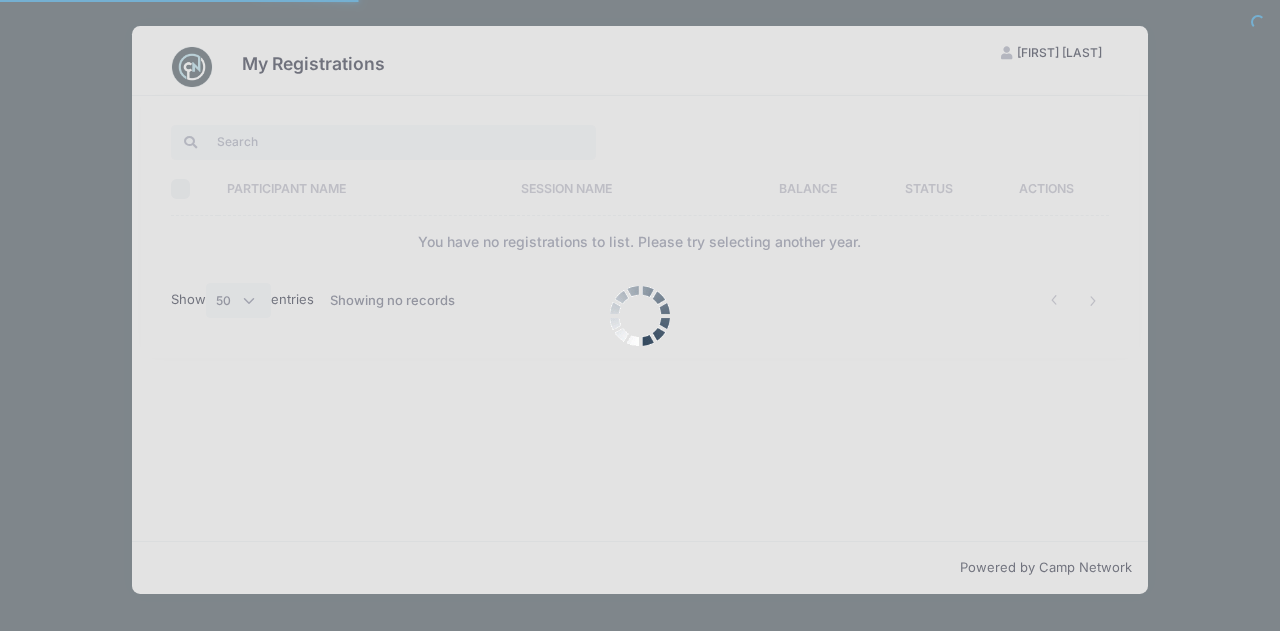 select on "50" 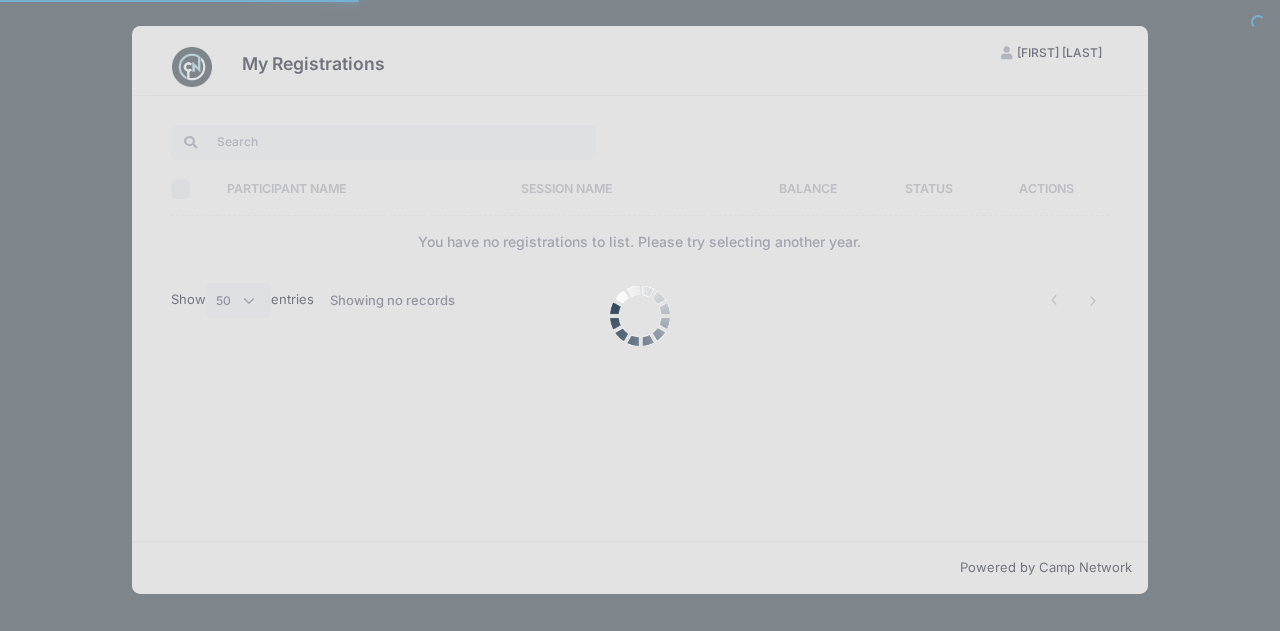 scroll, scrollTop: 0, scrollLeft: 0, axis: both 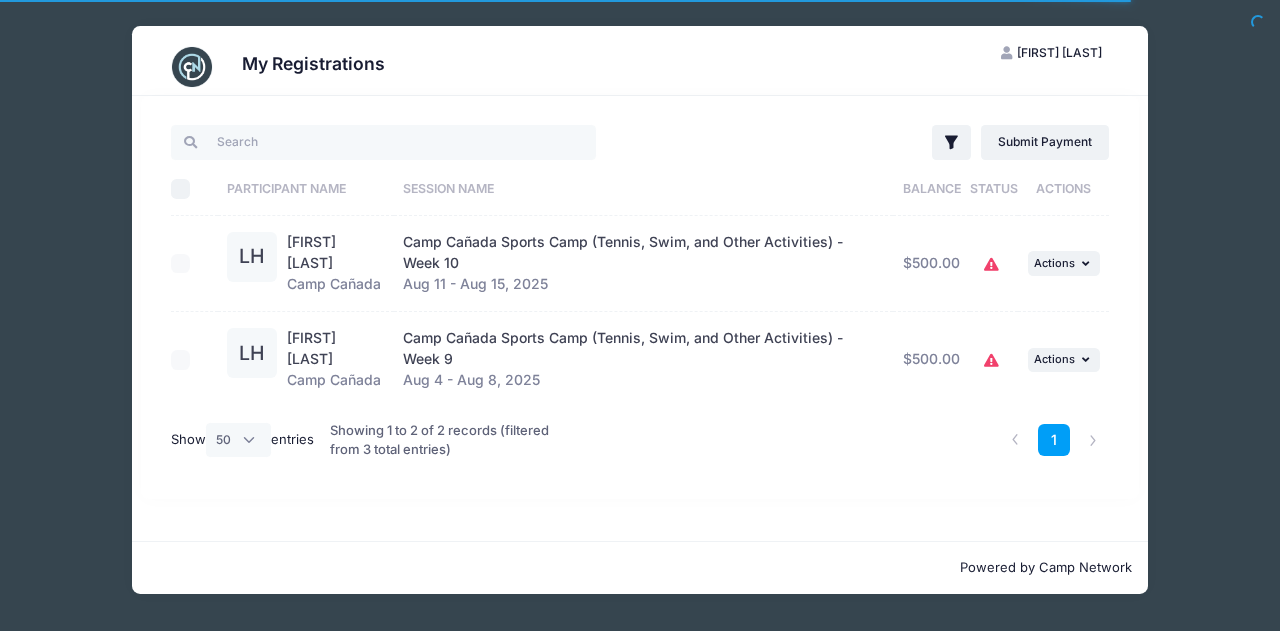 click on "LH" at bounding box center [252, 353] 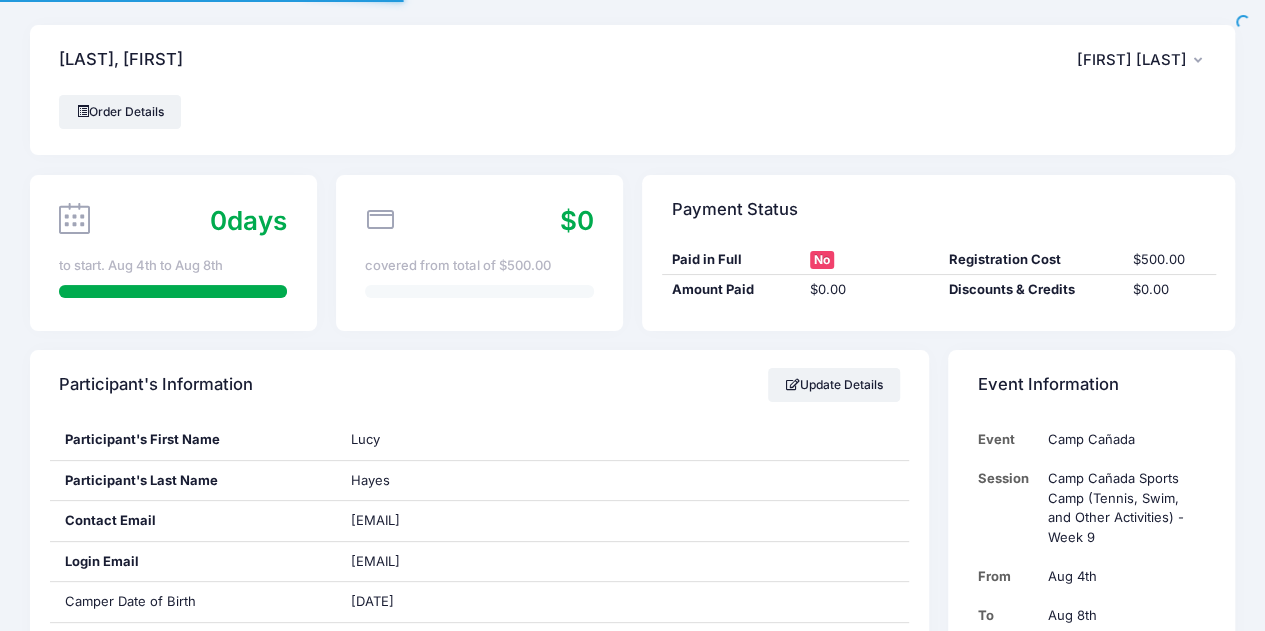 scroll, scrollTop: 251, scrollLeft: 0, axis: vertical 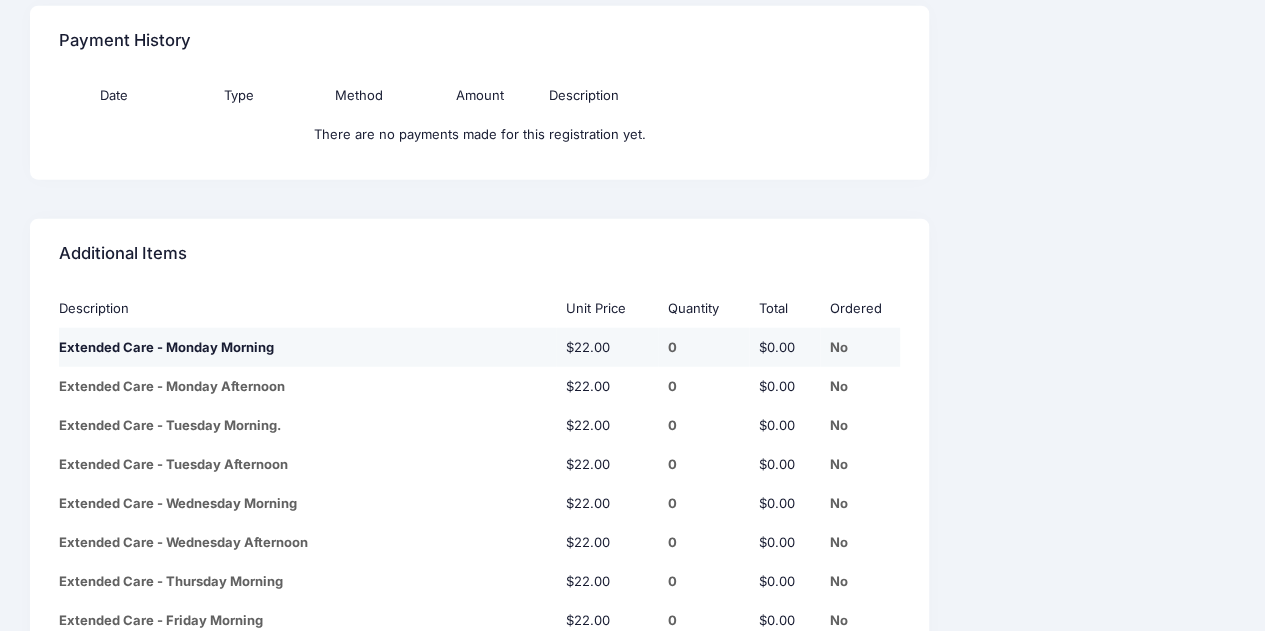 click on "No" at bounding box center [865, 348] 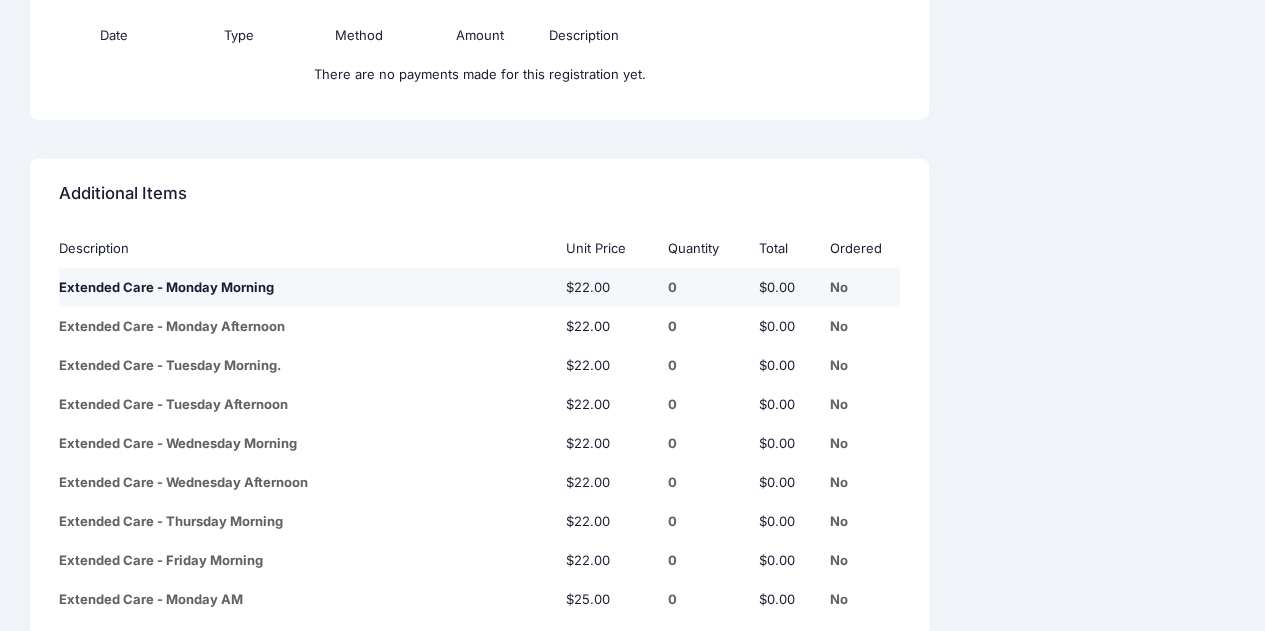 scroll, scrollTop: 2489, scrollLeft: 0, axis: vertical 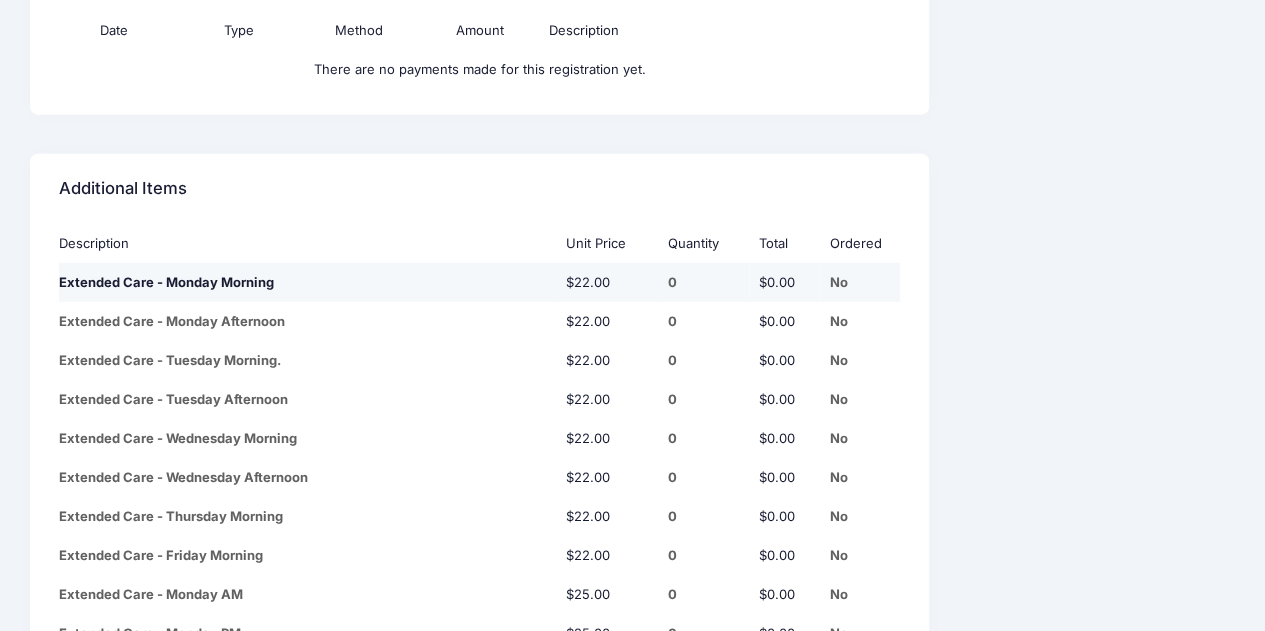 click on "$22.00" at bounding box center [607, 282] 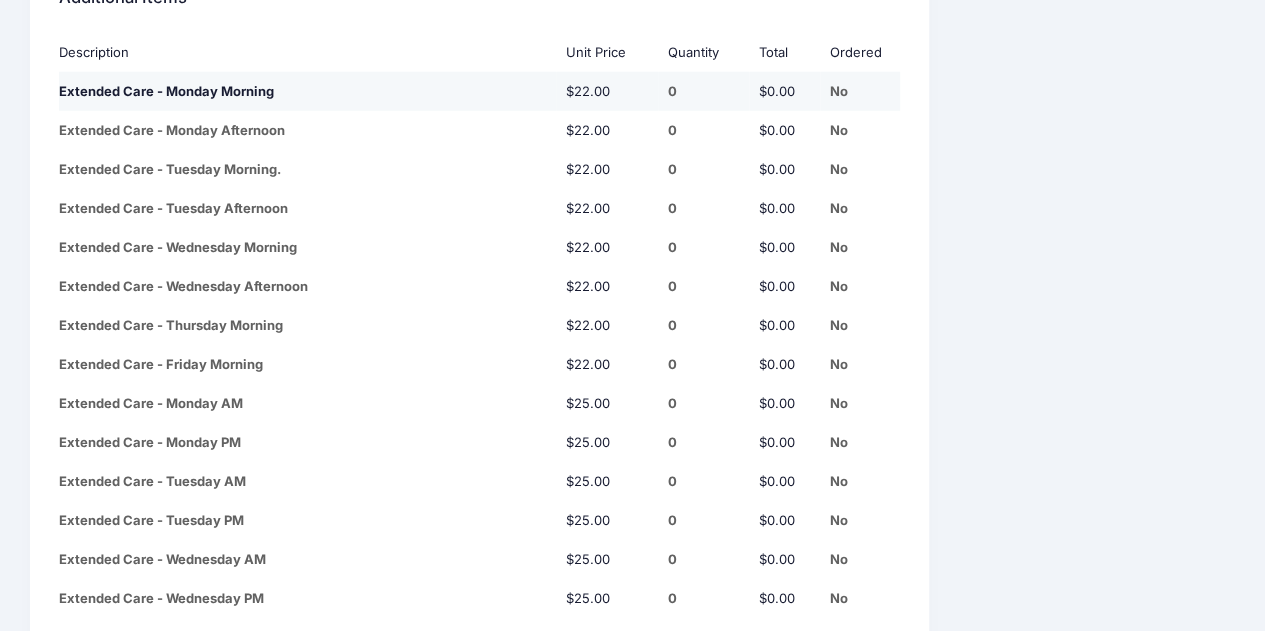 scroll, scrollTop: 2679, scrollLeft: 0, axis: vertical 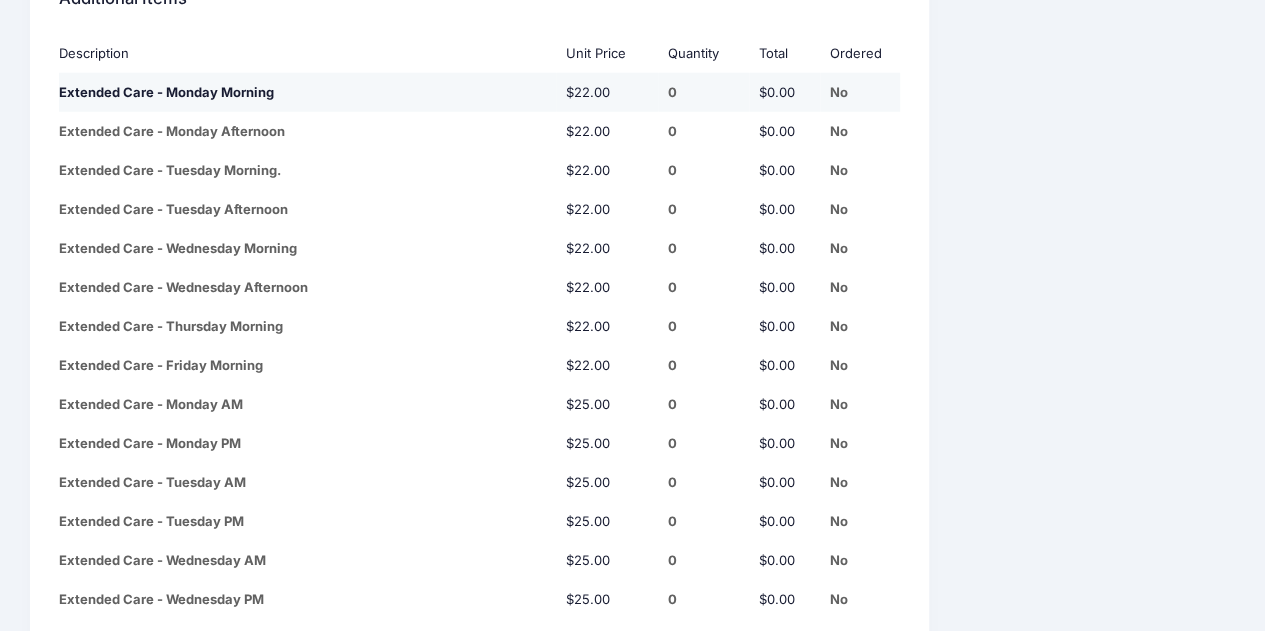 click on "Extended Care - Monday Morning" at bounding box center [307, 92] 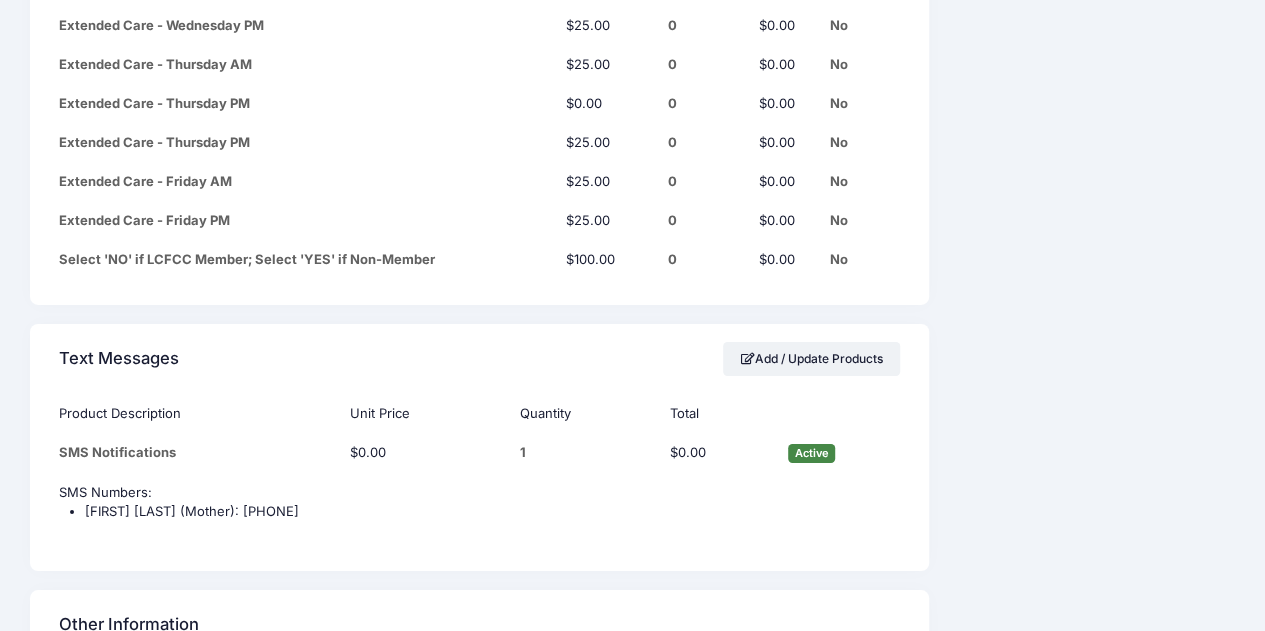scroll, scrollTop: 3546, scrollLeft: 0, axis: vertical 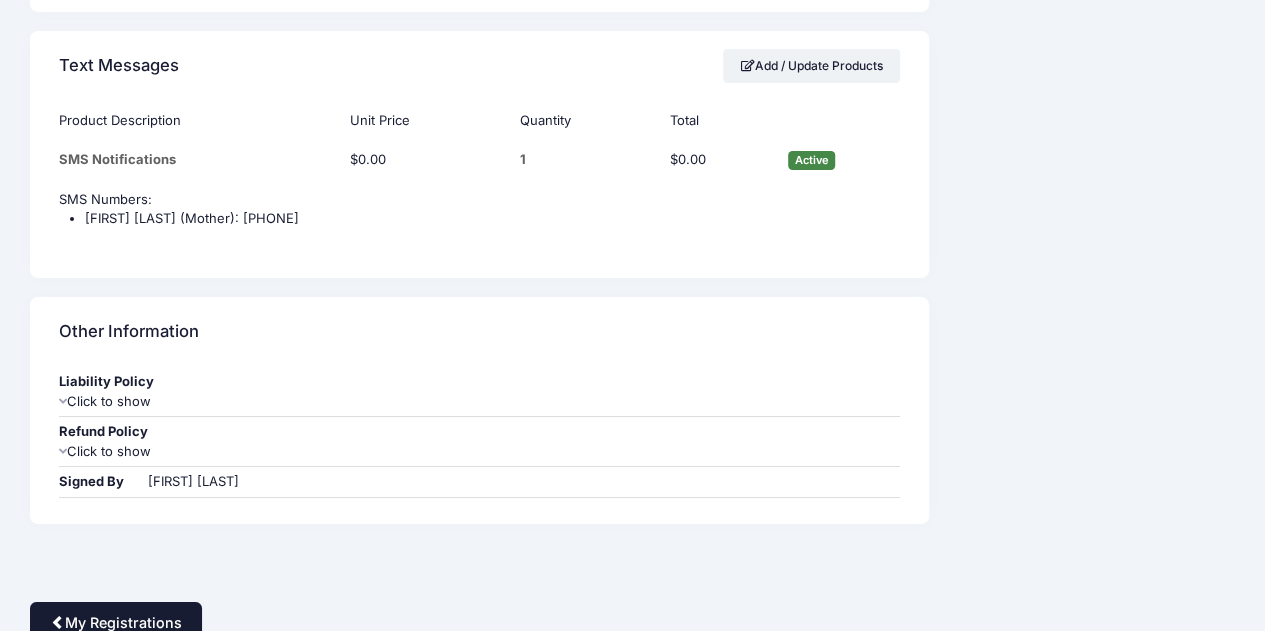 click on "My Registrations" at bounding box center (116, 623) 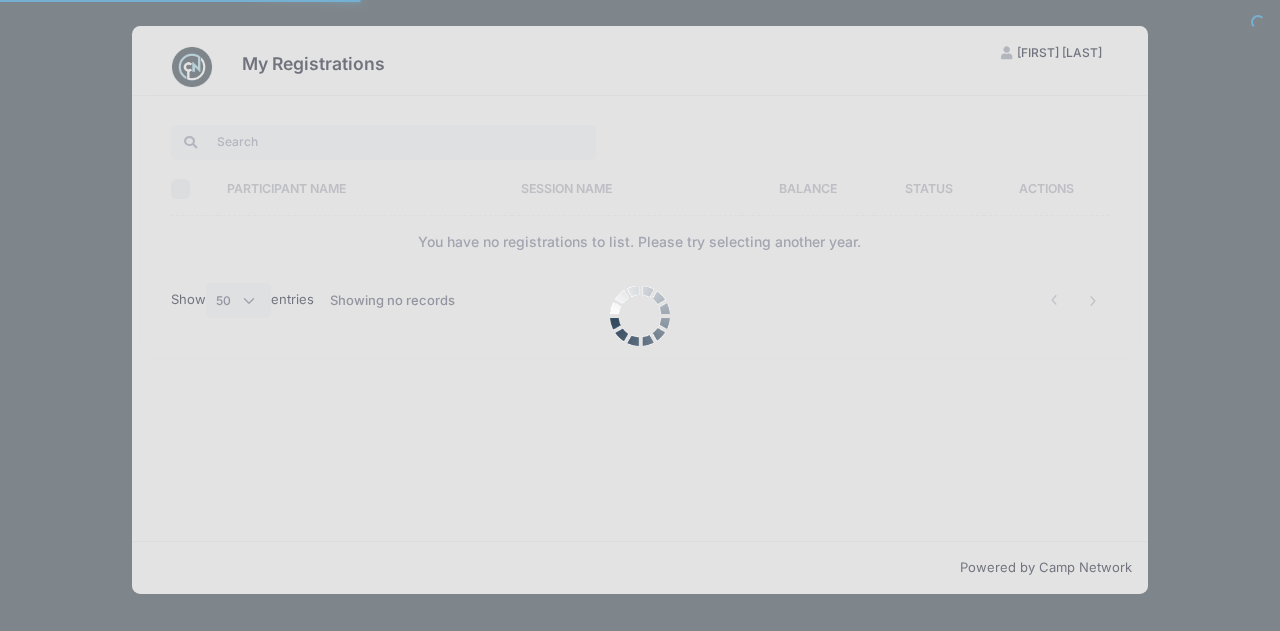select on "50" 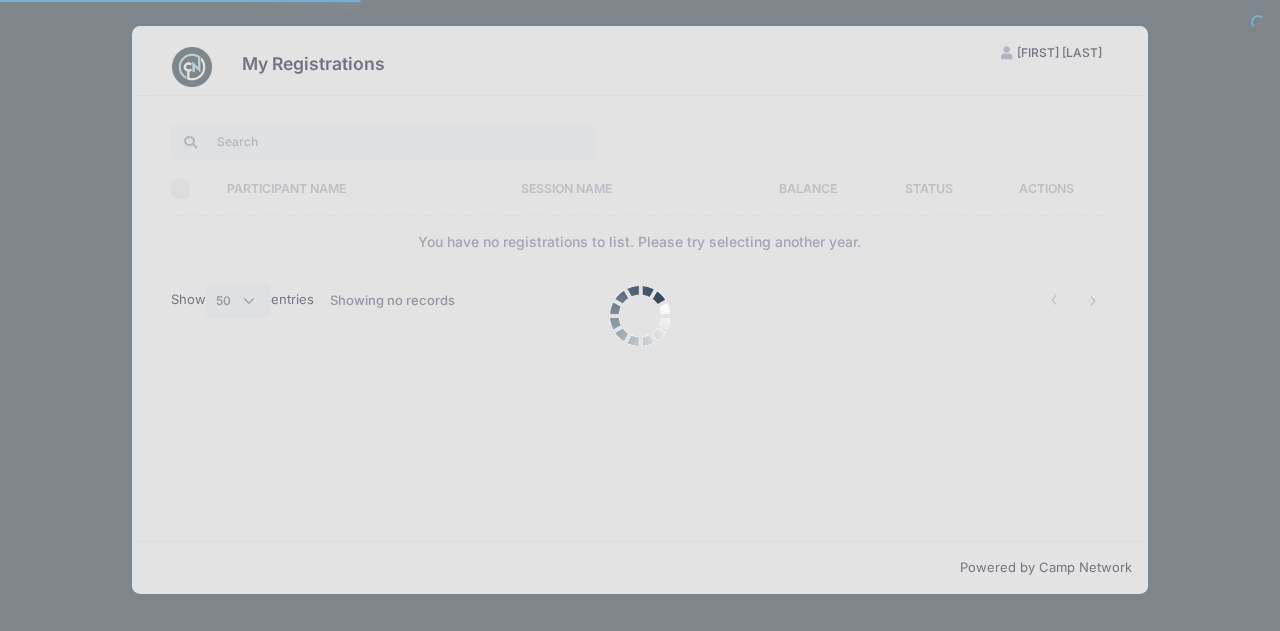 scroll, scrollTop: 0, scrollLeft: 0, axis: both 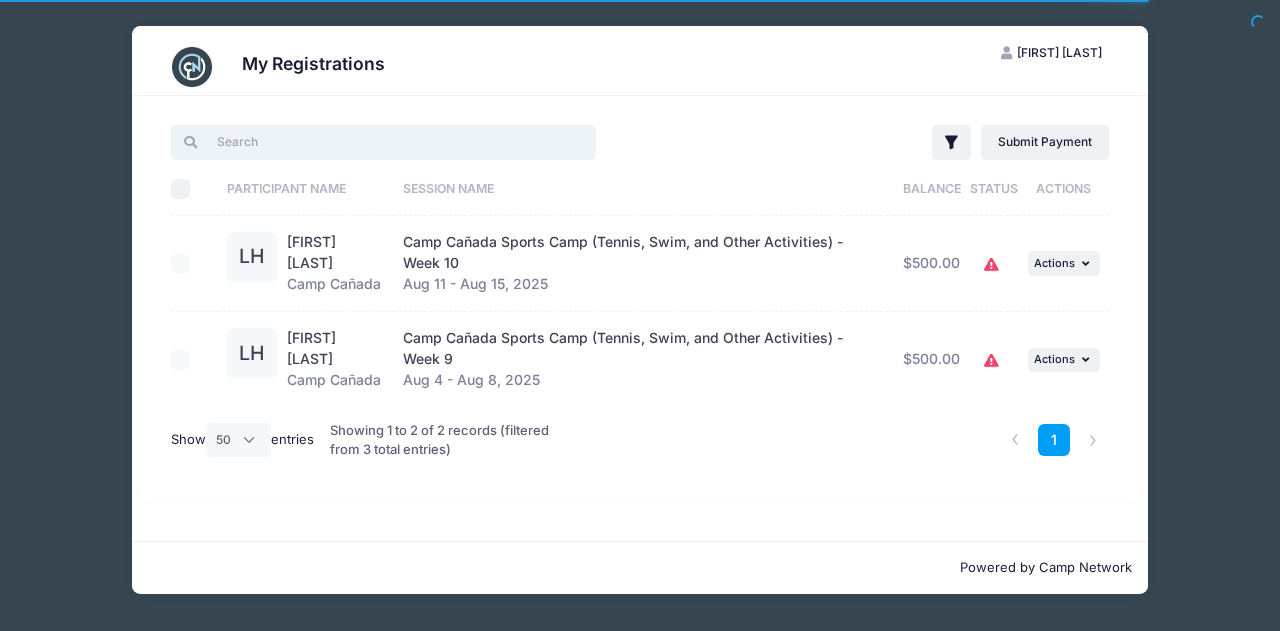 click at bounding box center (383, 142) 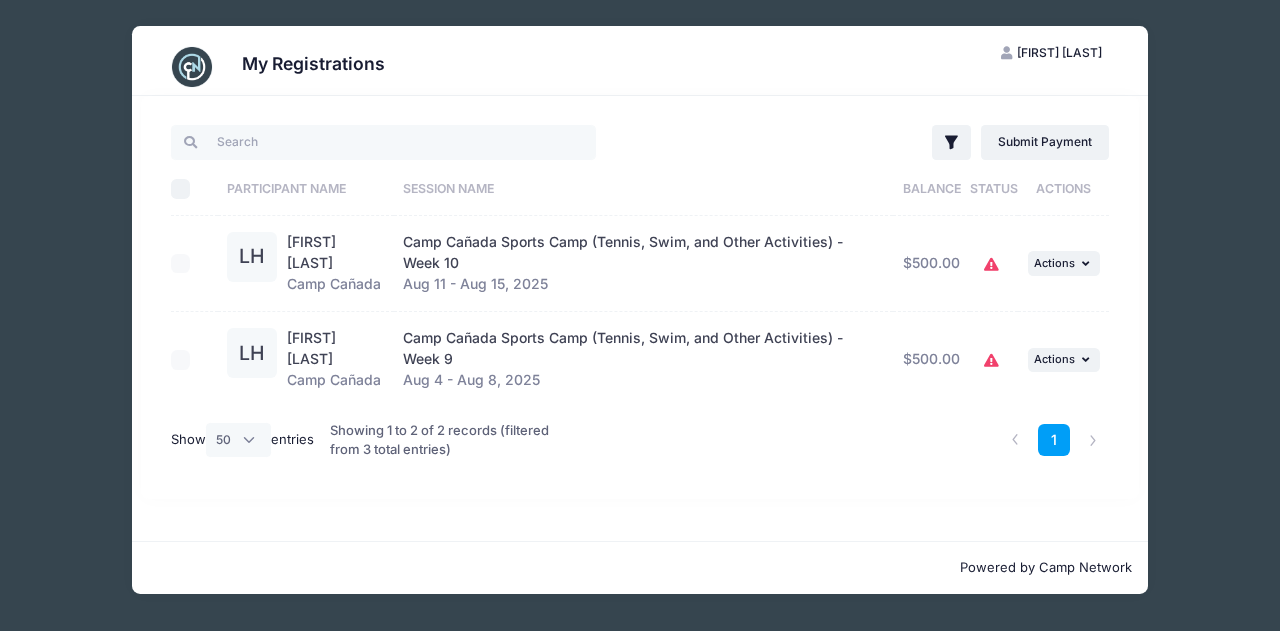 click on "[FIRST] [LAST]" at bounding box center [1059, 52] 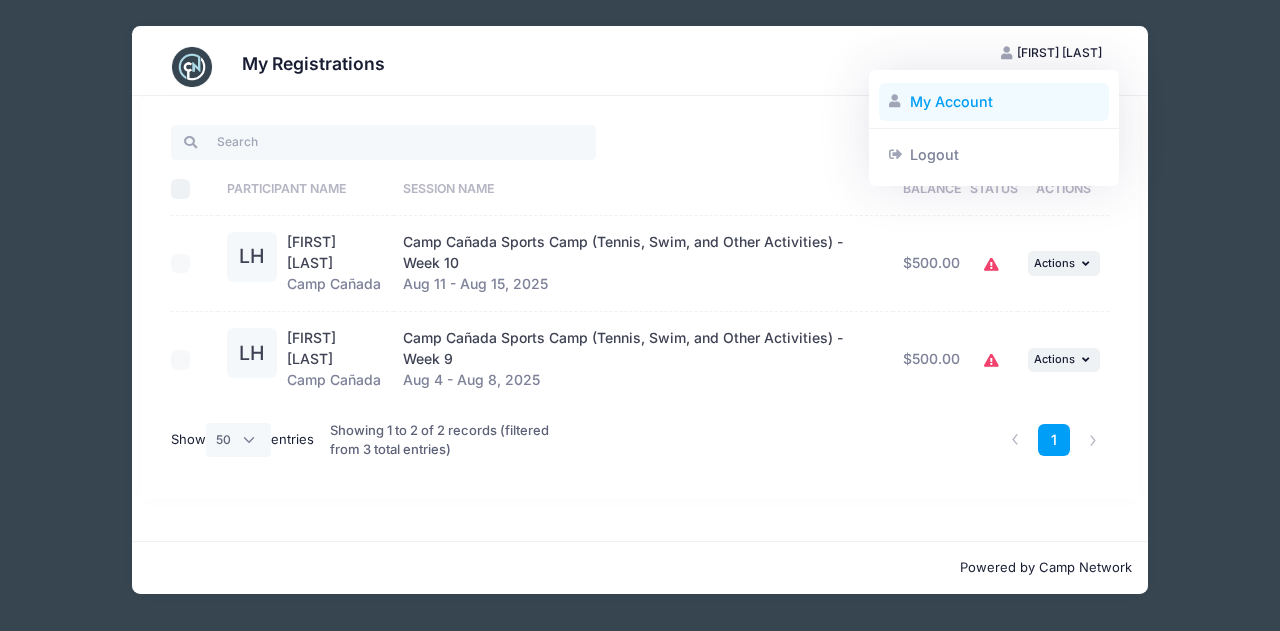 click on "My Account" at bounding box center [994, 102] 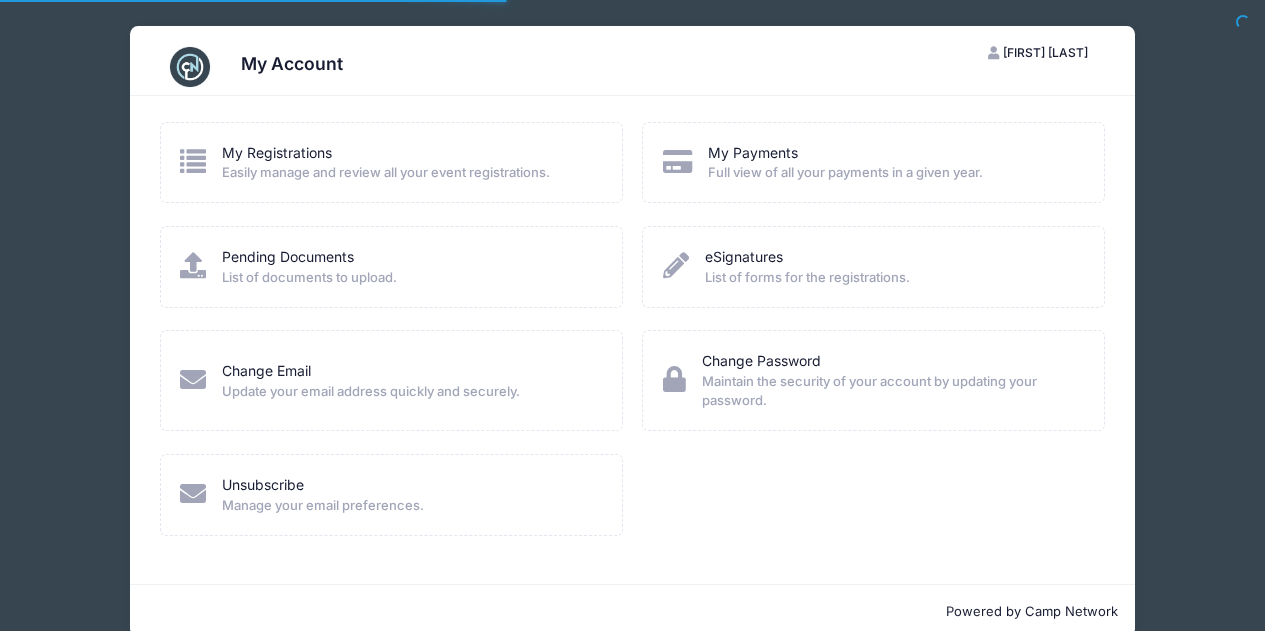 scroll, scrollTop: 0, scrollLeft: 0, axis: both 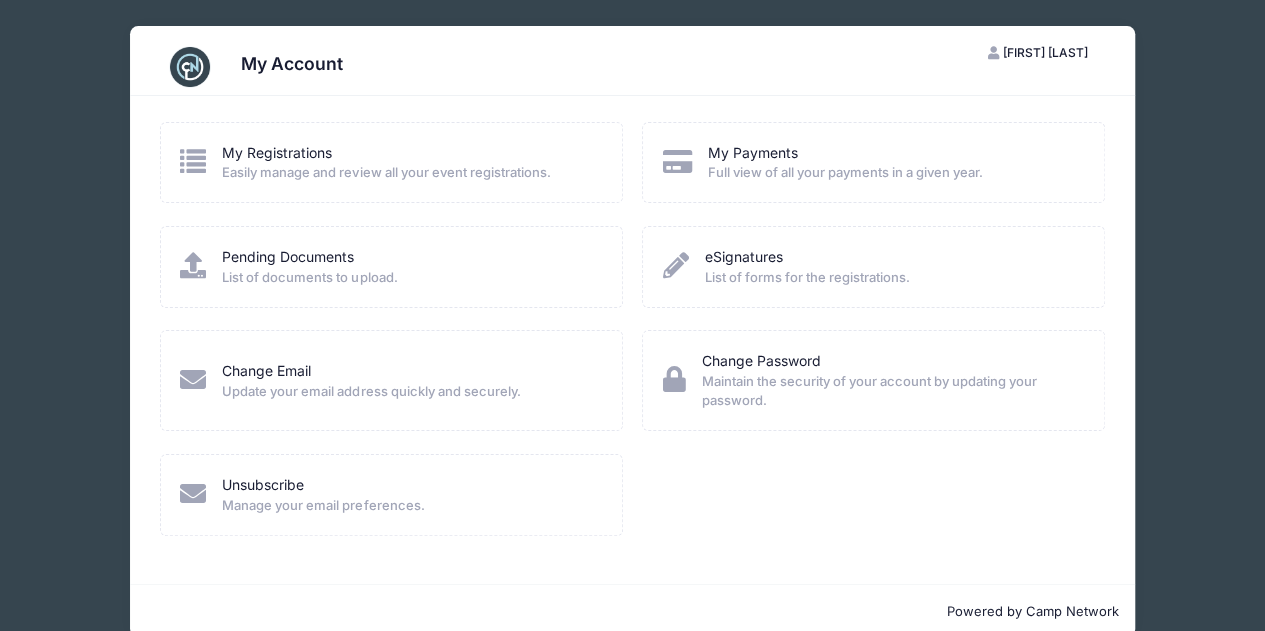 click at bounding box center [193, 161] 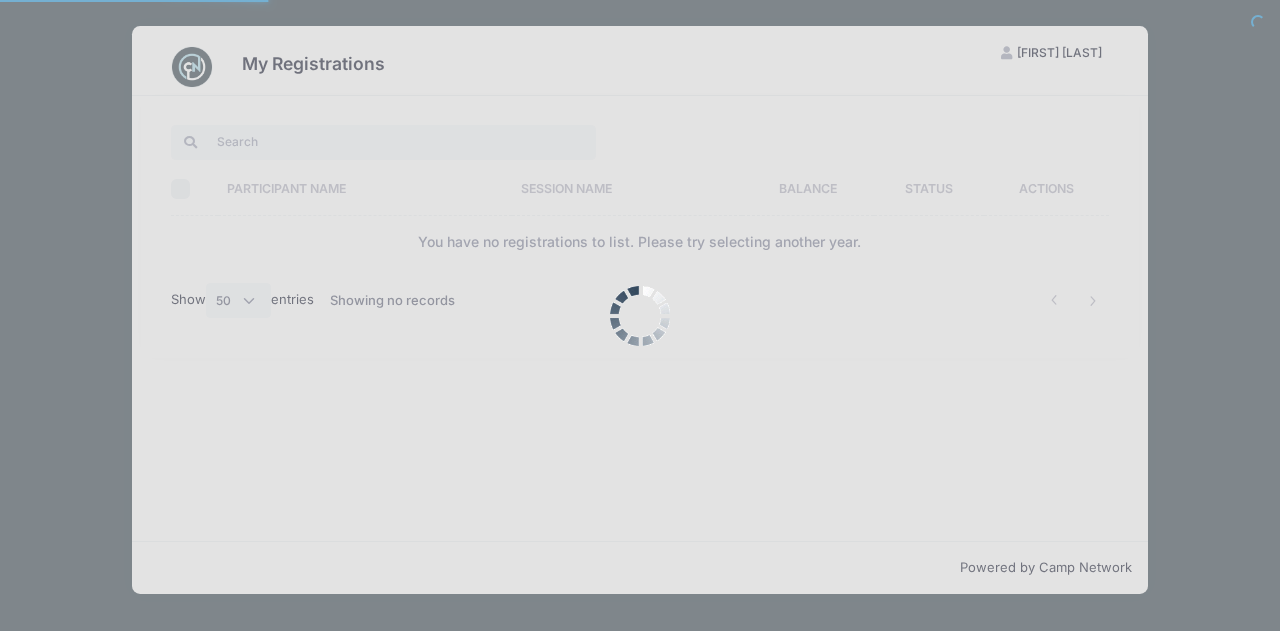 select on "50" 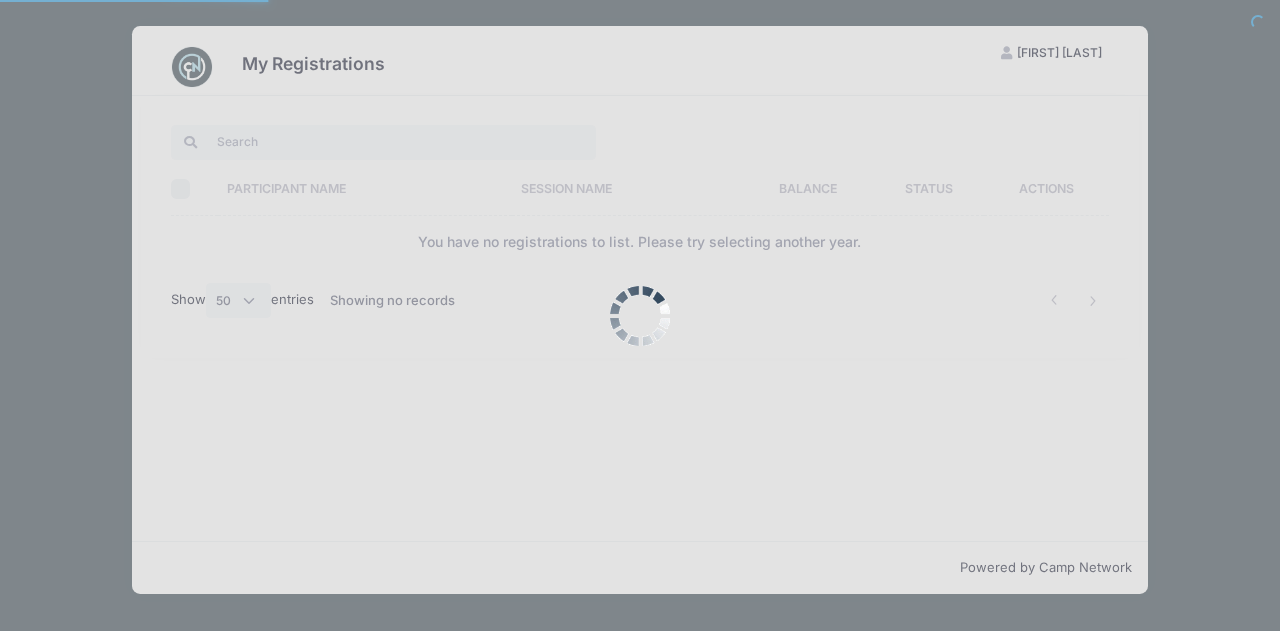 scroll, scrollTop: 0, scrollLeft: 0, axis: both 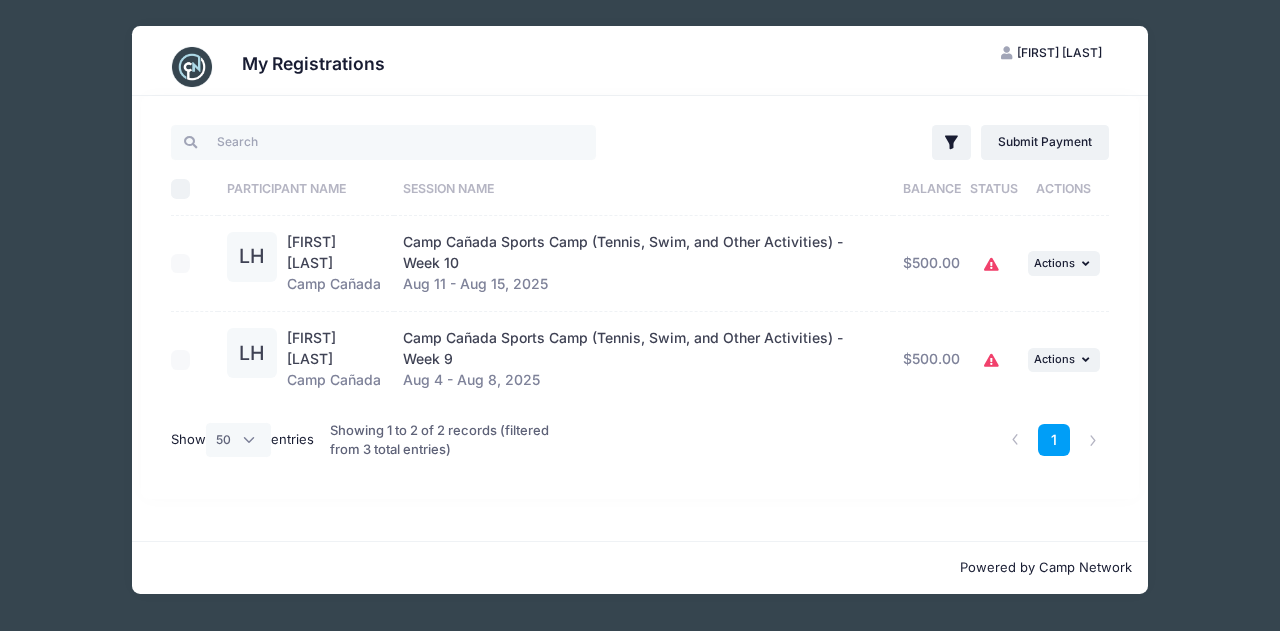 click on "[FIRST] [LAST]" at bounding box center (1059, 52) 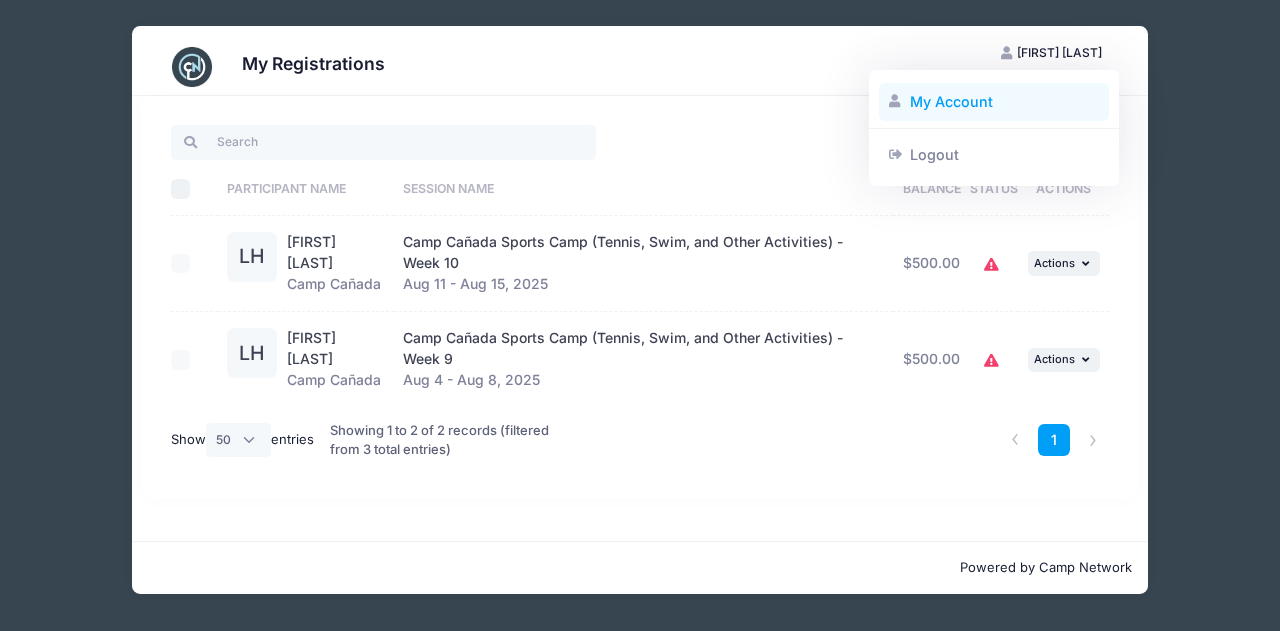 click on "My Account" at bounding box center (994, 102) 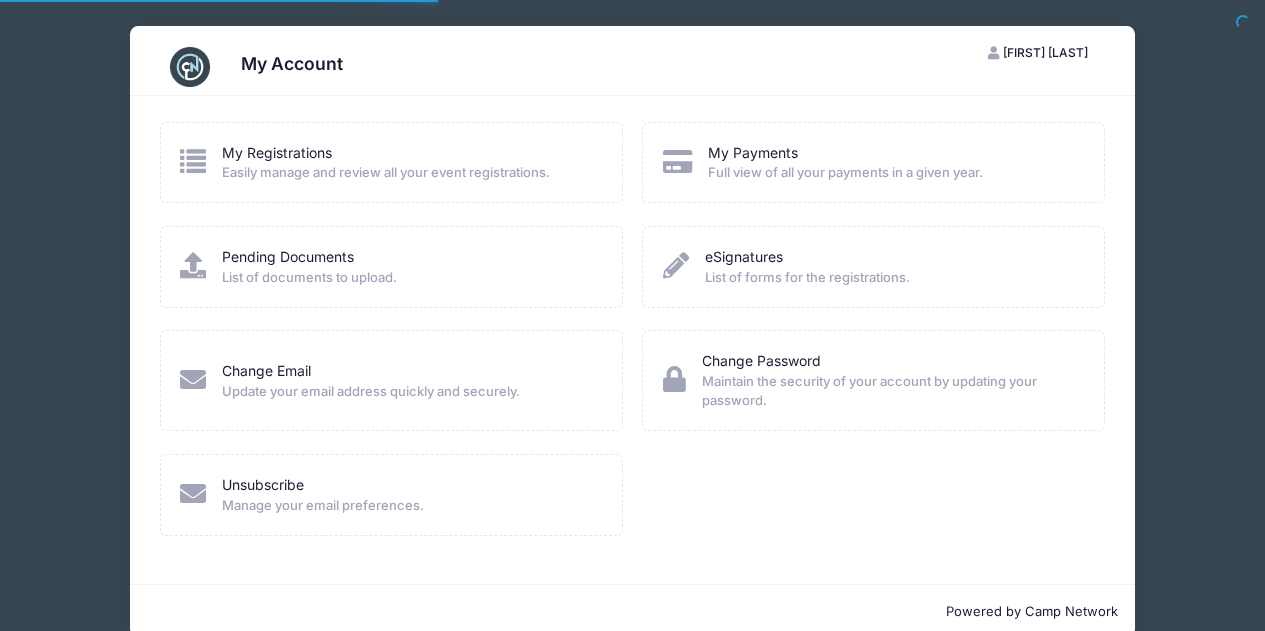 scroll, scrollTop: 0, scrollLeft: 0, axis: both 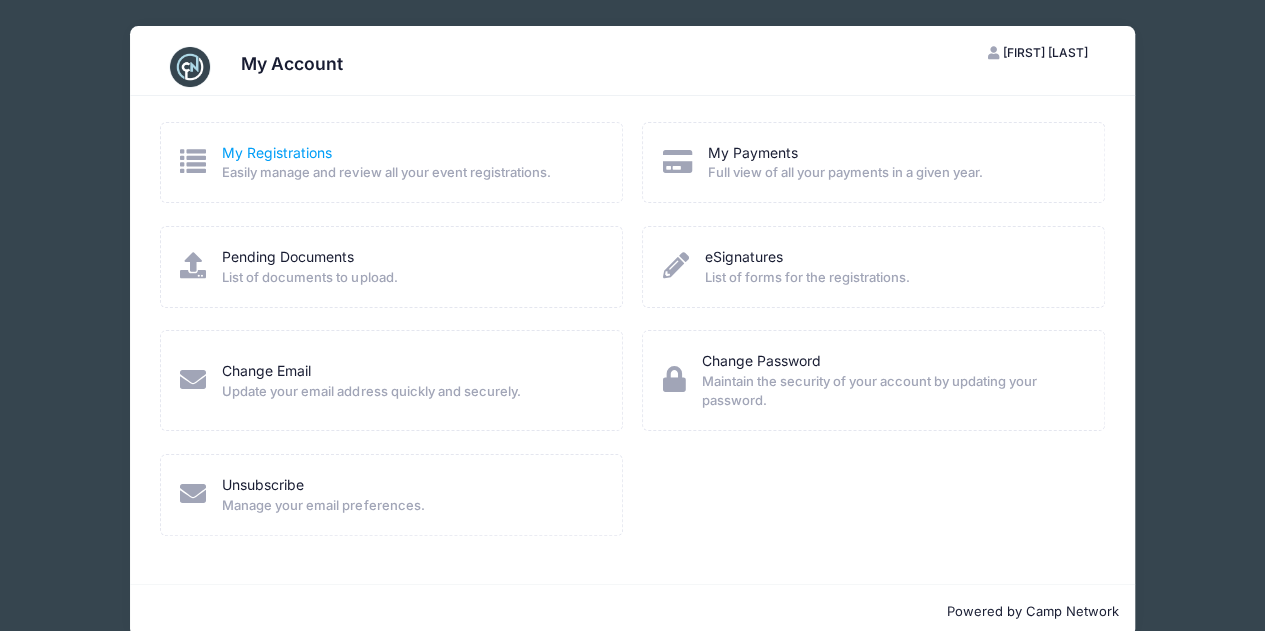 click on "My Registrations" at bounding box center [277, 152] 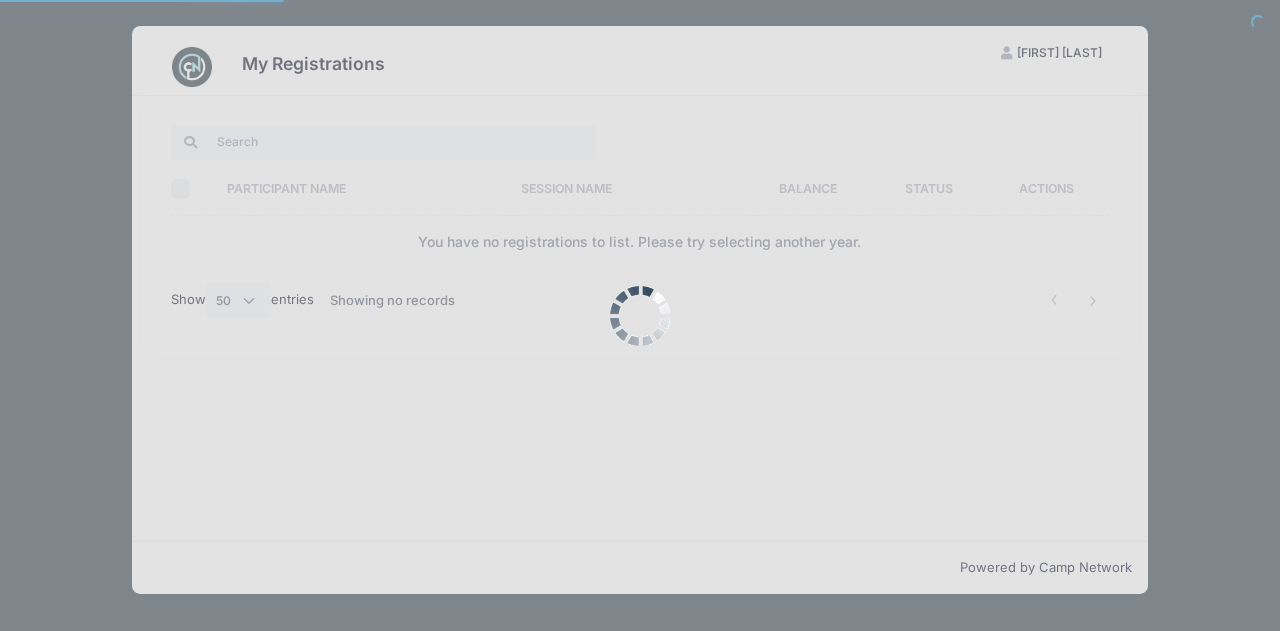 select on "50" 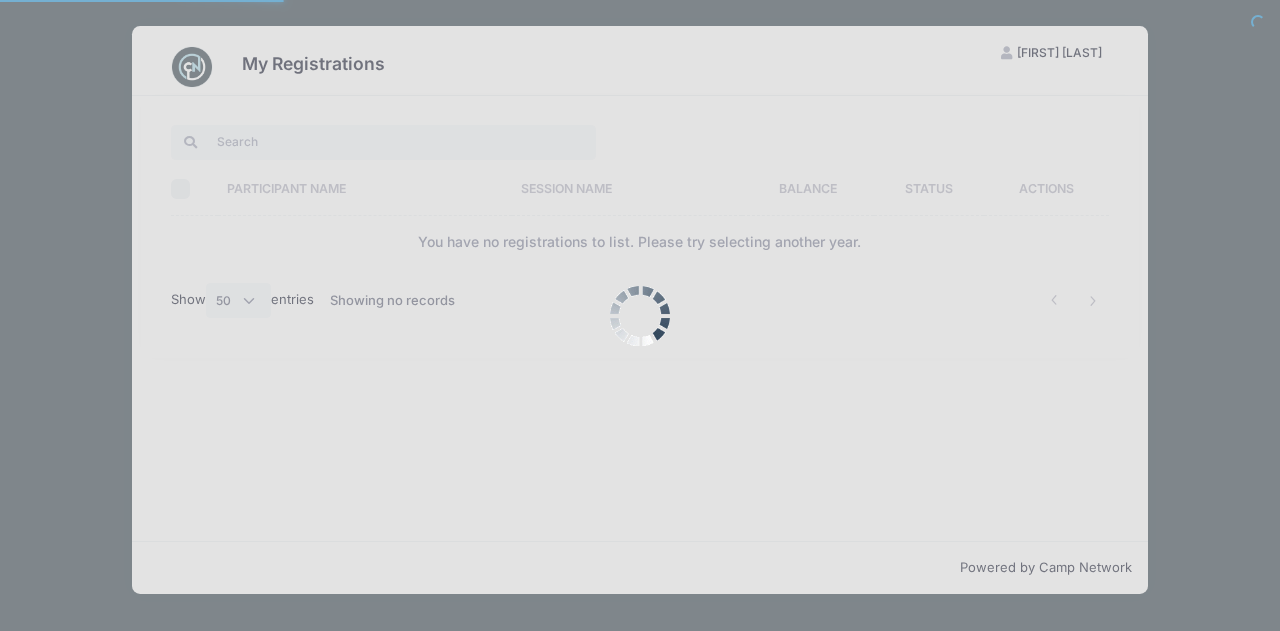 scroll, scrollTop: 0, scrollLeft: 0, axis: both 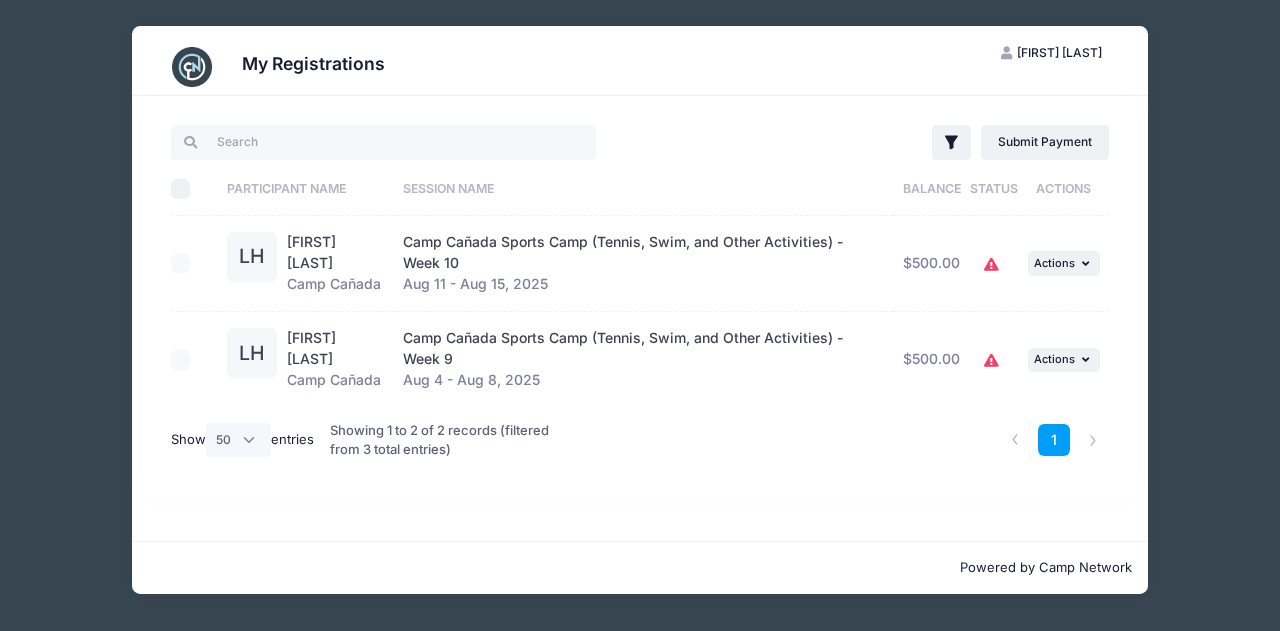 click on "LH" at bounding box center [252, 353] 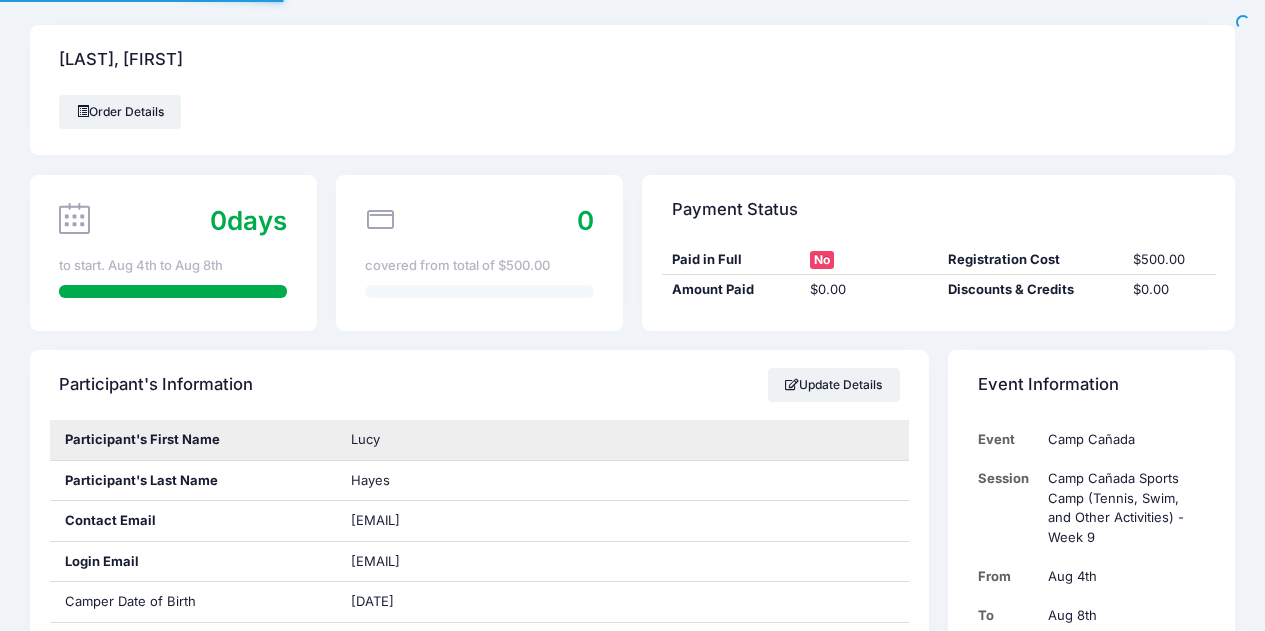 scroll, scrollTop: 0, scrollLeft: 0, axis: both 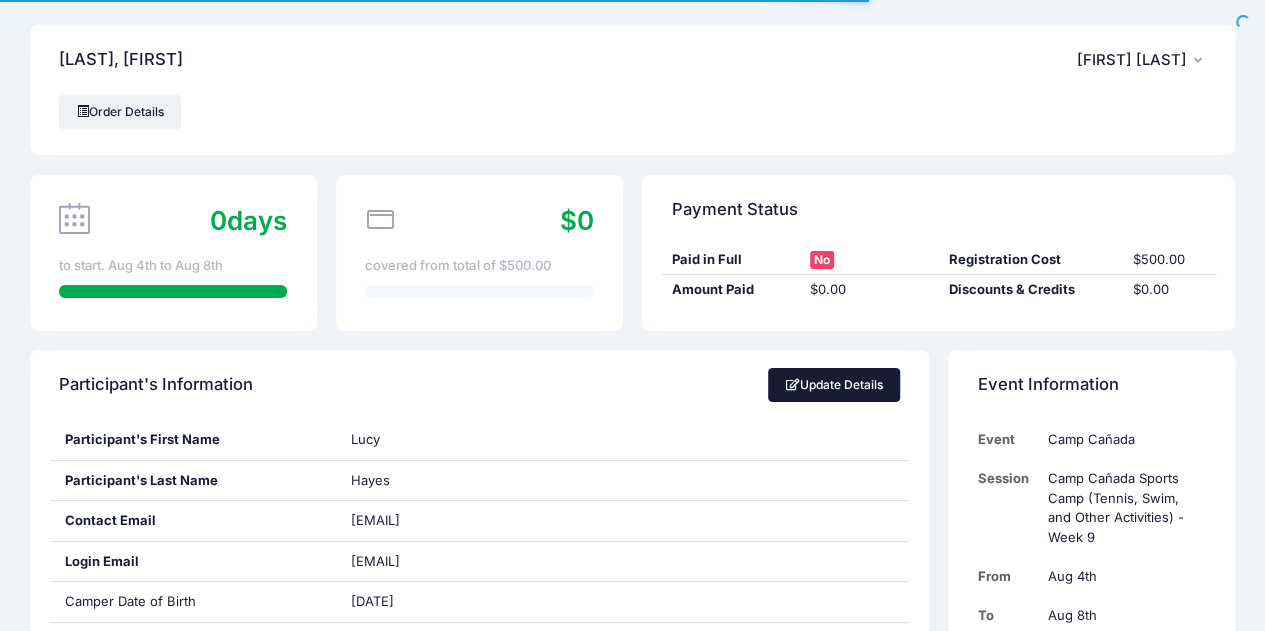click on "Update Details" at bounding box center [834, 385] 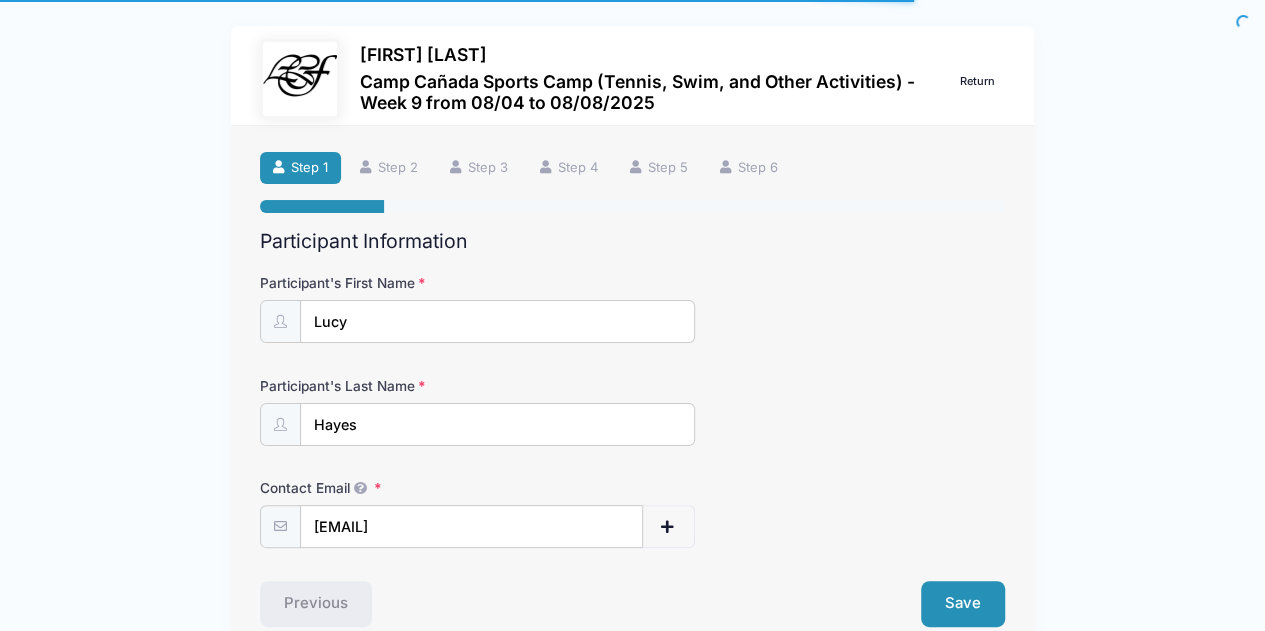scroll, scrollTop: 97, scrollLeft: 0, axis: vertical 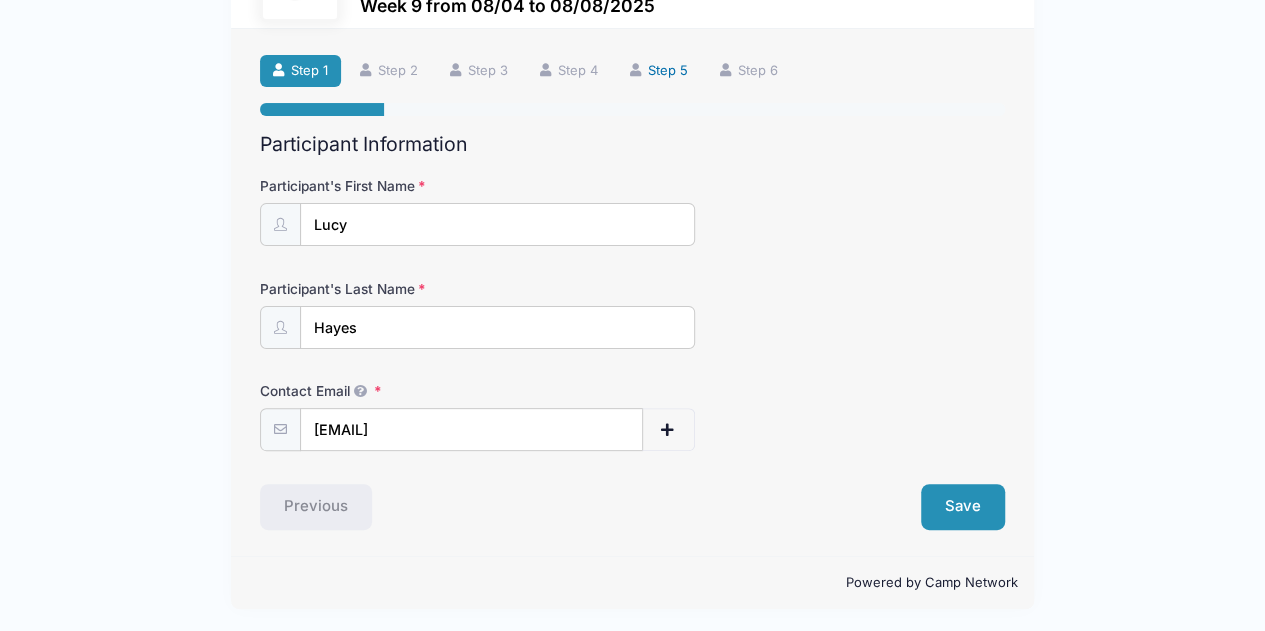 click on "Step 5" at bounding box center [659, 71] 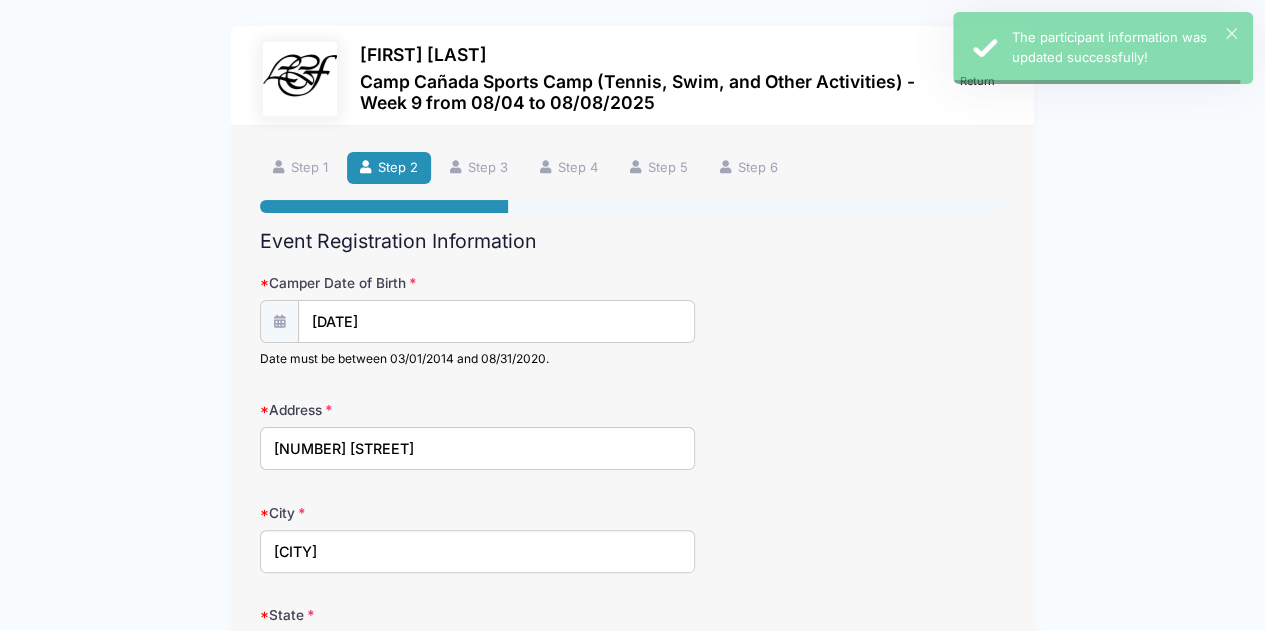 scroll, scrollTop: 0, scrollLeft: 0, axis: both 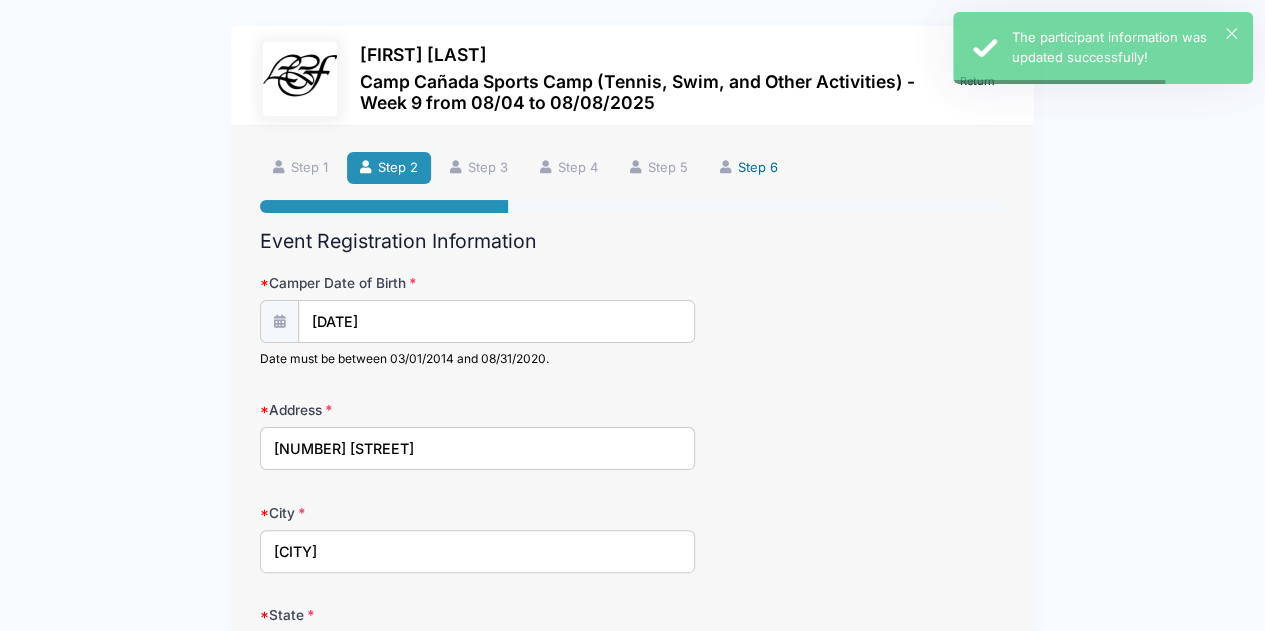 click on "Step 6" at bounding box center (749, 168) 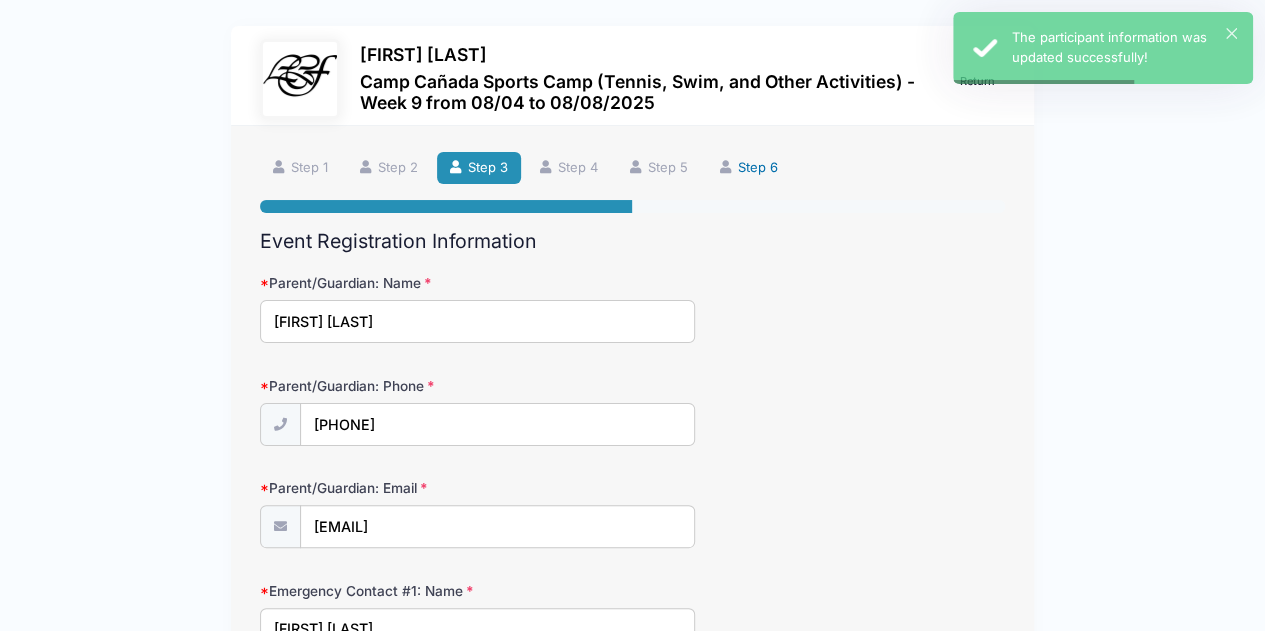 scroll, scrollTop: 0, scrollLeft: 0, axis: both 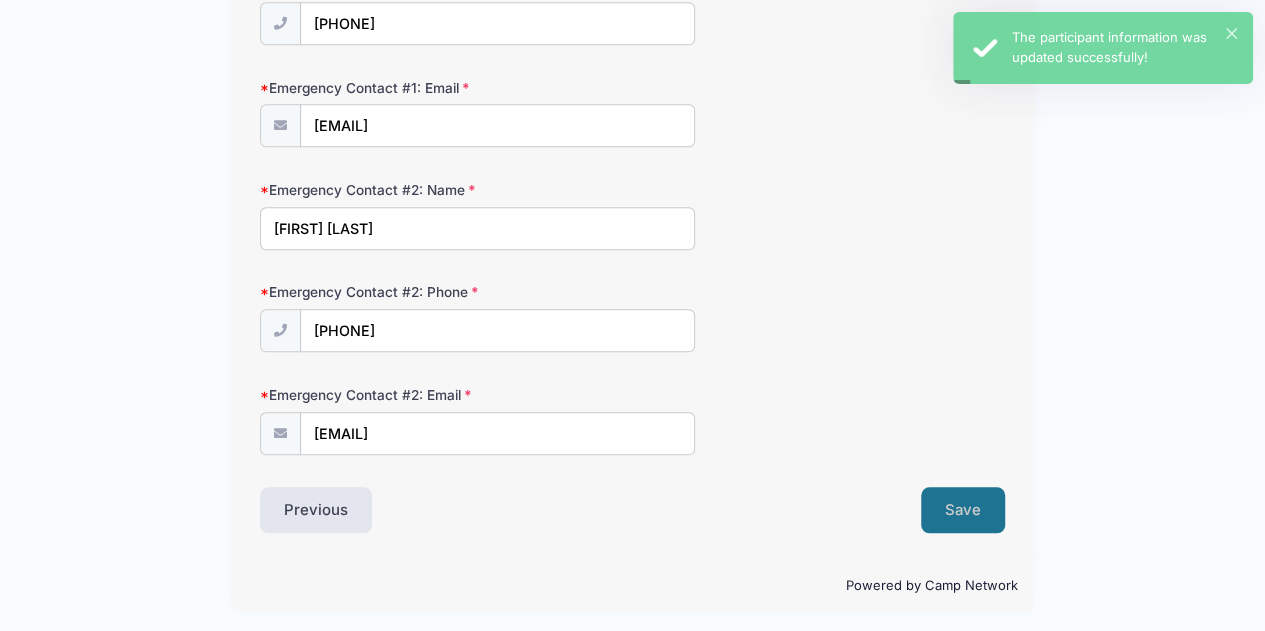 click on "Save" at bounding box center (963, 510) 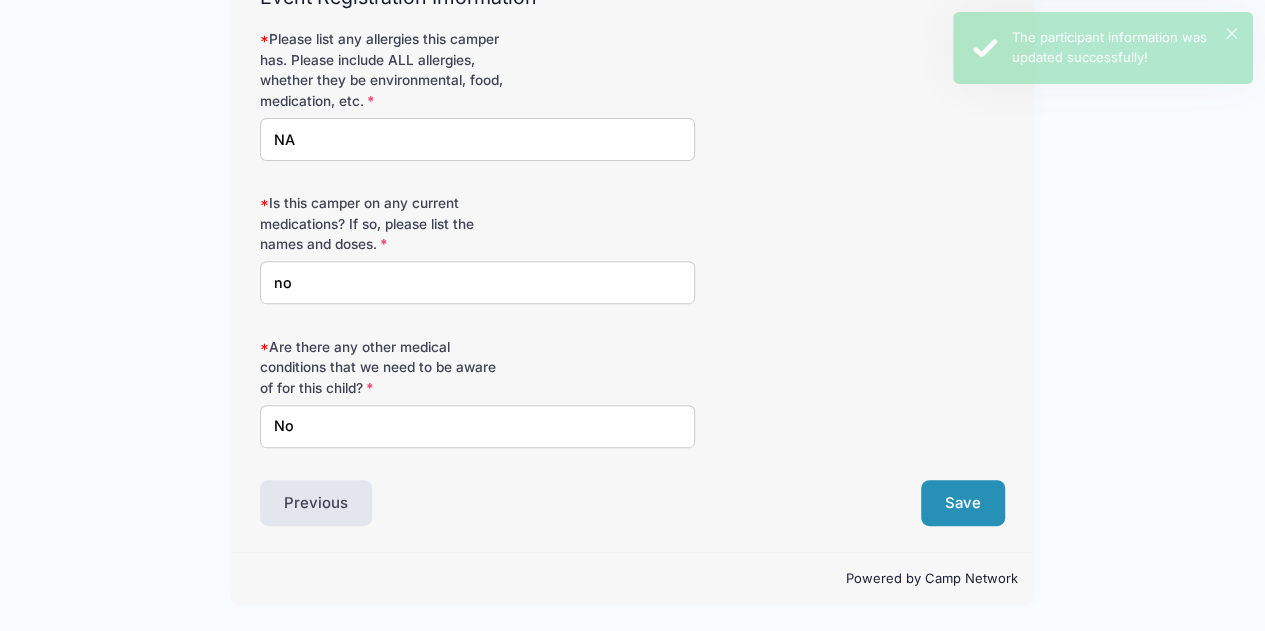 scroll, scrollTop: 0, scrollLeft: 0, axis: both 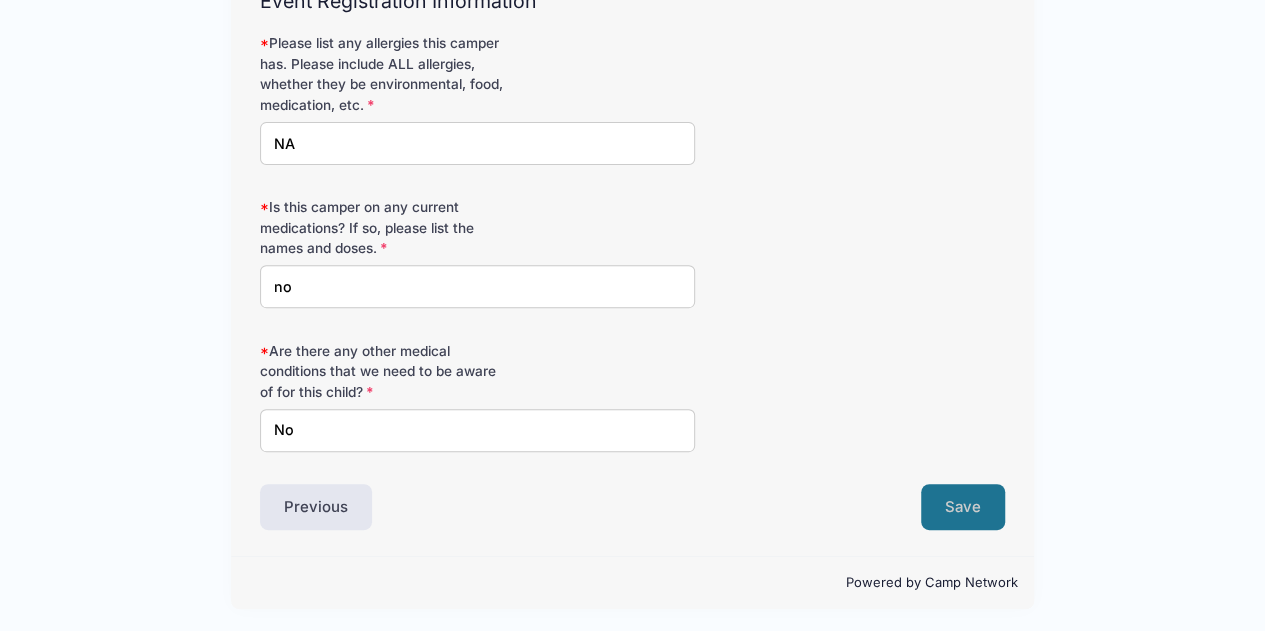 click on "Save" at bounding box center [963, 507] 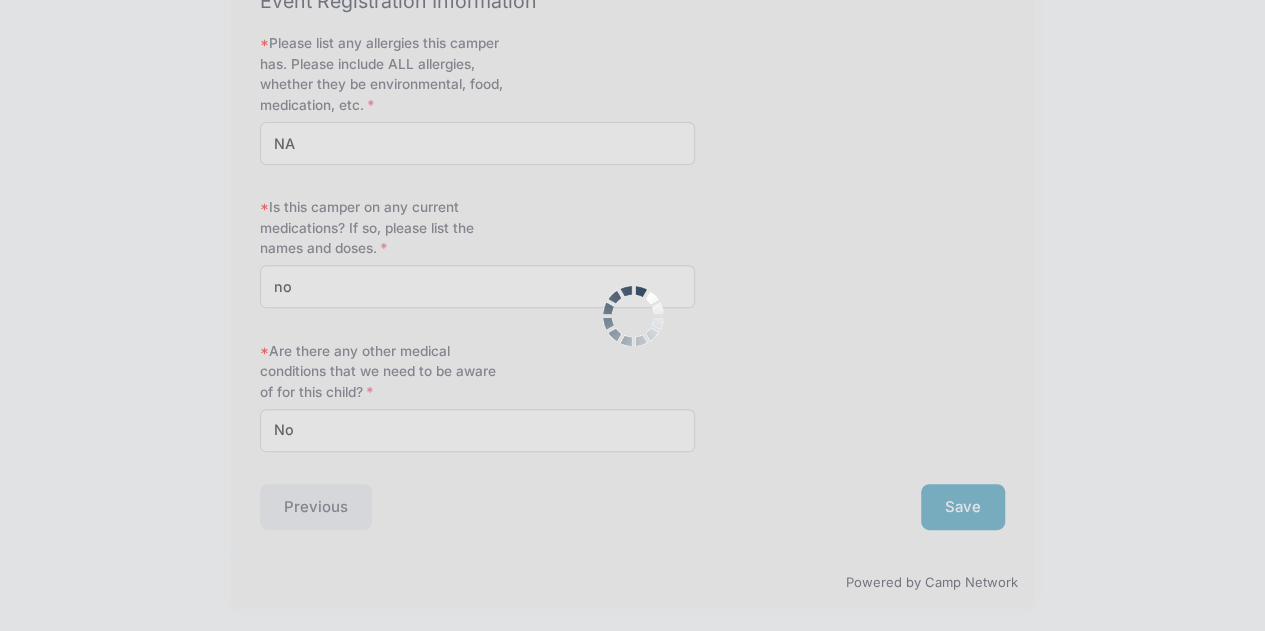 scroll, scrollTop: 137, scrollLeft: 0, axis: vertical 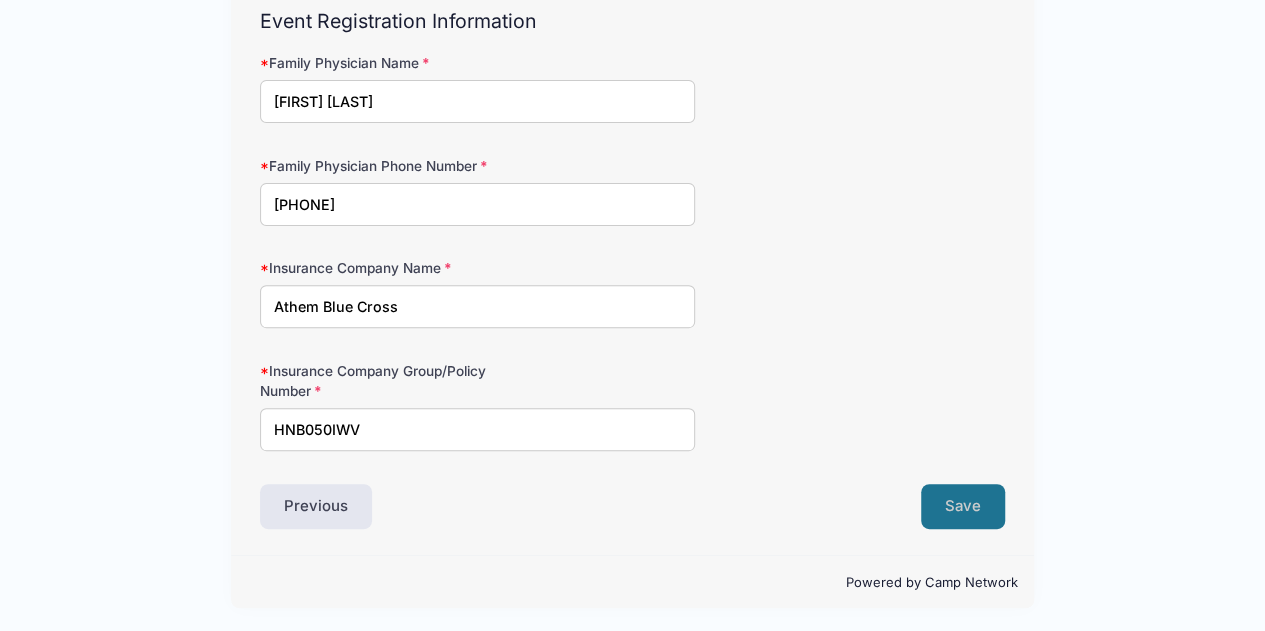 click on "Save" at bounding box center [963, 507] 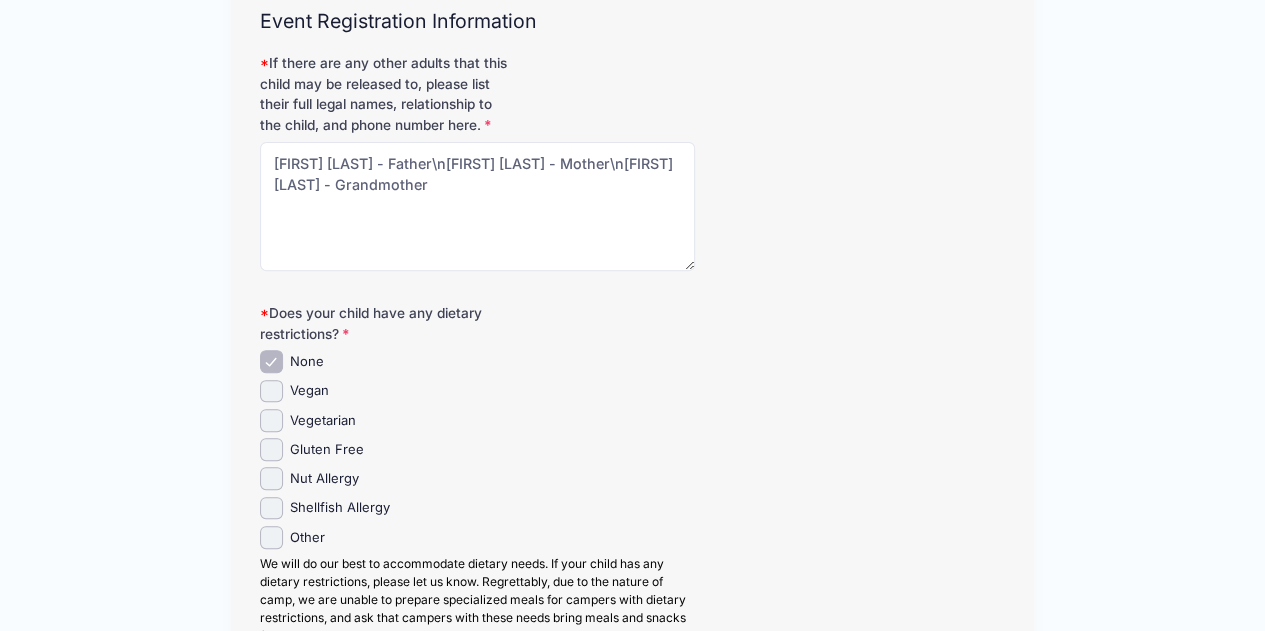 scroll, scrollTop: 100, scrollLeft: 0, axis: vertical 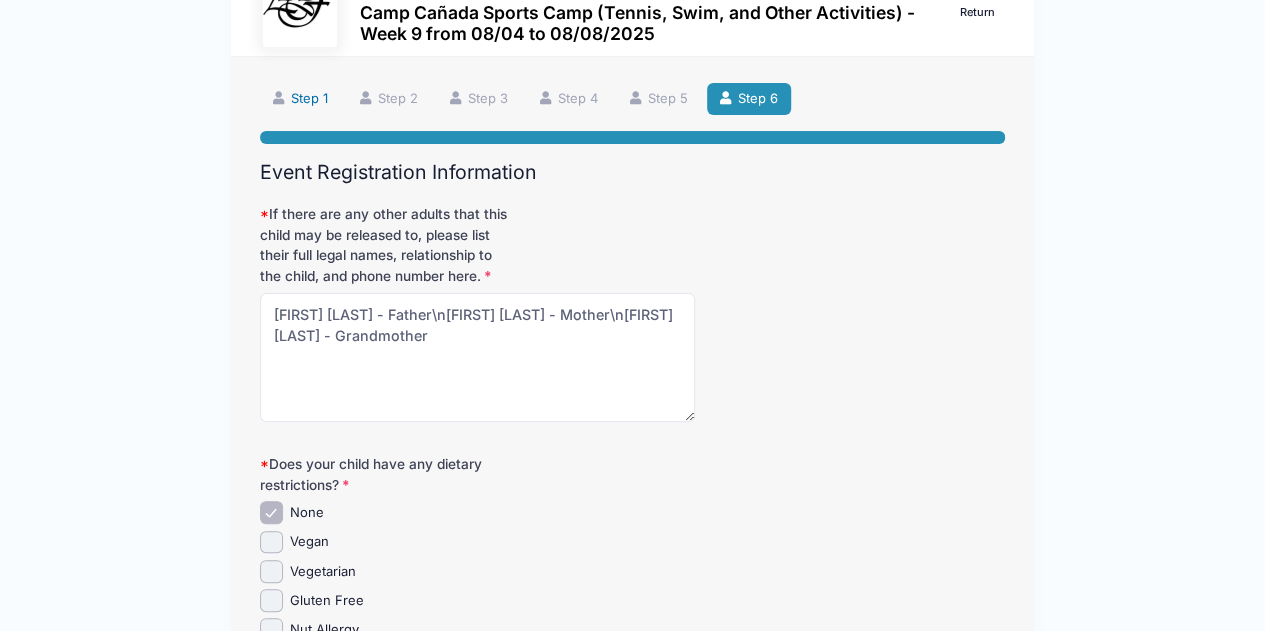 click on "Step 1" at bounding box center [300, 99] 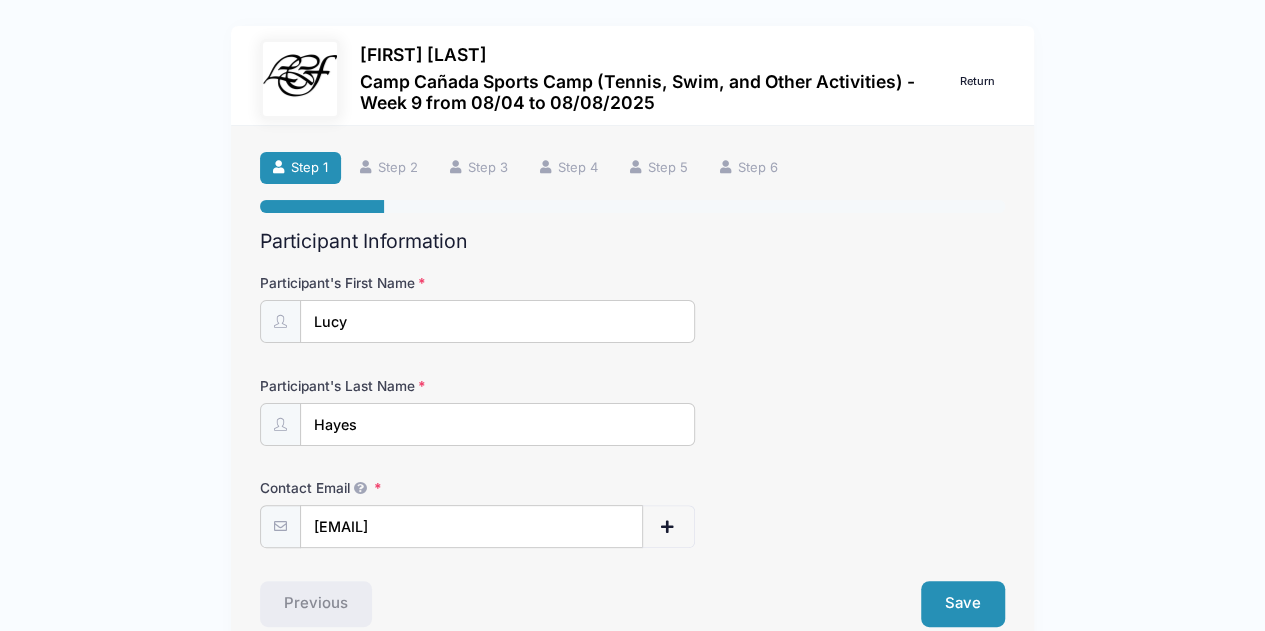 scroll, scrollTop: 97, scrollLeft: 0, axis: vertical 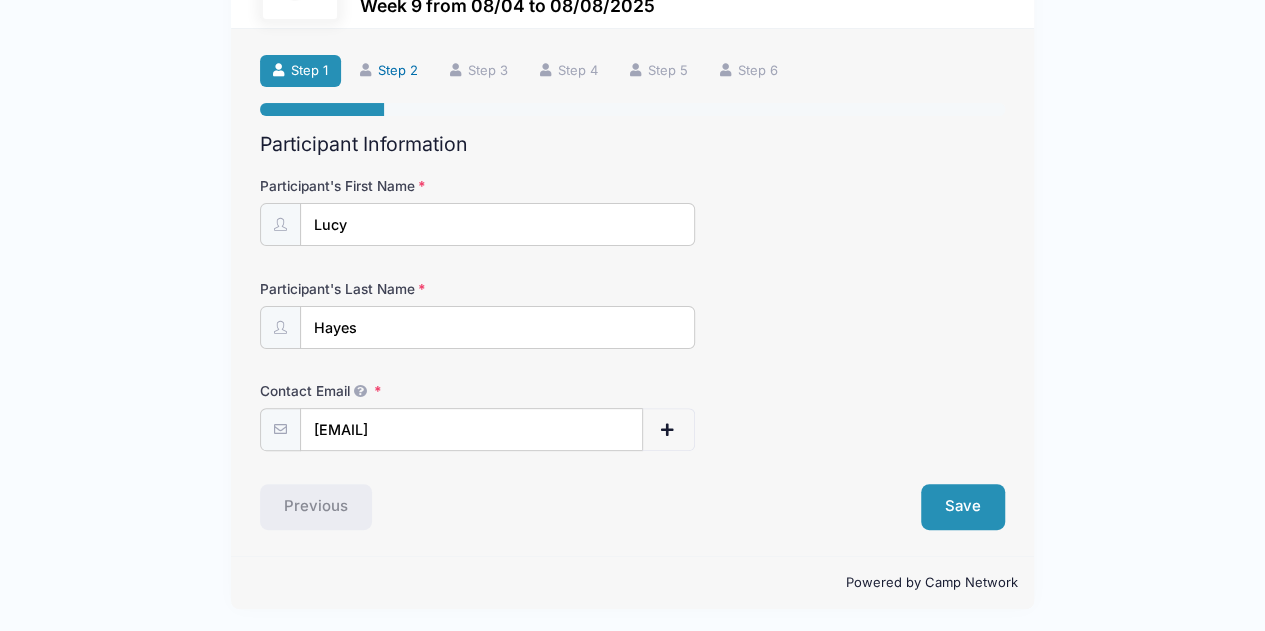 click on "Step 2" at bounding box center [389, 71] 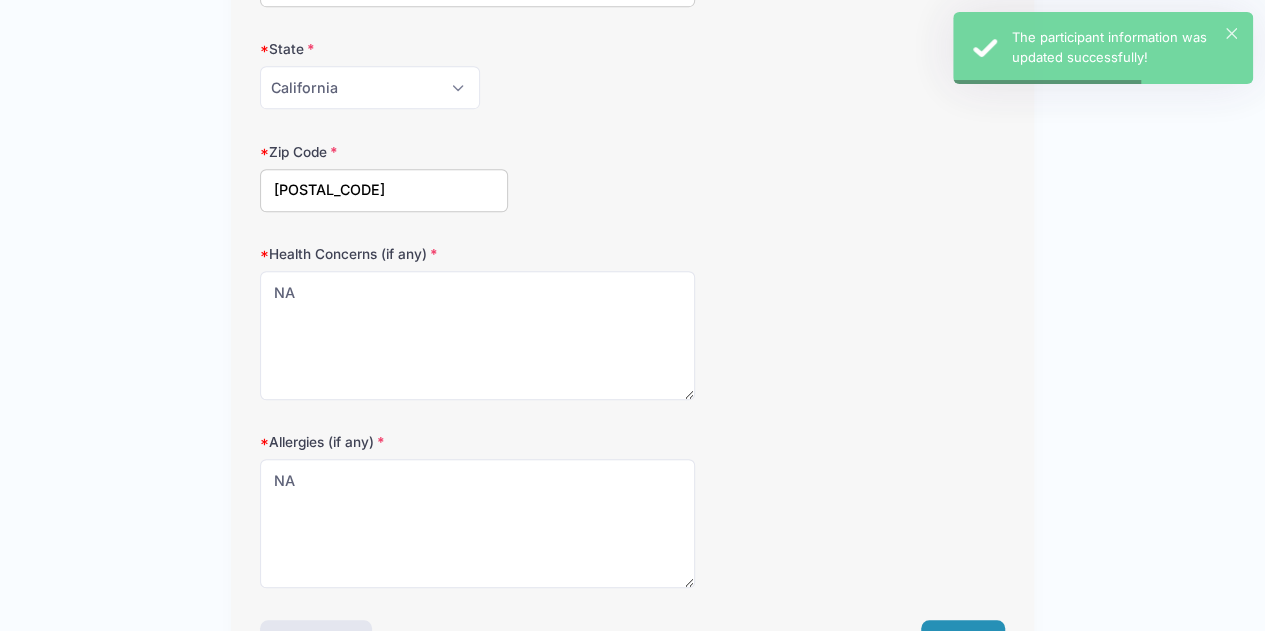 scroll, scrollTop: 700, scrollLeft: 0, axis: vertical 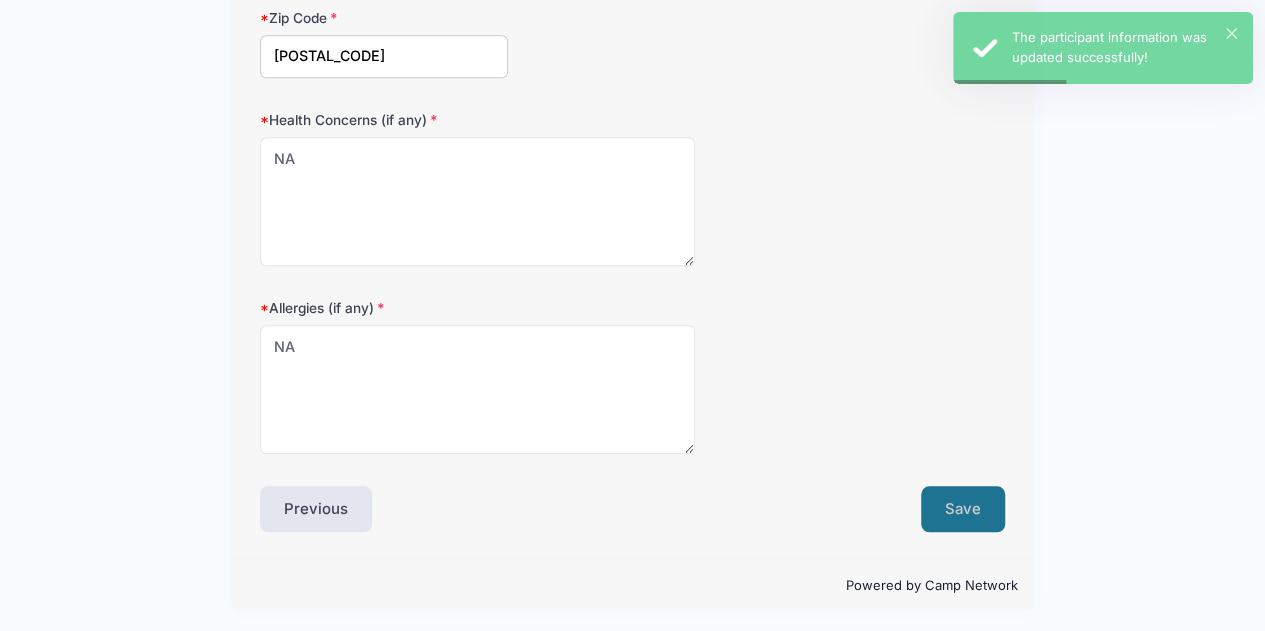 click on "Save" at bounding box center [963, 509] 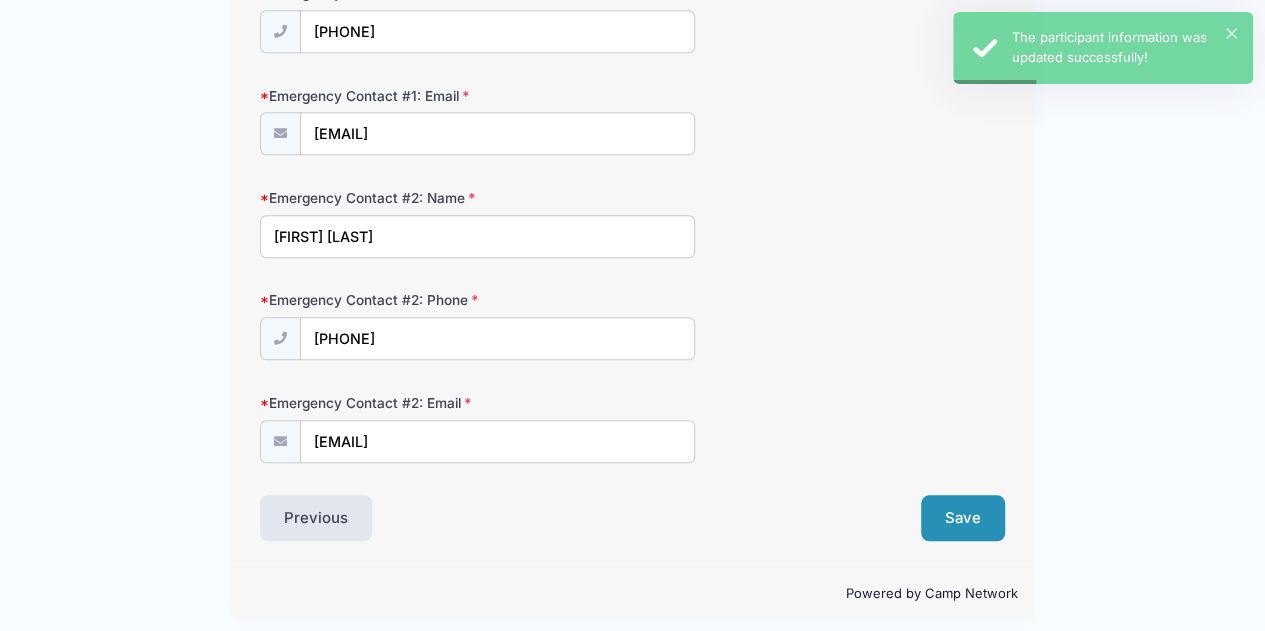 scroll, scrollTop: 30, scrollLeft: 0, axis: vertical 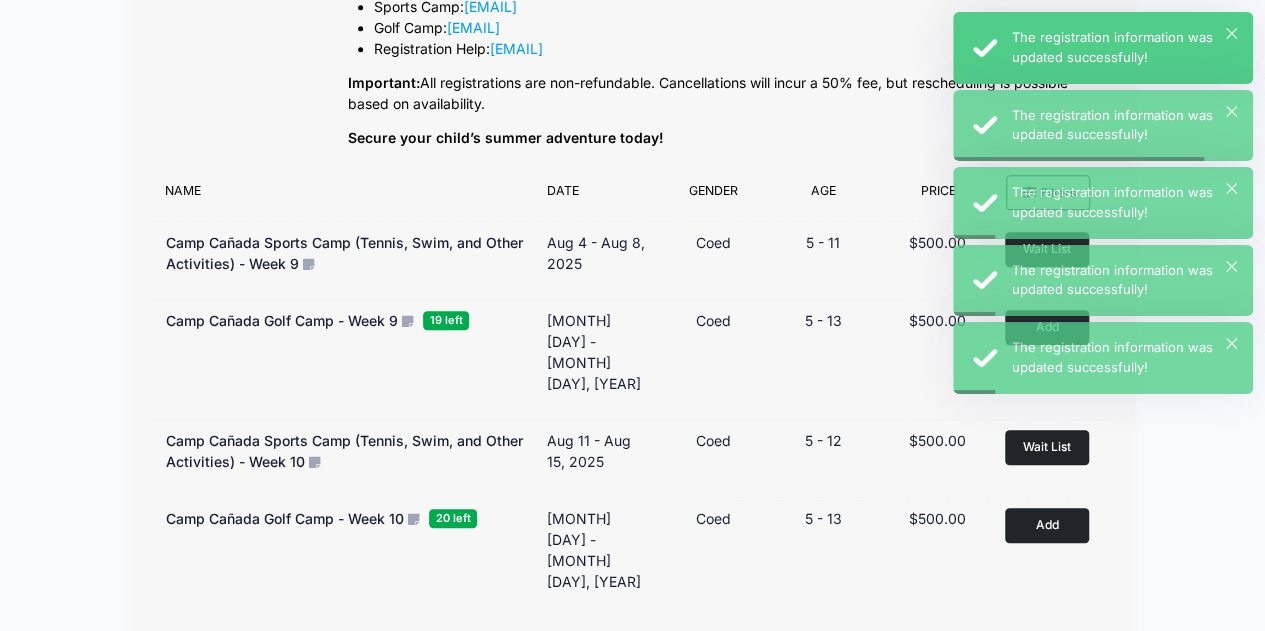 click on "× The registration information was updated successfully!" at bounding box center [1103, 48] 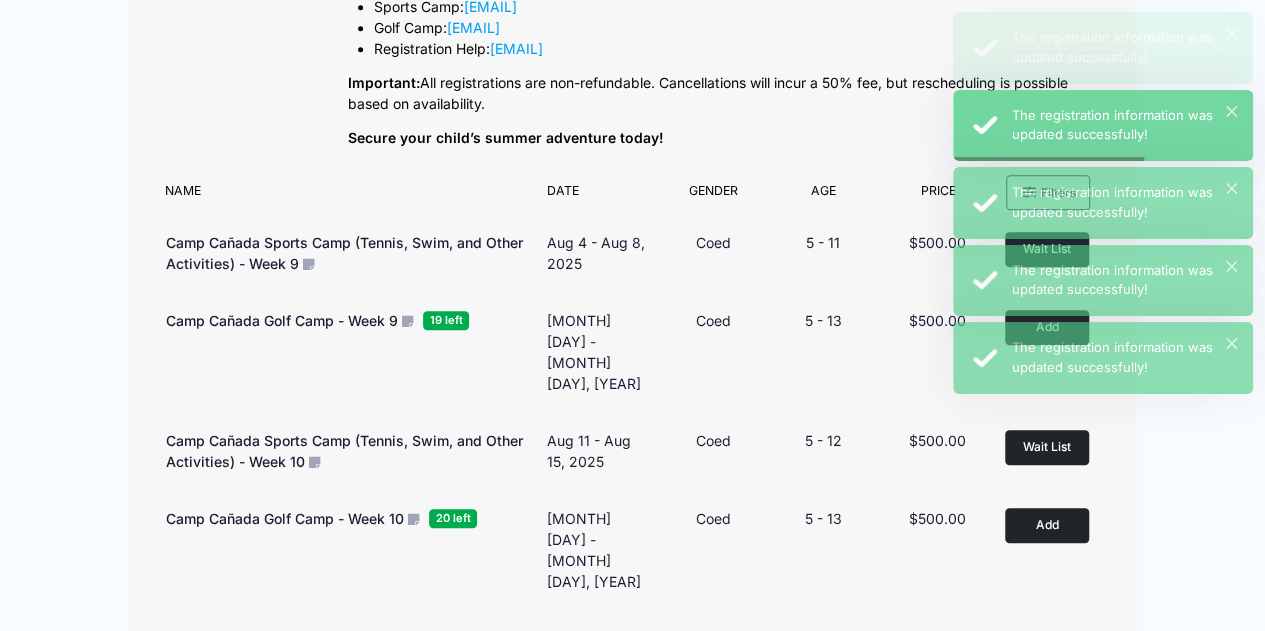 click on "× The registration information was updated successfully!" at bounding box center (1103, 48) 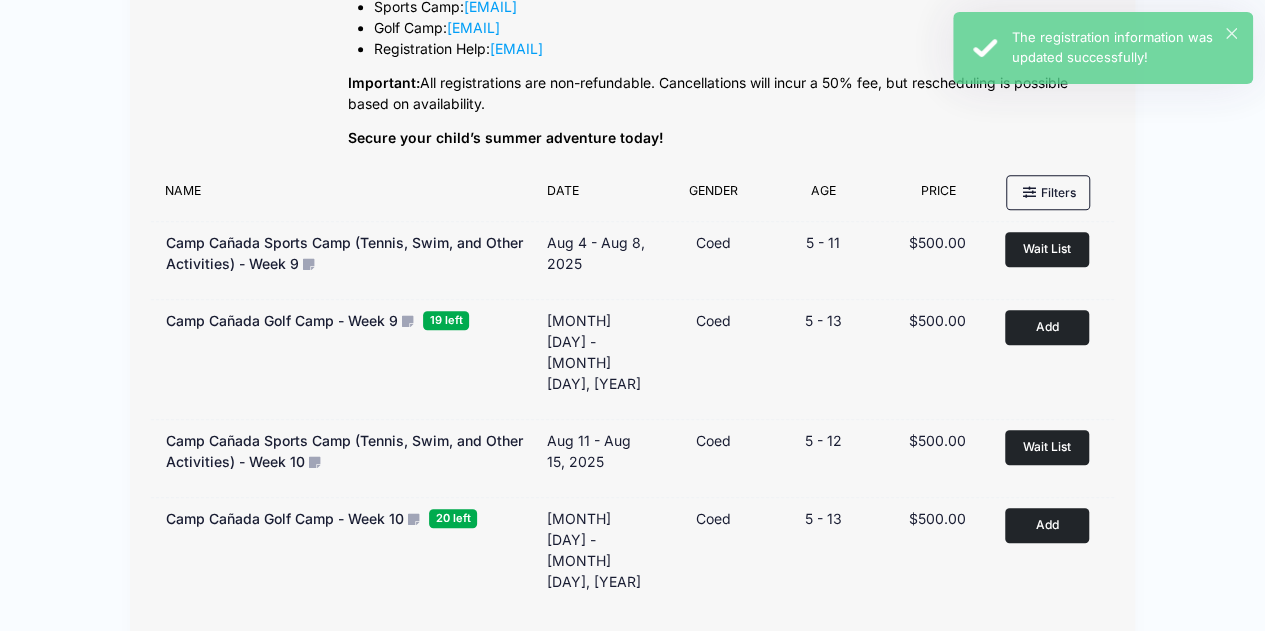 click on "× The registration information was updated successfully!" at bounding box center [1103, 48] 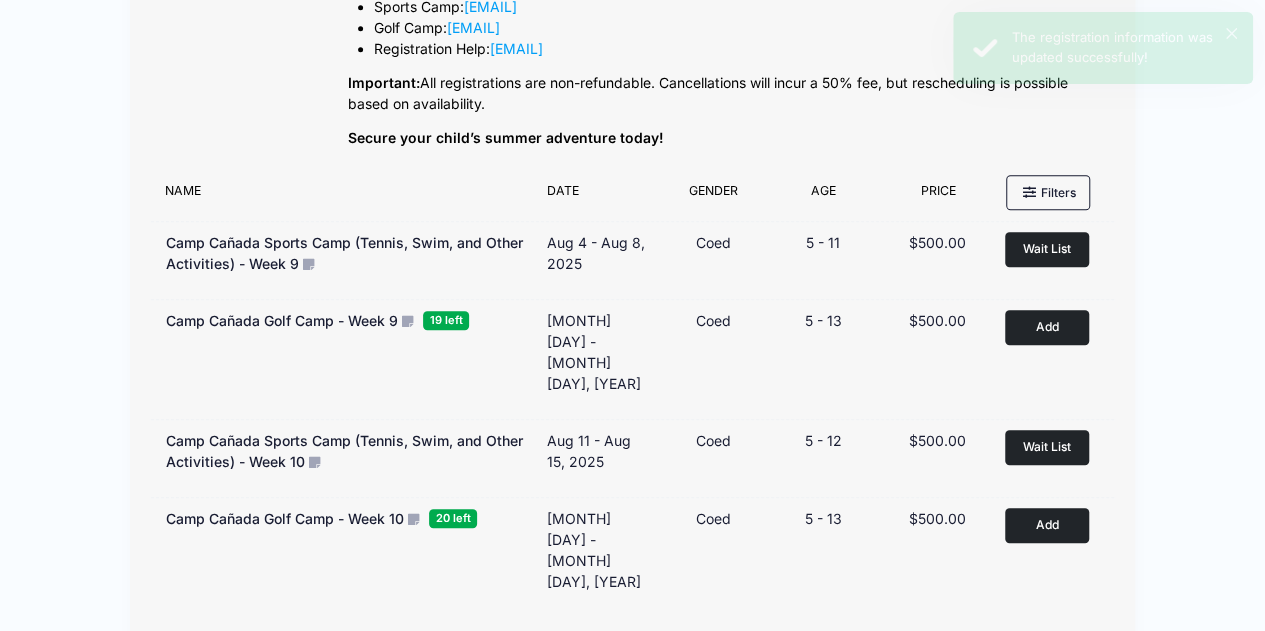 click on "× The registration information was updated successfully!" at bounding box center (1103, 48) 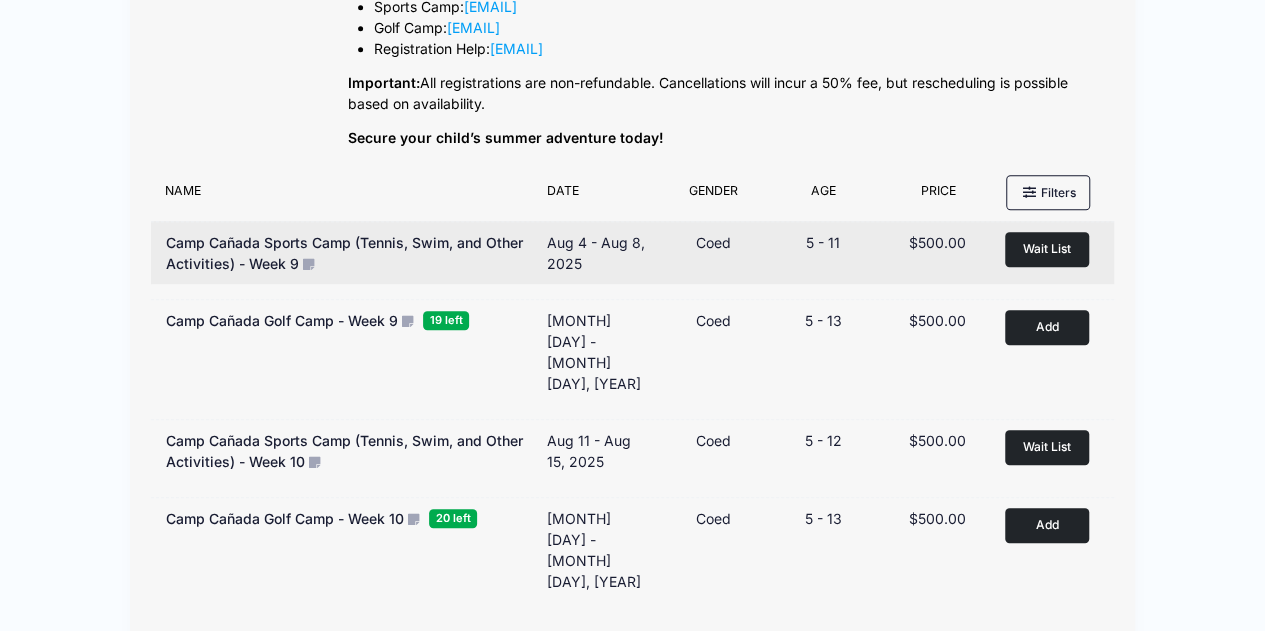 click on "Camp Cañada Sports Camp (Tennis, Swim, and Other Activities) - Week 9" at bounding box center (344, 253) 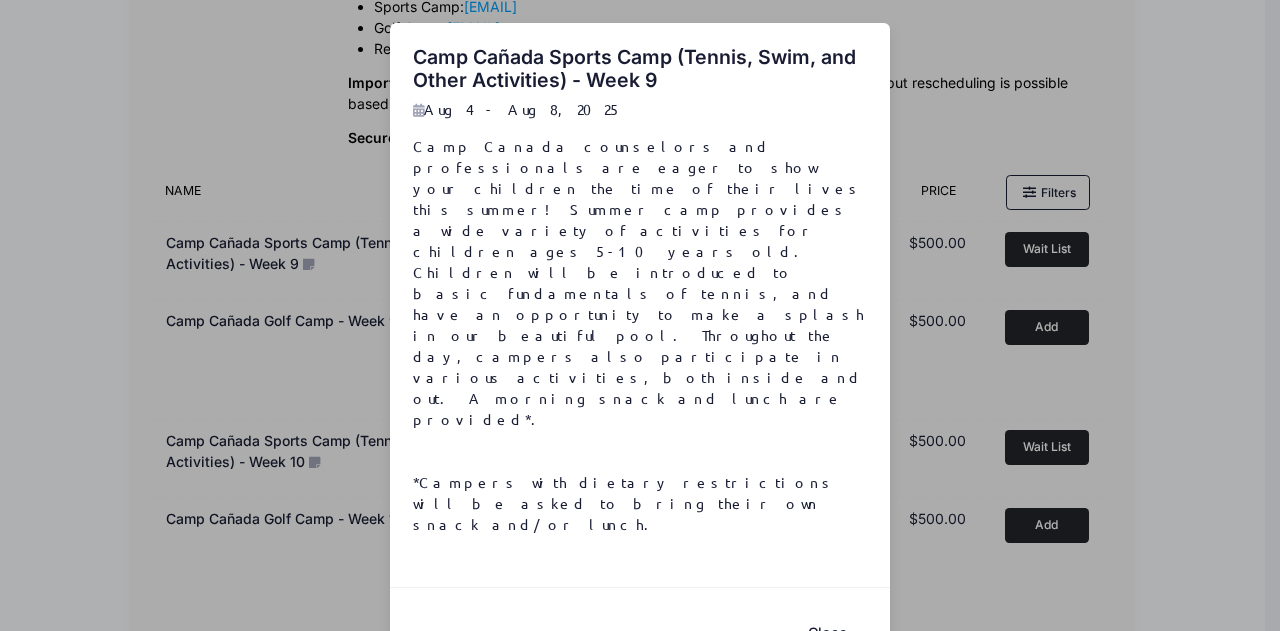 click on "Close" at bounding box center (827, 632) 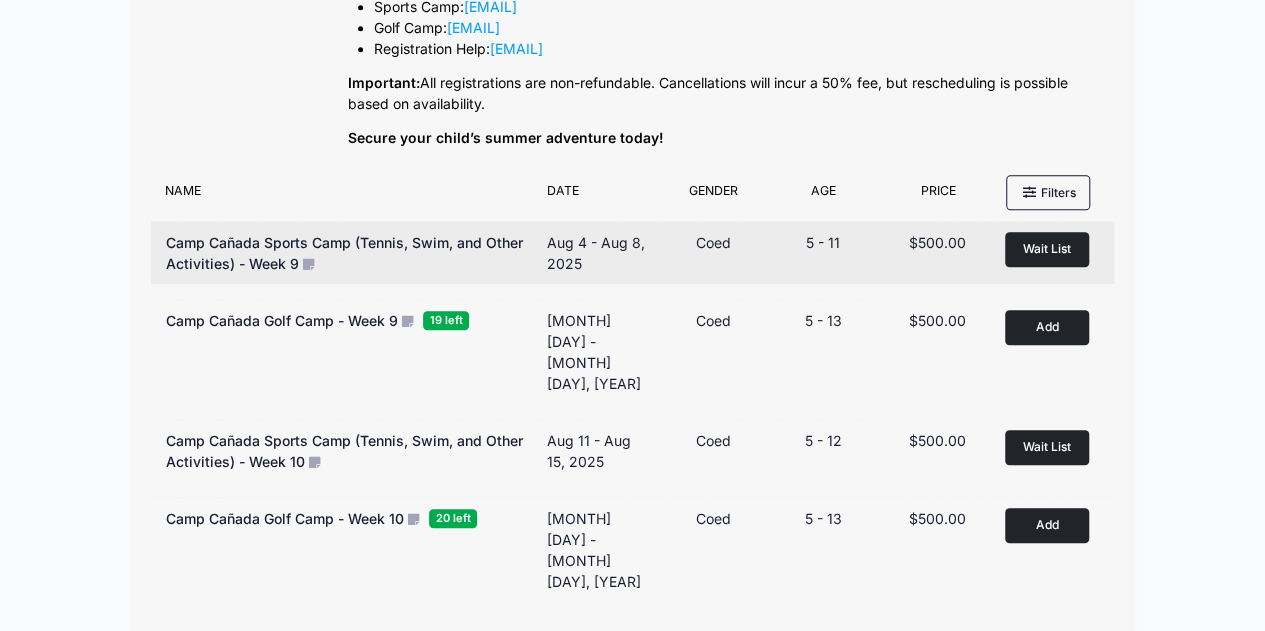 click on "Remove
Wait List" at bounding box center (1052, 253) 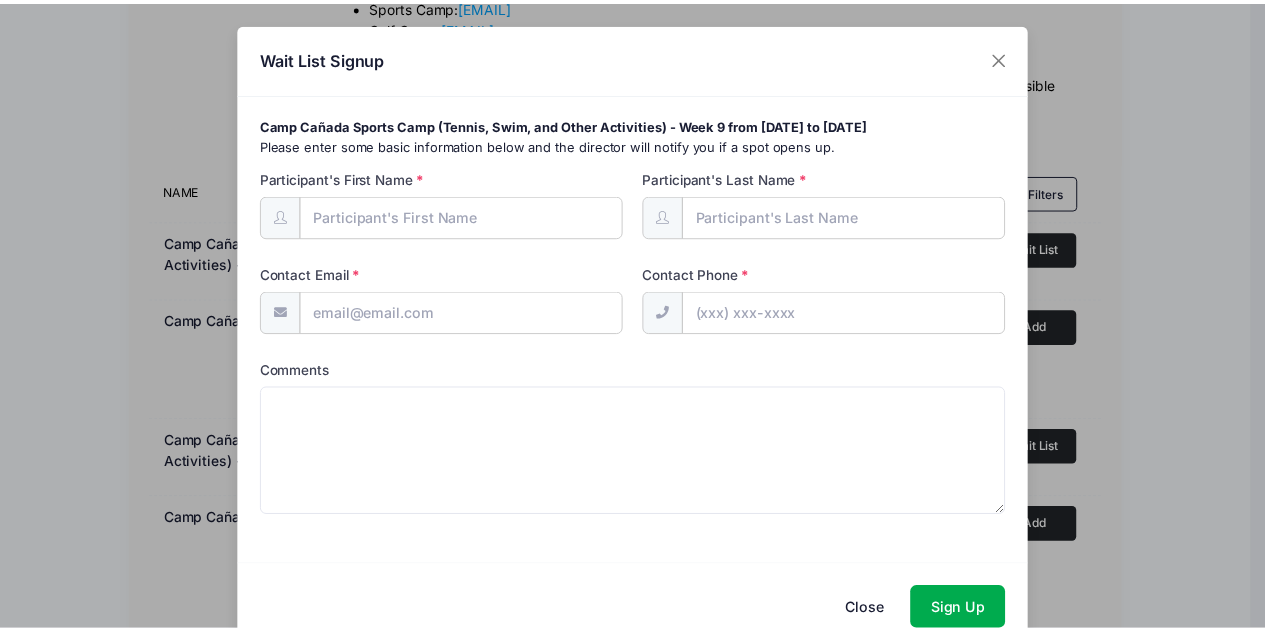 scroll, scrollTop: 42, scrollLeft: 0, axis: vertical 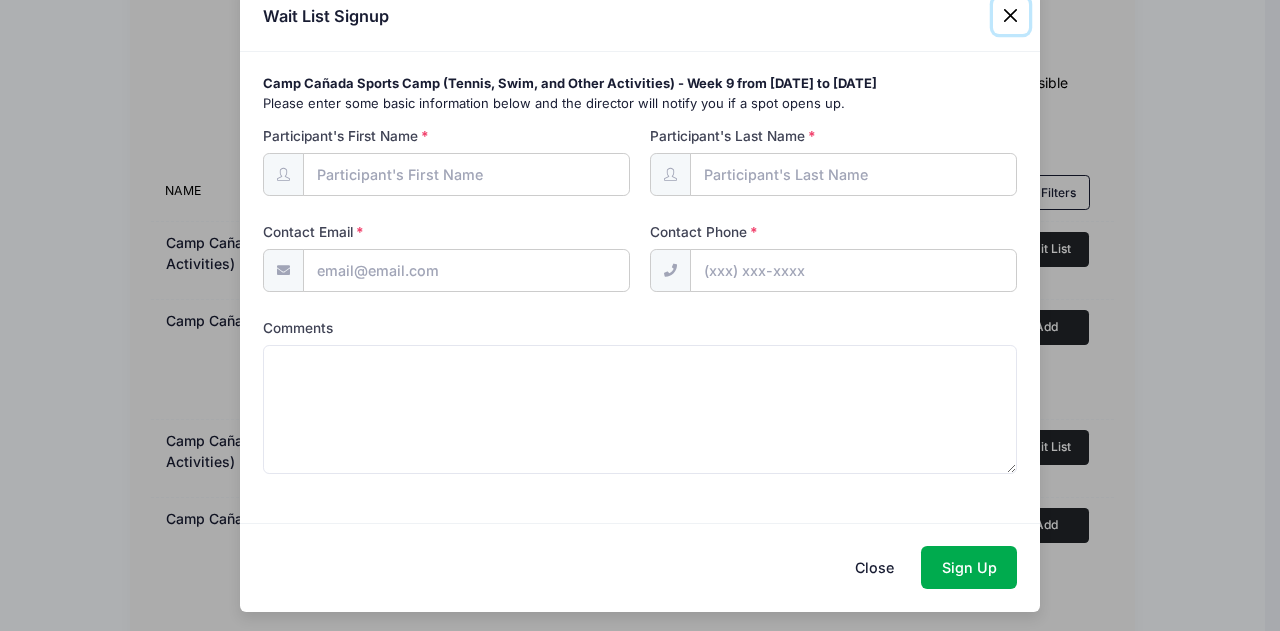 click at bounding box center (1011, 16) 